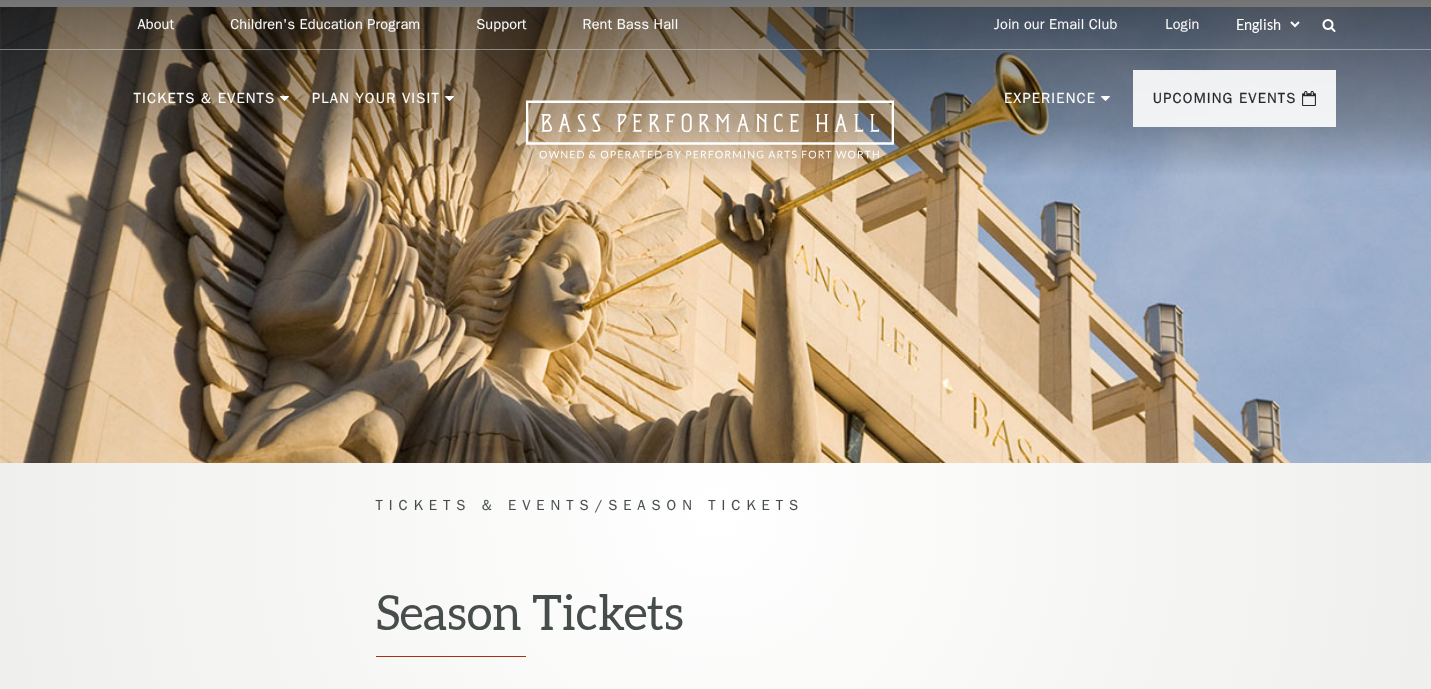 scroll, scrollTop: 0, scrollLeft: 0, axis: both 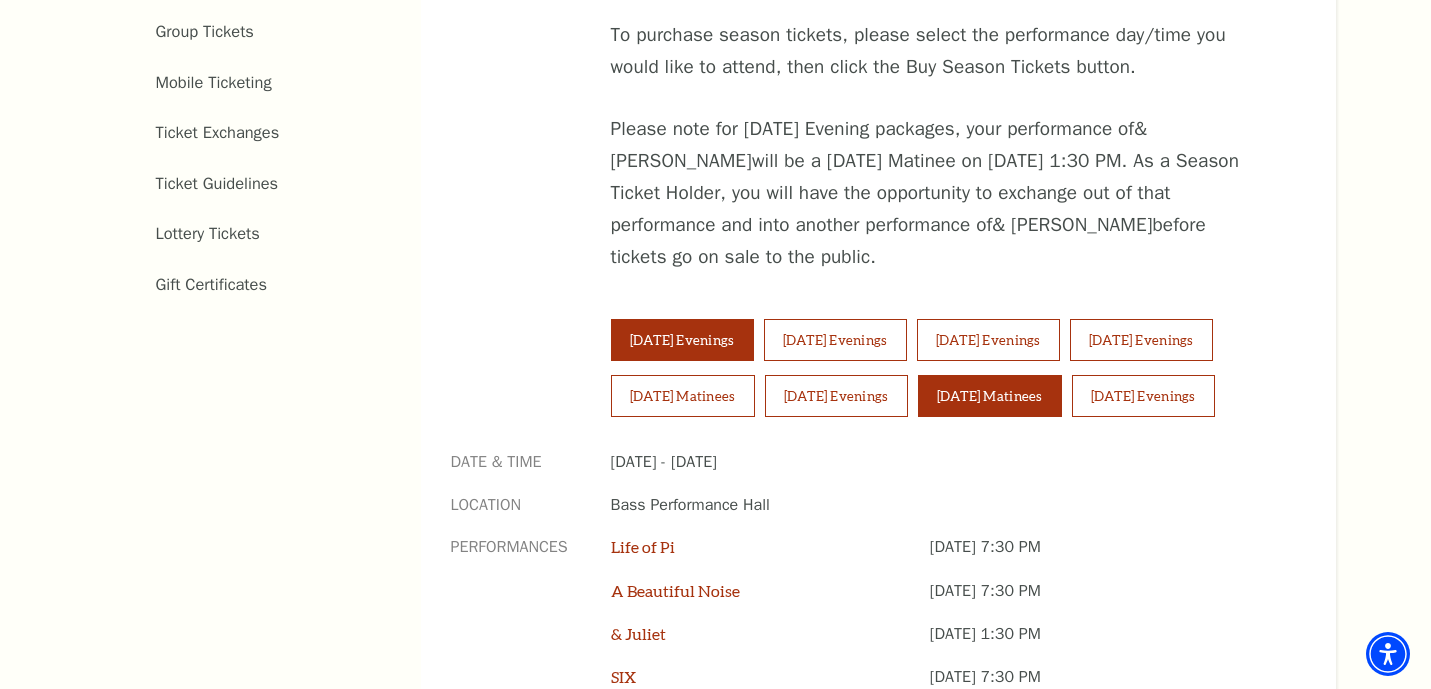 click on "Sunday Matinees" at bounding box center [990, 396] 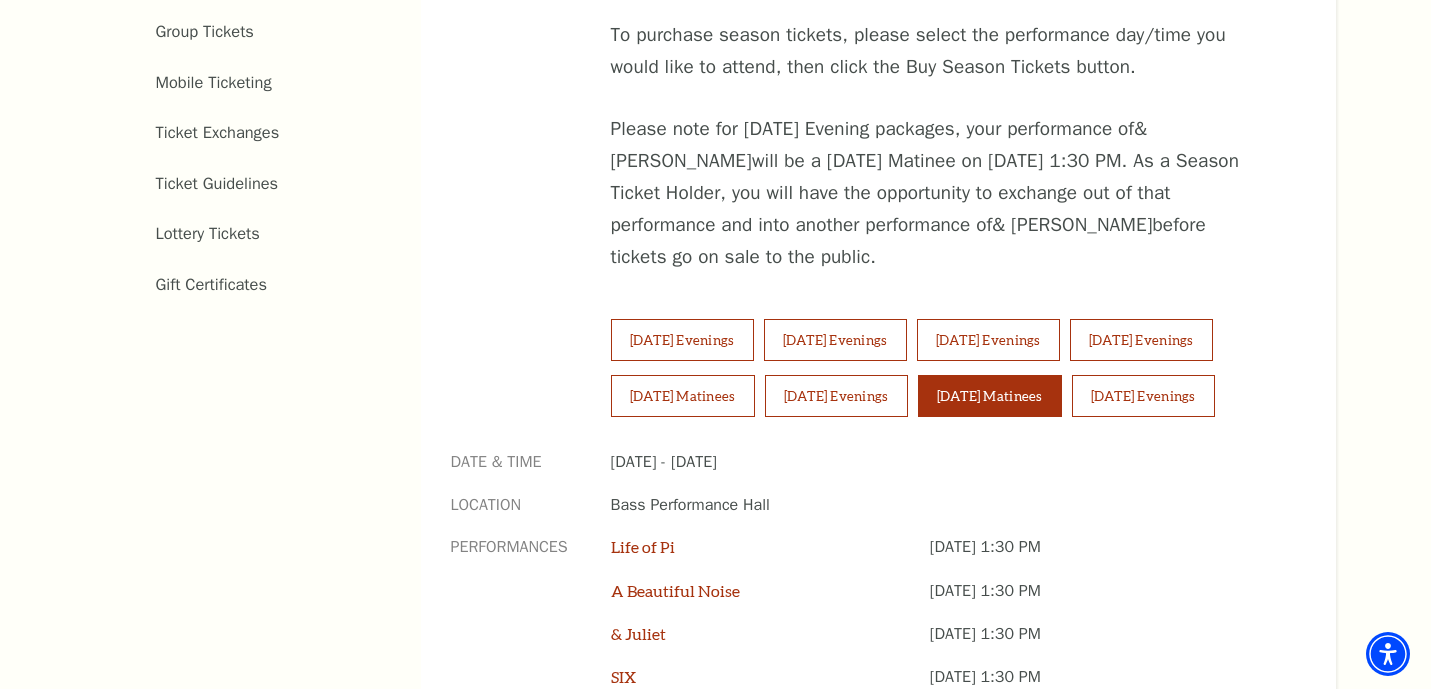 type 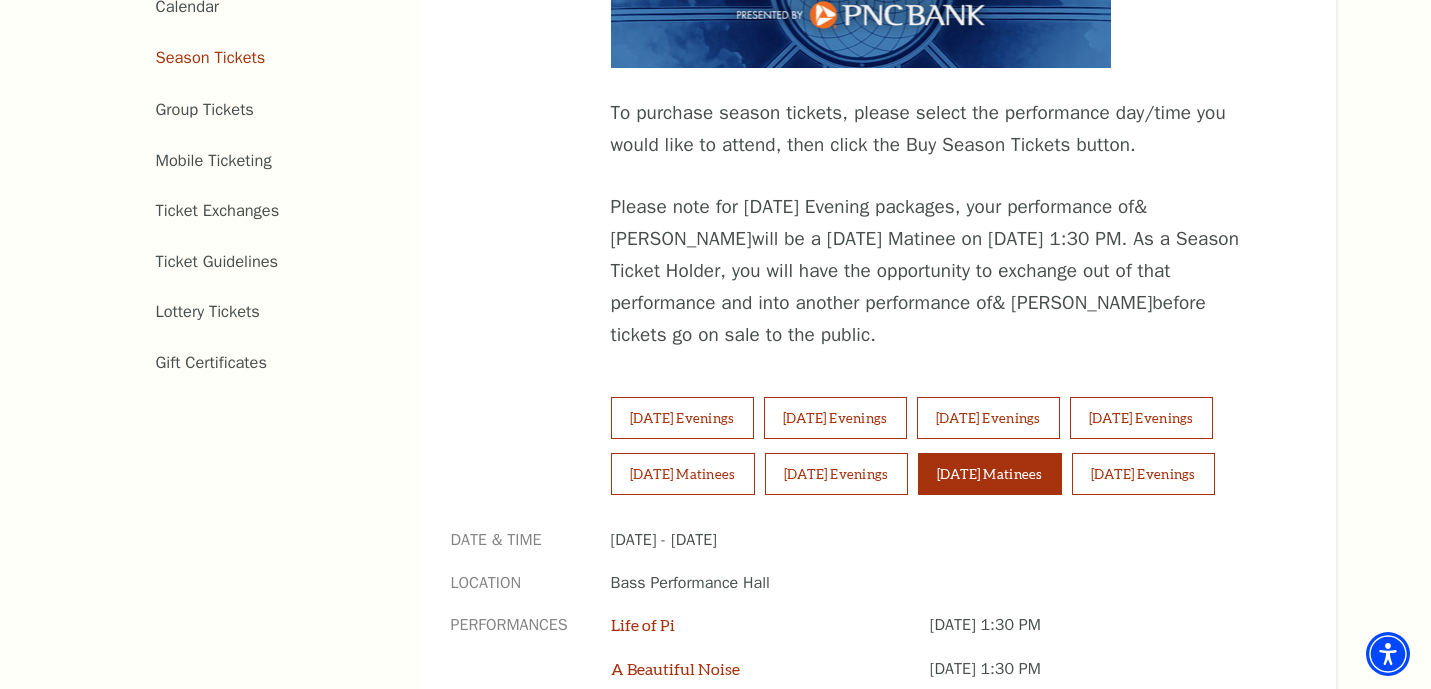 scroll, scrollTop: 1080, scrollLeft: 0, axis: vertical 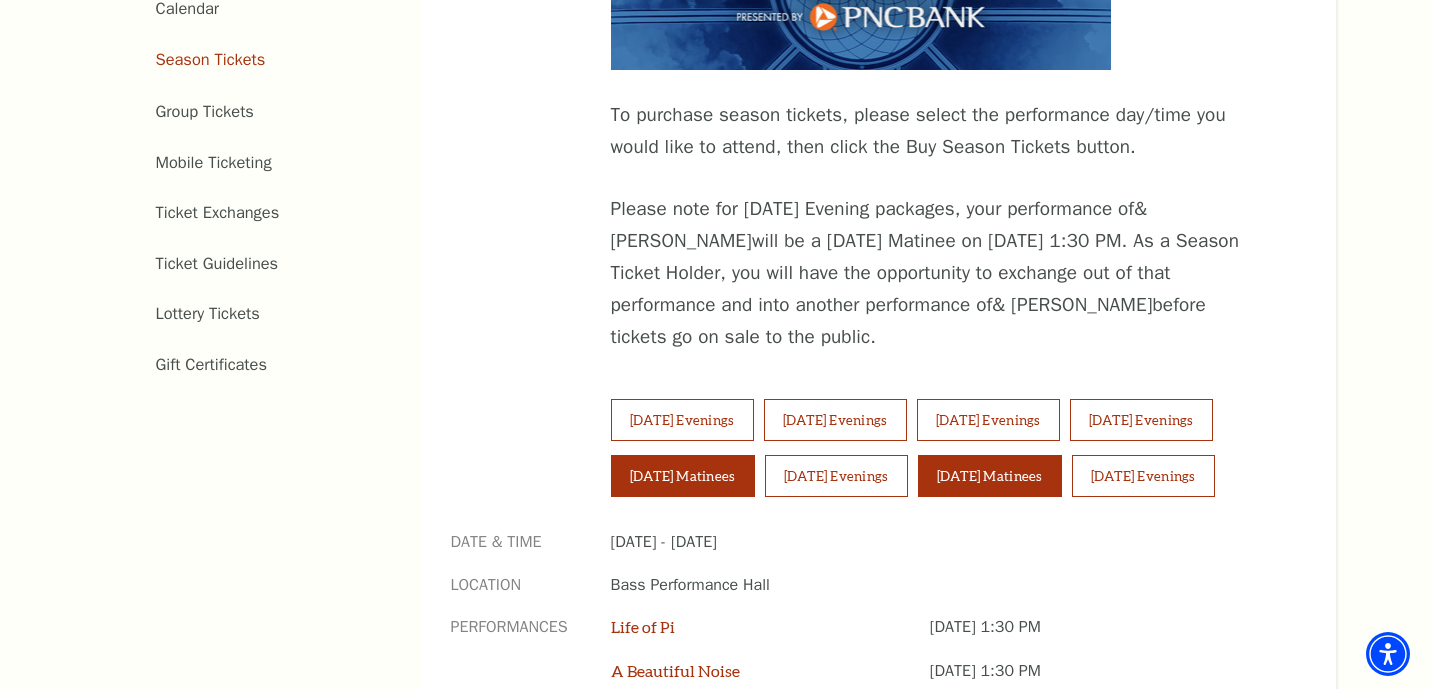 click on "[DATE] Matinees" at bounding box center (683, 476) 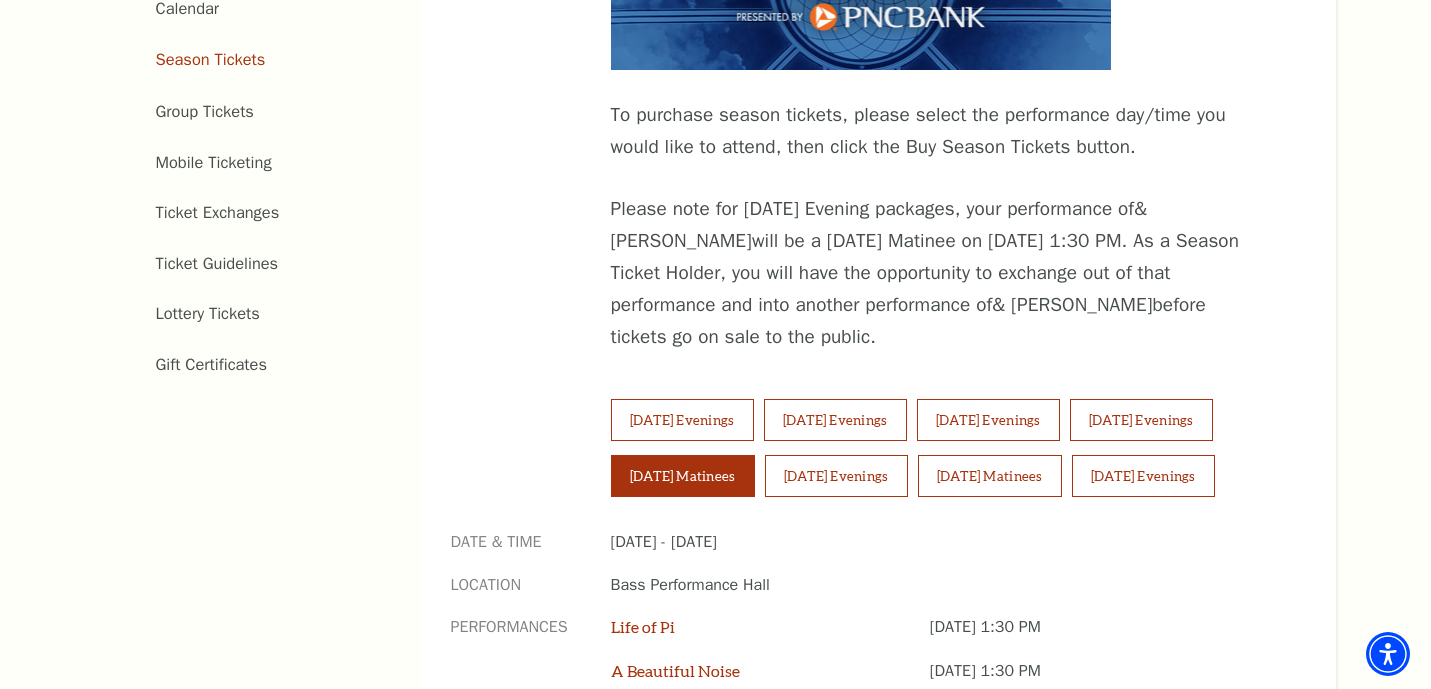 type 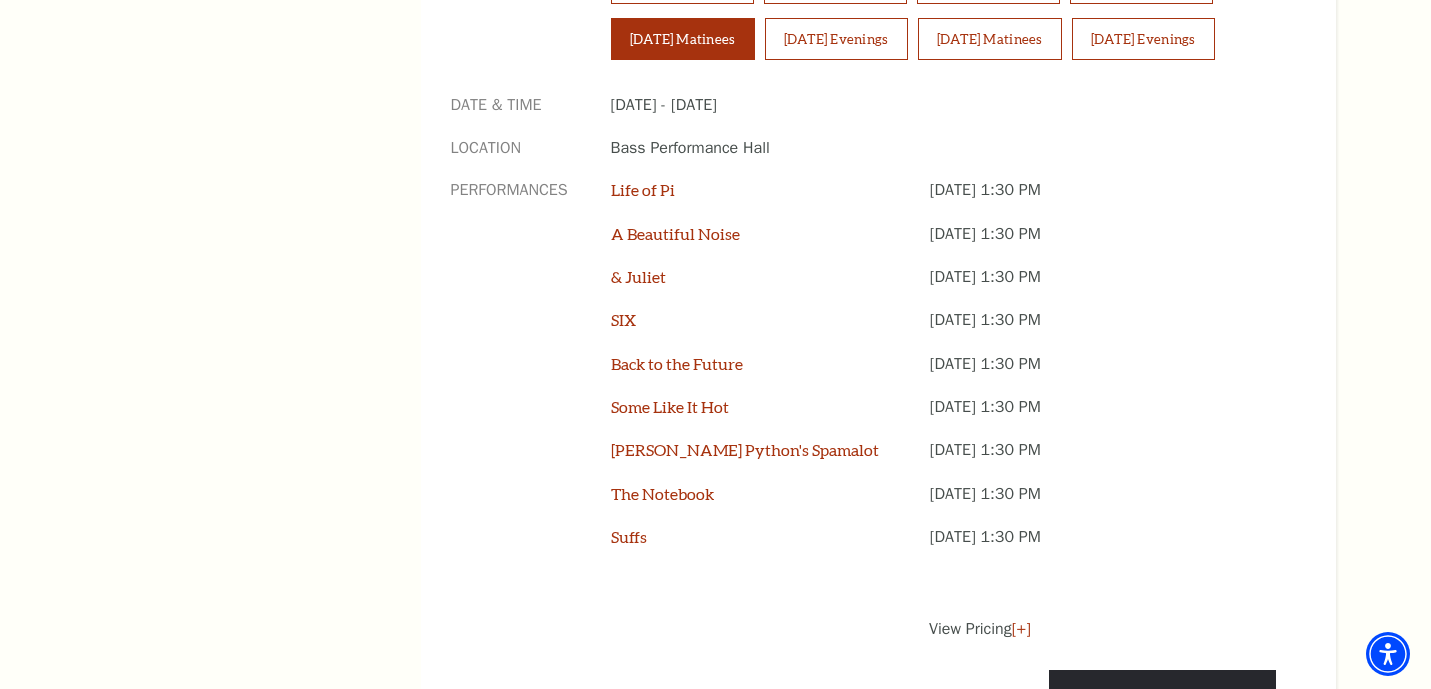 scroll, scrollTop: 1520, scrollLeft: 0, axis: vertical 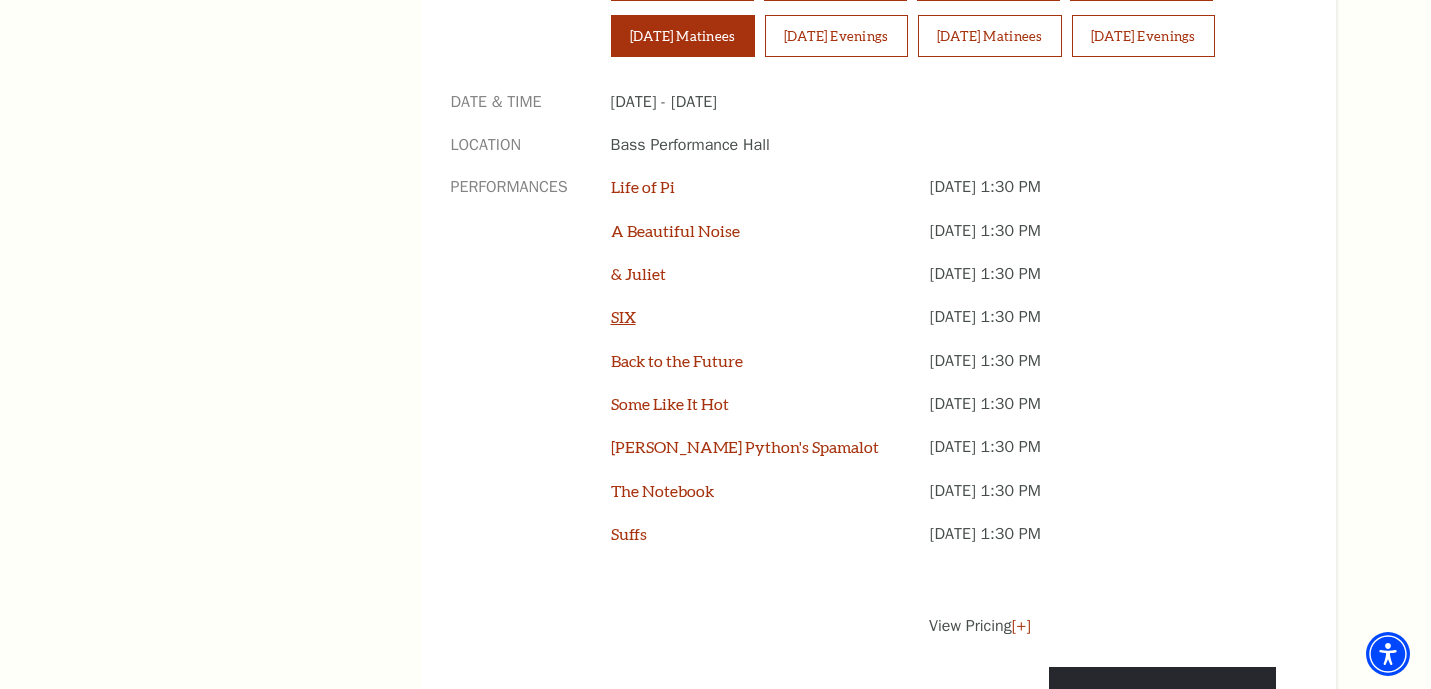 click on "SIX" at bounding box center [623, 316] 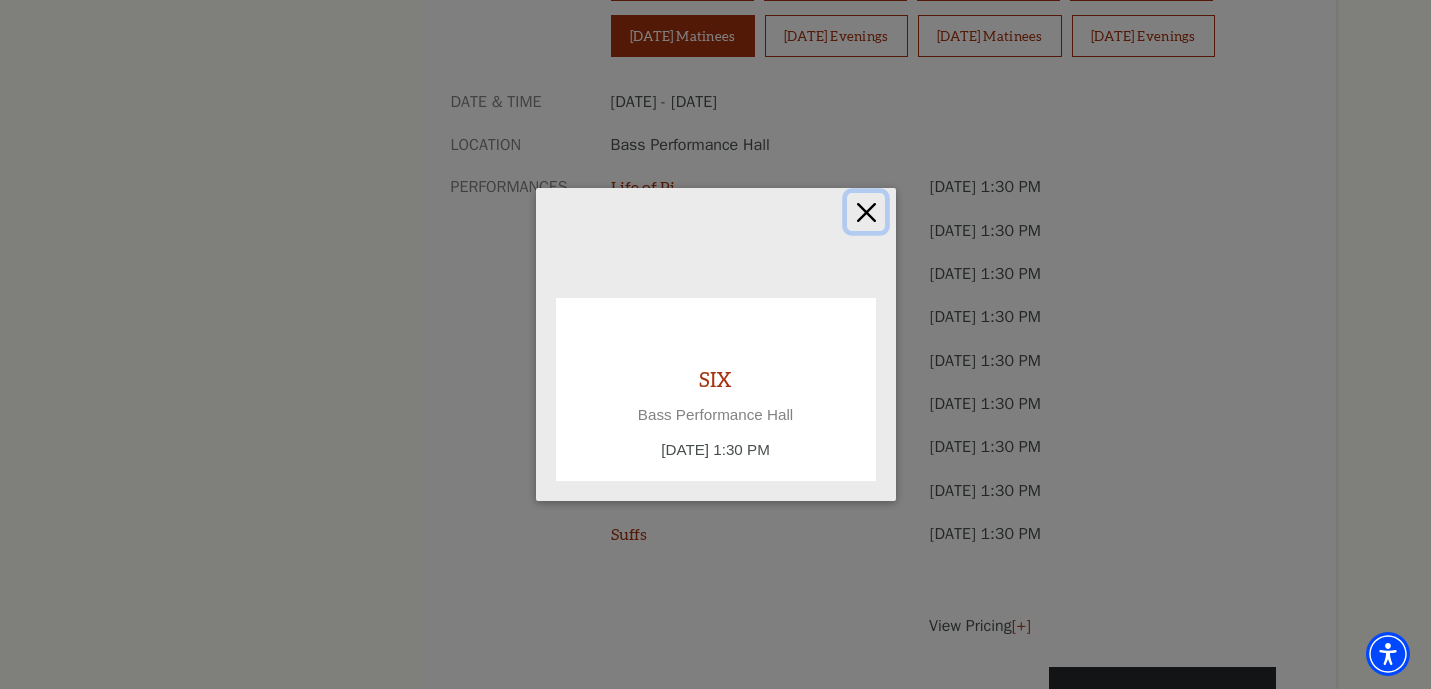 click at bounding box center [866, 212] 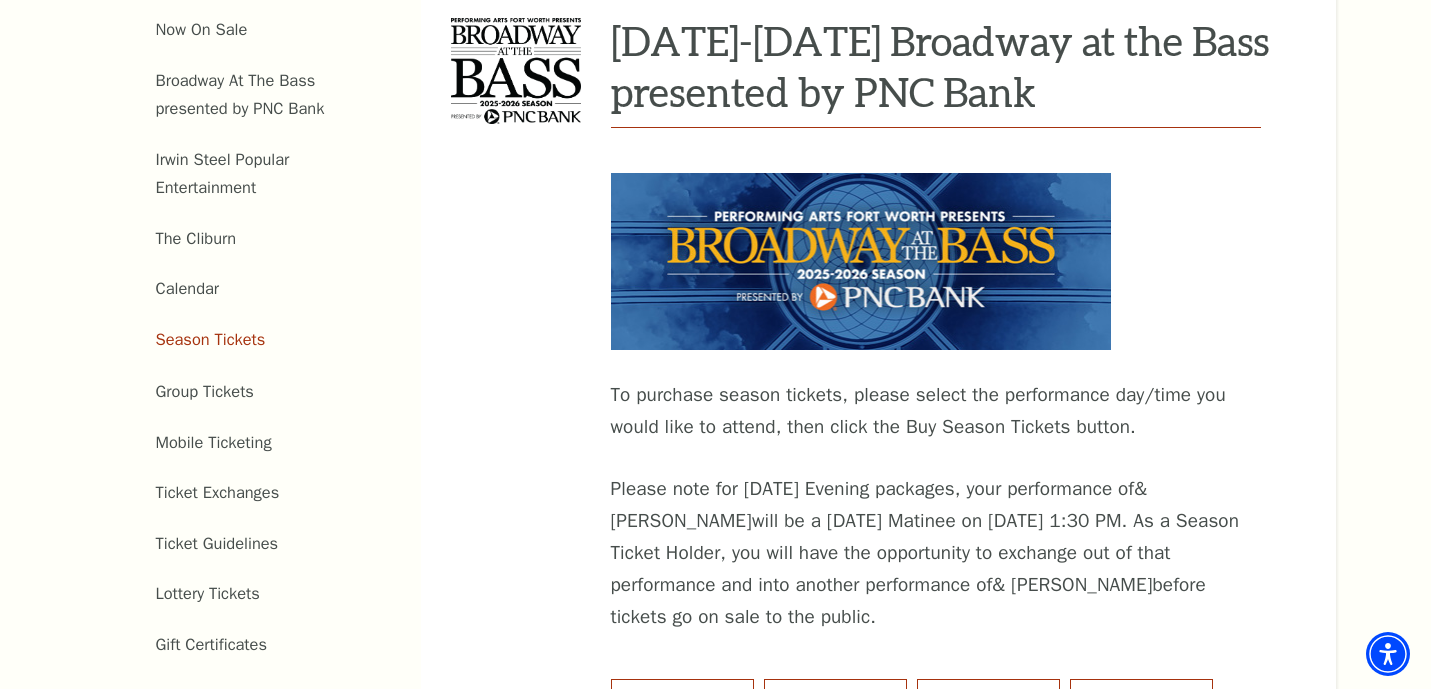 scroll, scrollTop: 760, scrollLeft: 0, axis: vertical 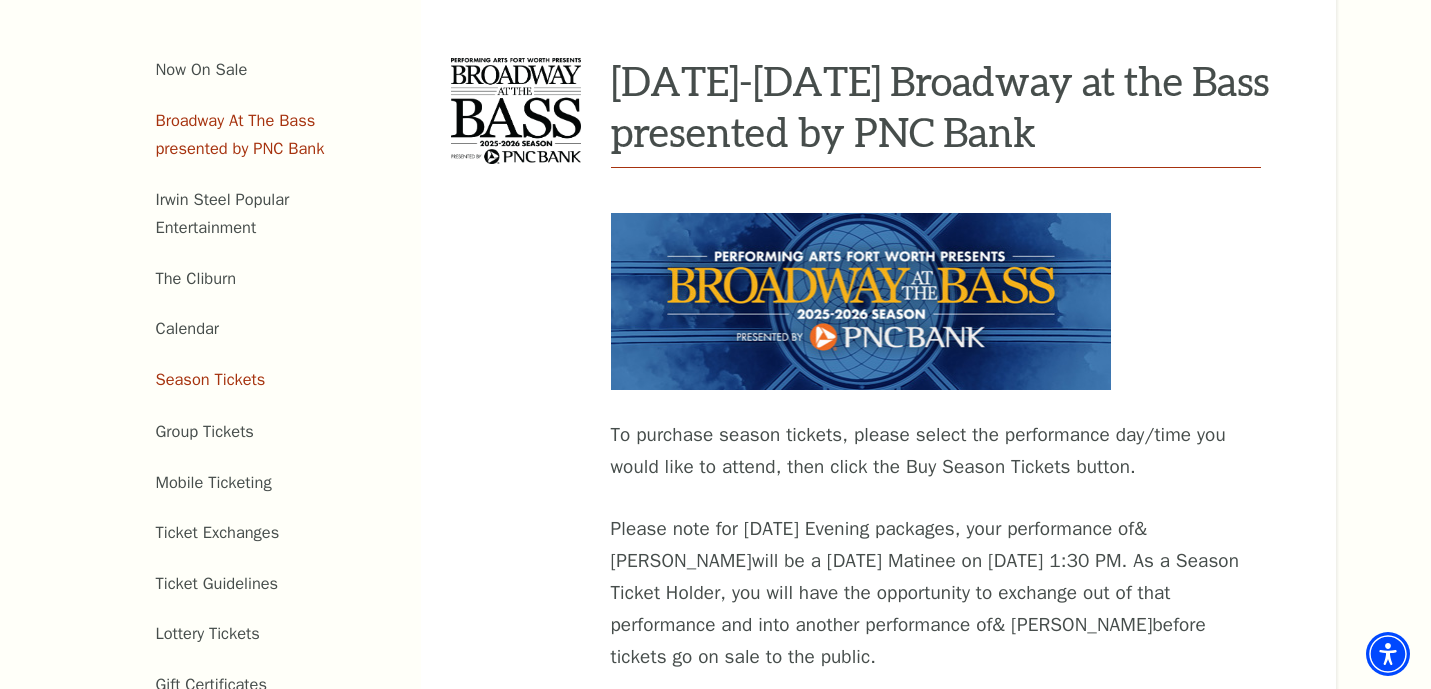 click on "Broadway At The Bass presented by PNC Bank" at bounding box center [240, 135] 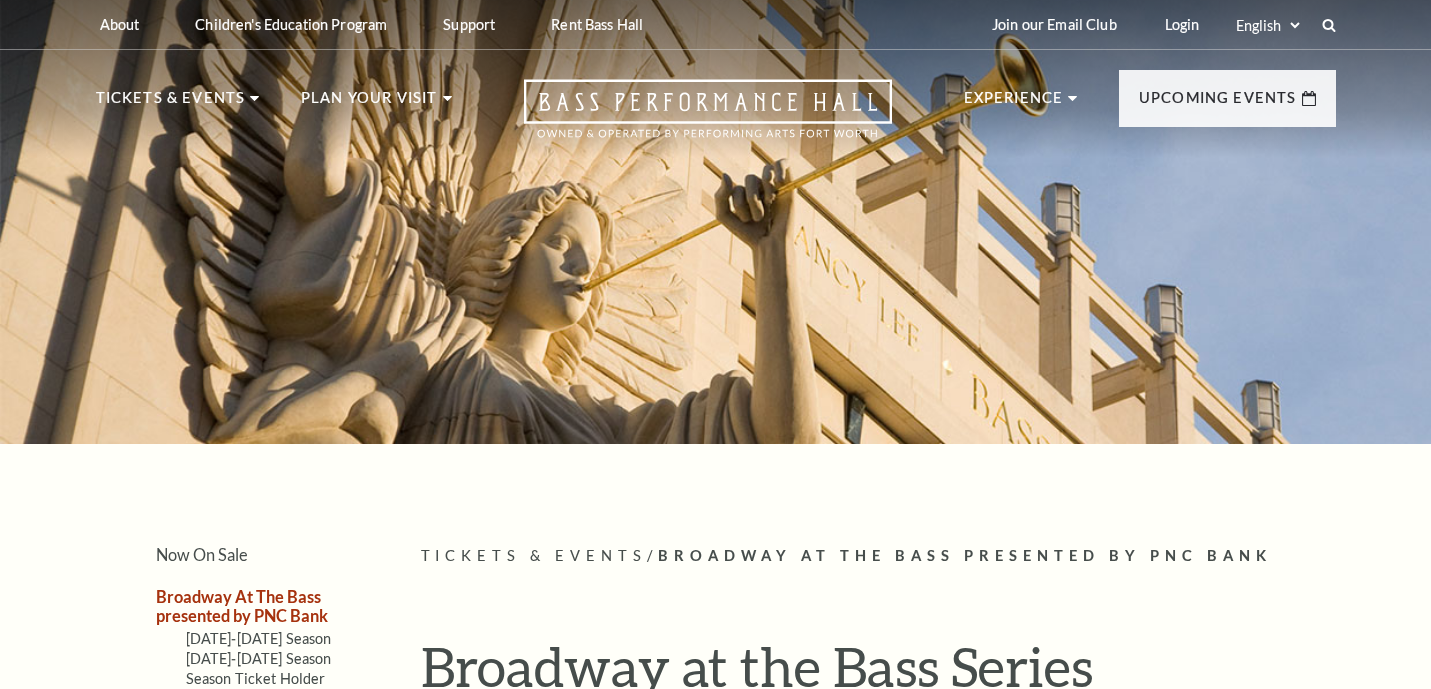 scroll, scrollTop: 0, scrollLeft: 0, axis: both 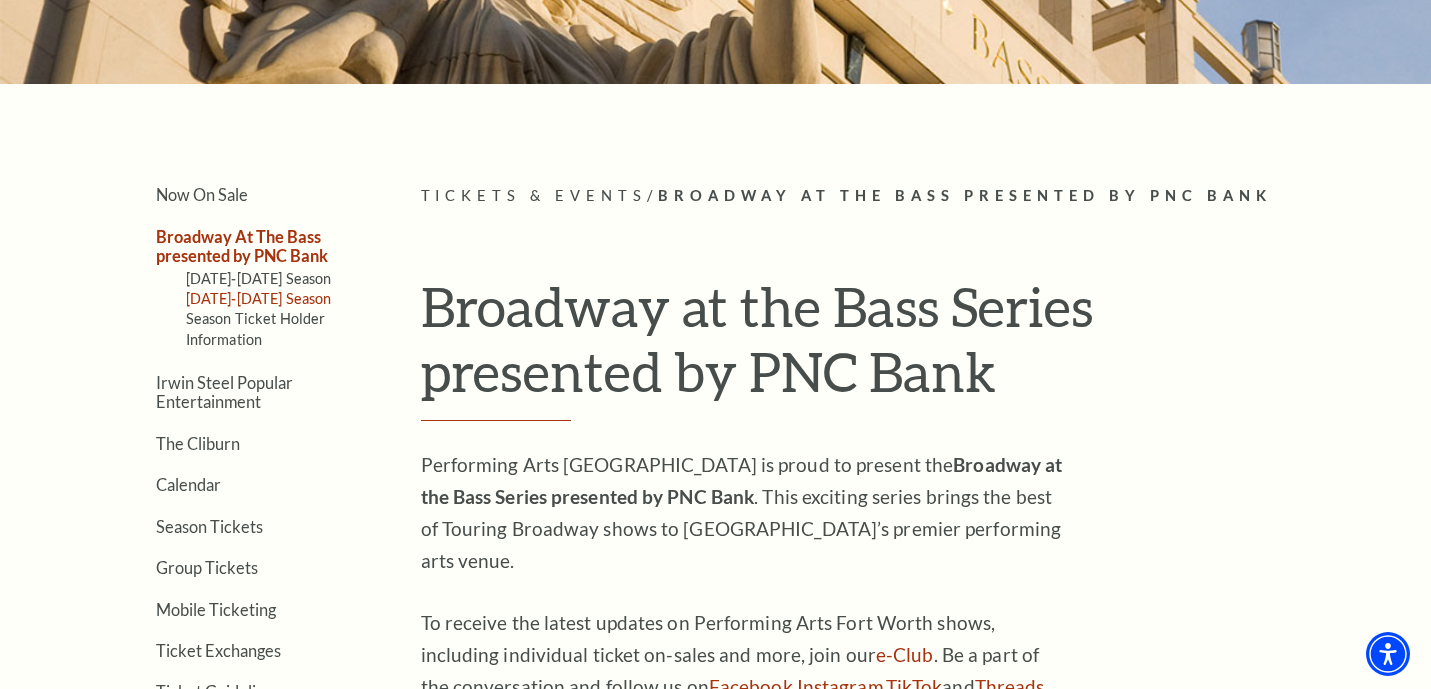 click on "2025-2026 Season" at bounding box center (259, 298) 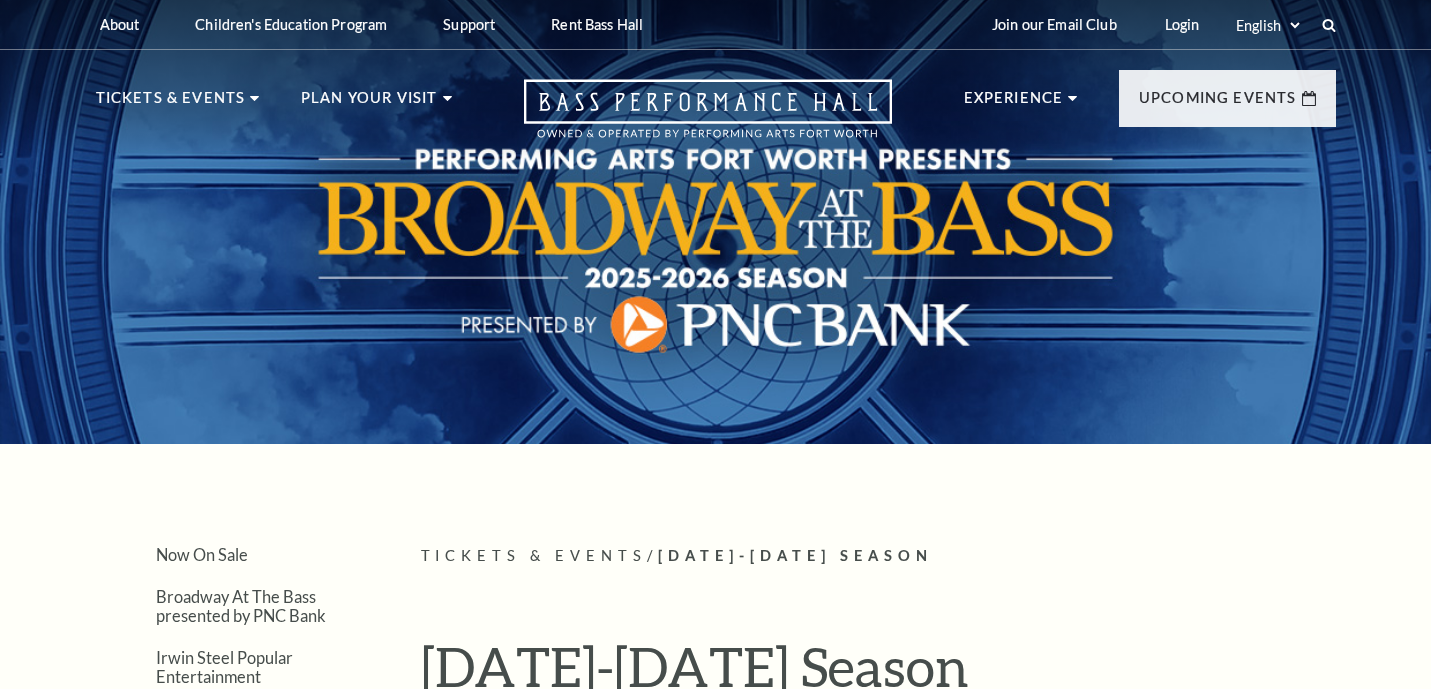 scroll, scrollTop: 0, scrollLeft: 0, axis: both 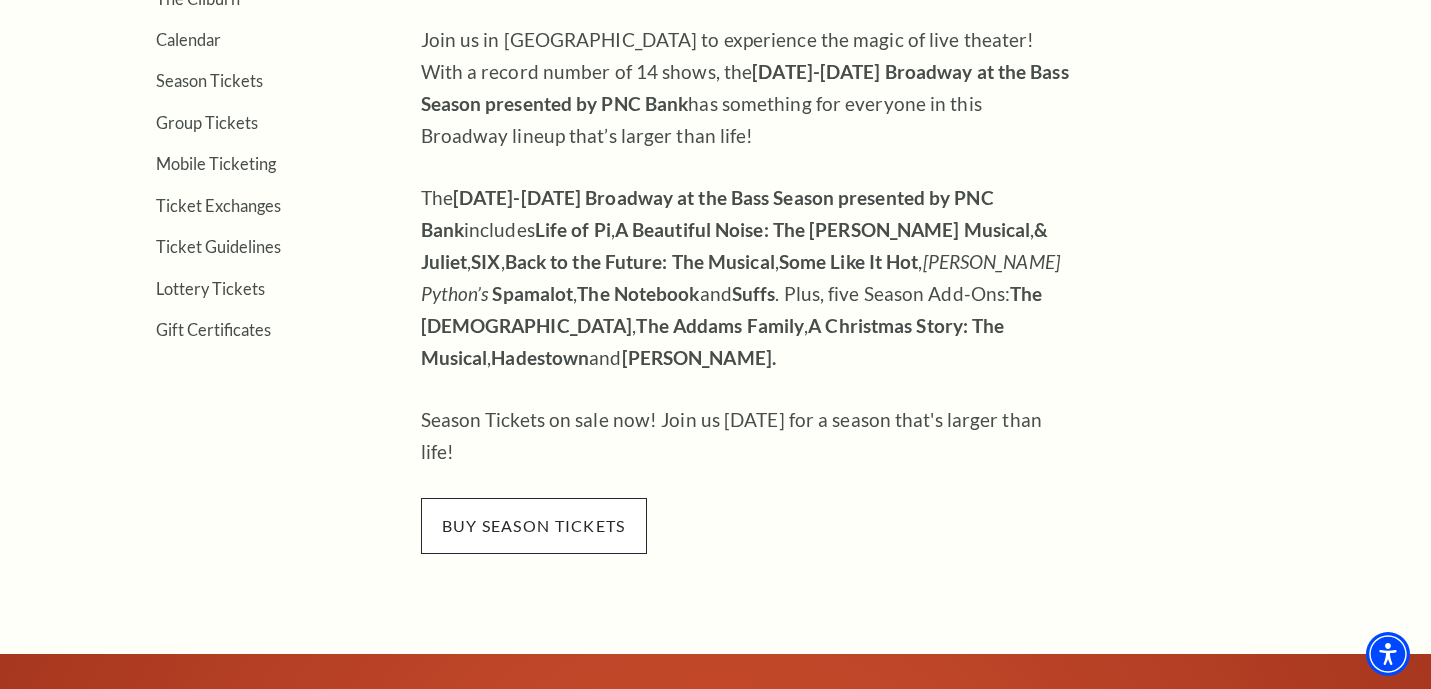 click on "buy season tickets" at bounding box center (534, 526) 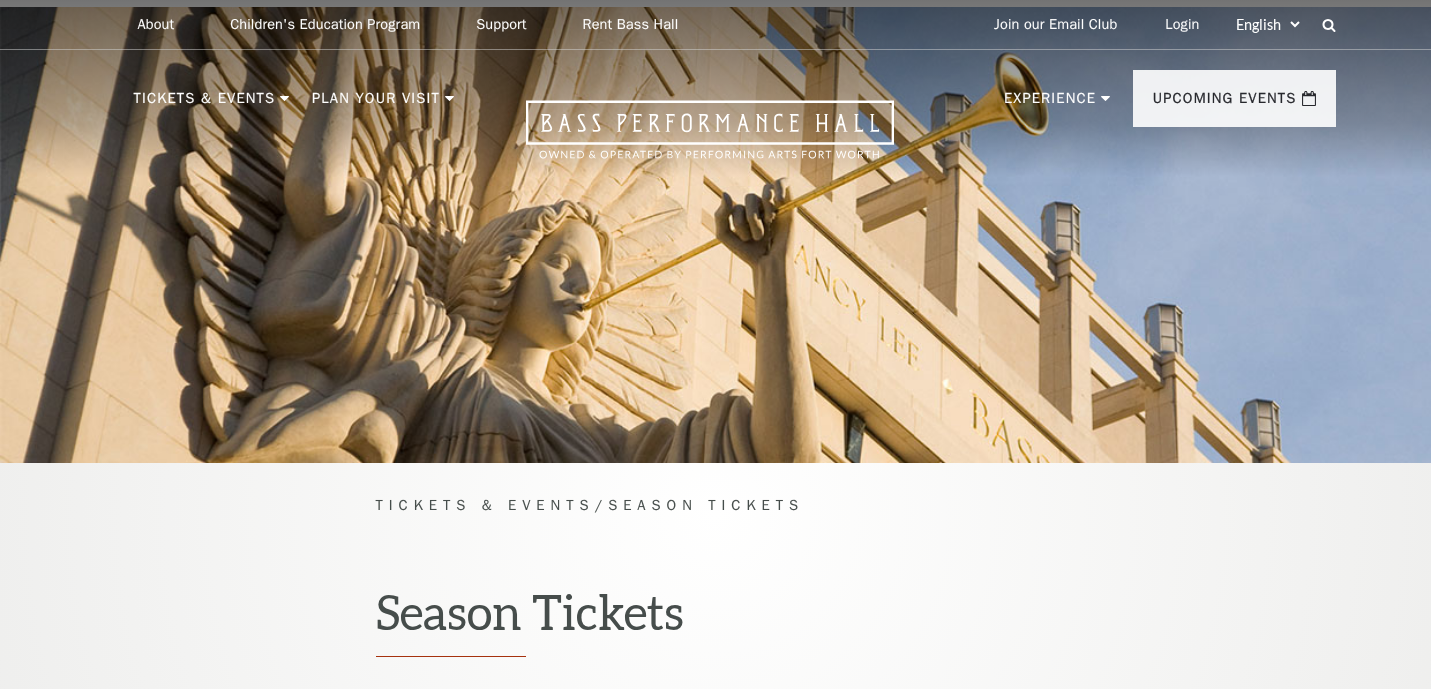 scroll, scrollTop: 0, scrollLeft: 0, axis: both 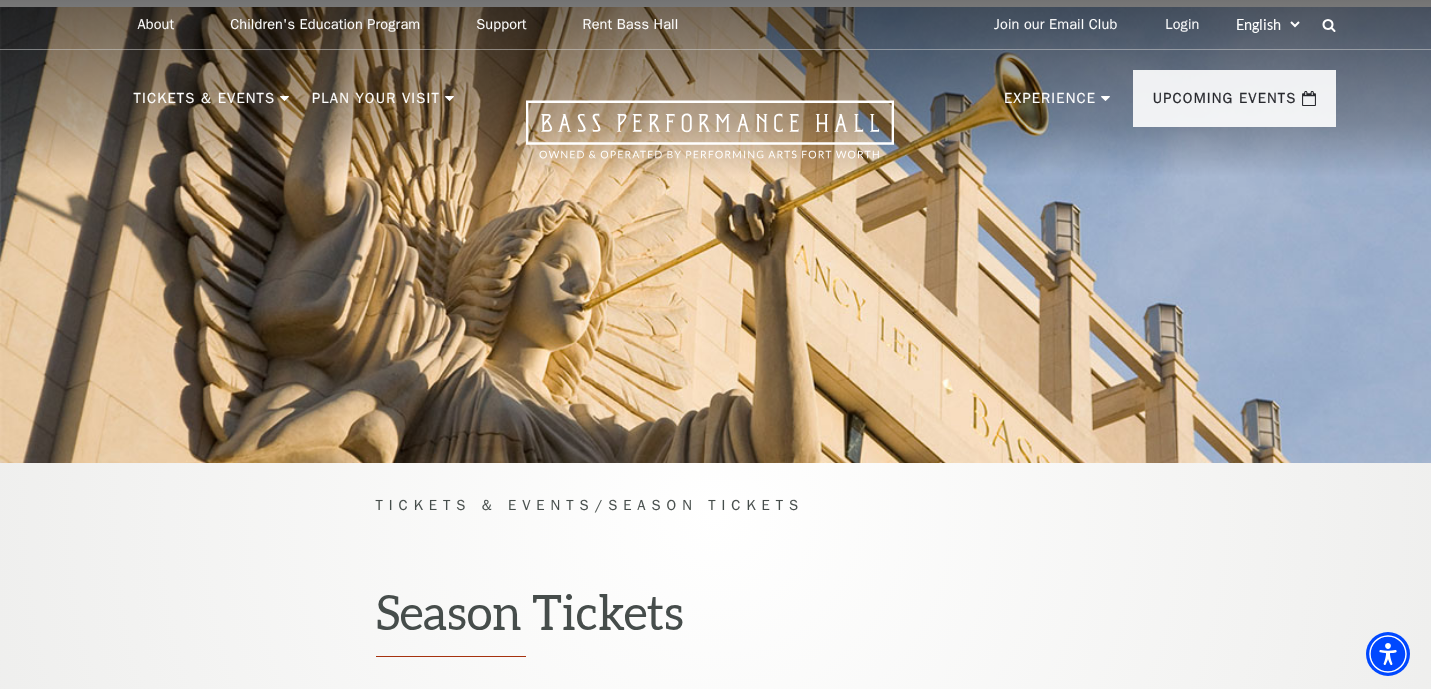 click on "Tickets & Events  /  Season Tickets   Season Tickets" at bounding box center (716, 575) 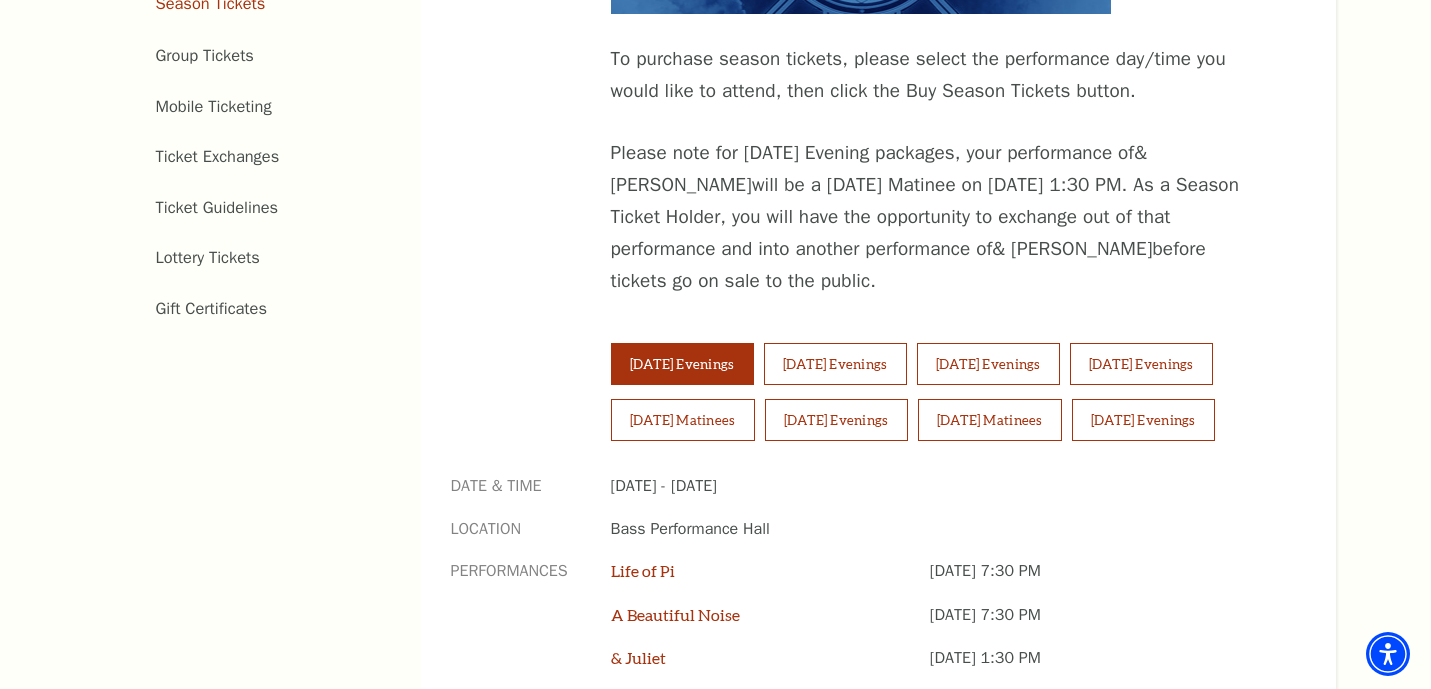 scroll, scrollTop: 1121, scrollLeft: 0, axis: vertical 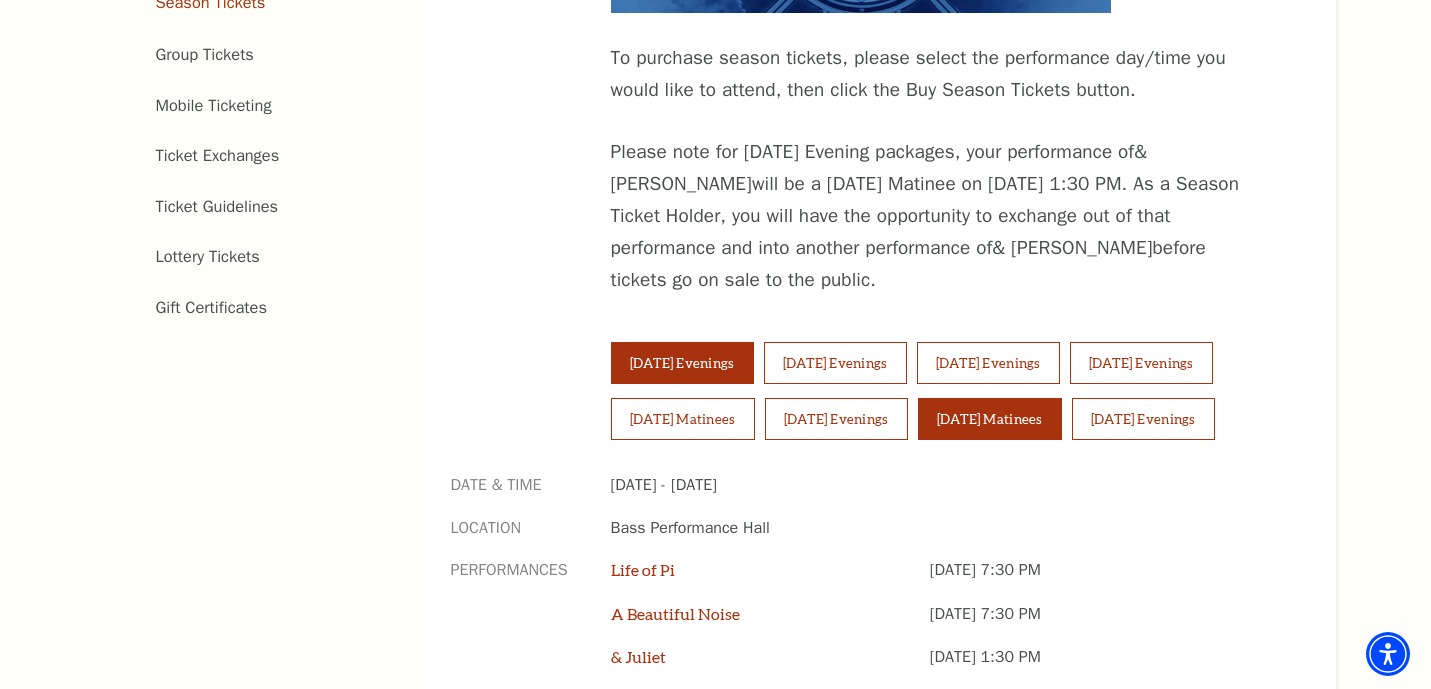 click on "Sunday Matinees" at bounding box center [990, 419] 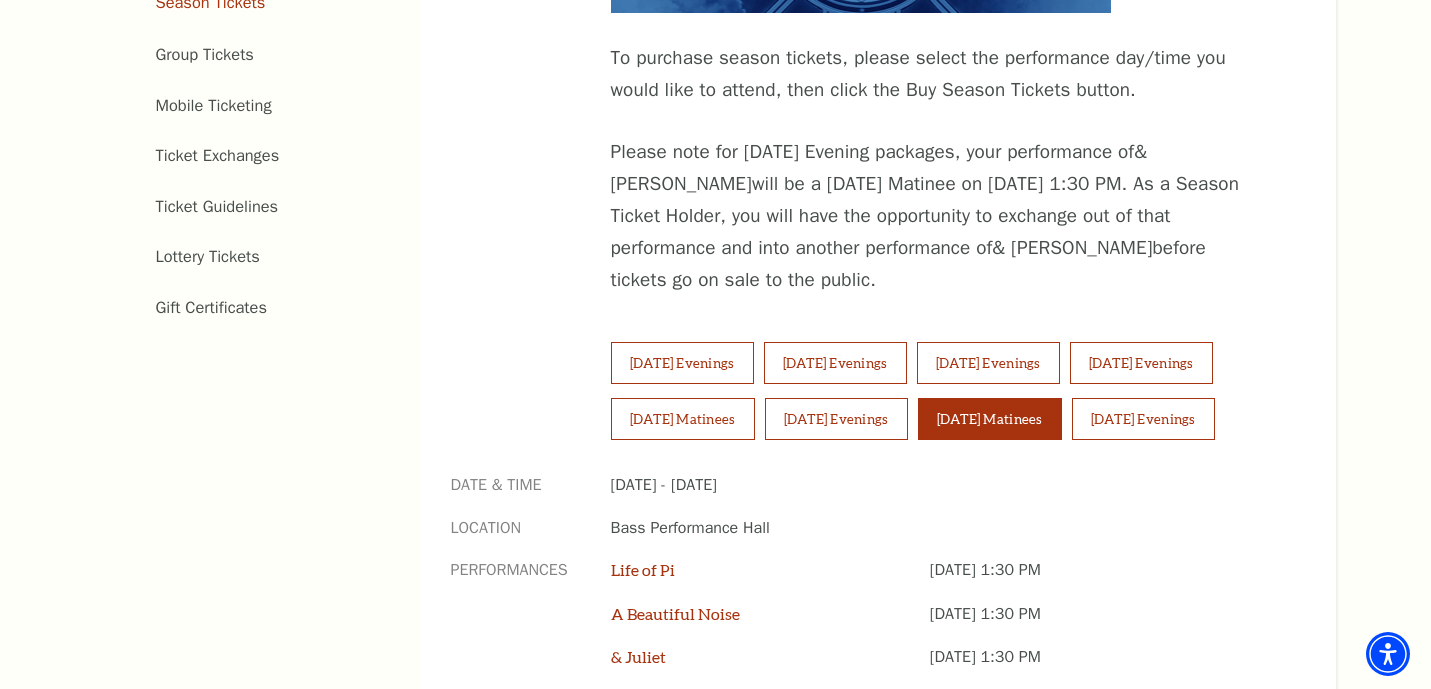 click on "Date & Time   September 28, 2025 - August 9, 2026   Location   Bass Performance Hall   Performances   Life of Pi   Sunday September 28, 1:30 PM A Beautiful Noise   Sunday November 2, 1:30 PM & Juliet   Sunday November 16, 1:30 PM SIX   Sunday February 15, 1:30 PM Back to the Future   Sunday March 29, 1:30 PM Some Like It Hot   Sunday April 19, 1:30 PM Monty Python's Spamalot   Sunday May 3, 1:30 PM The Notebook   Sunday June 28, 1:30 PM Suffs   Sunday August 9, 1:30 PM" at bounding box center [863, 711] 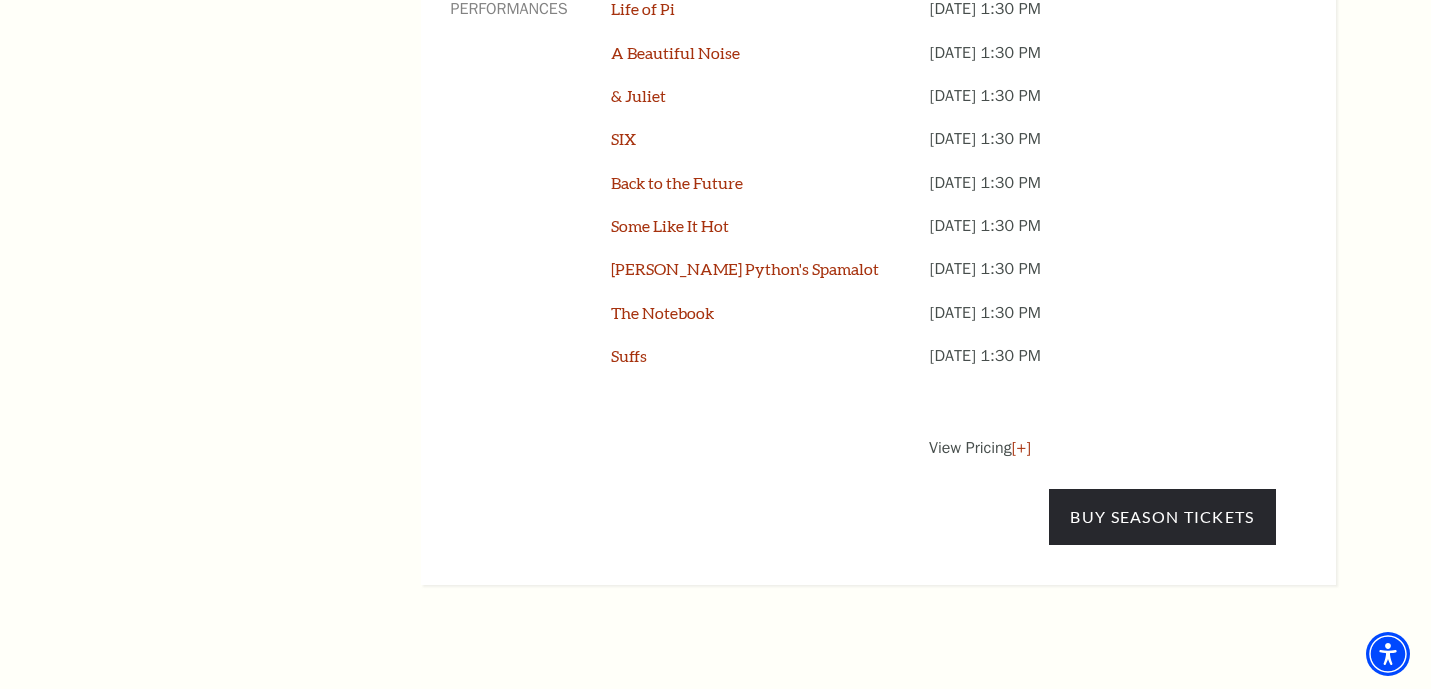 scroll, scrollTop: 1721, scrollLeft: 0, axis: vertical 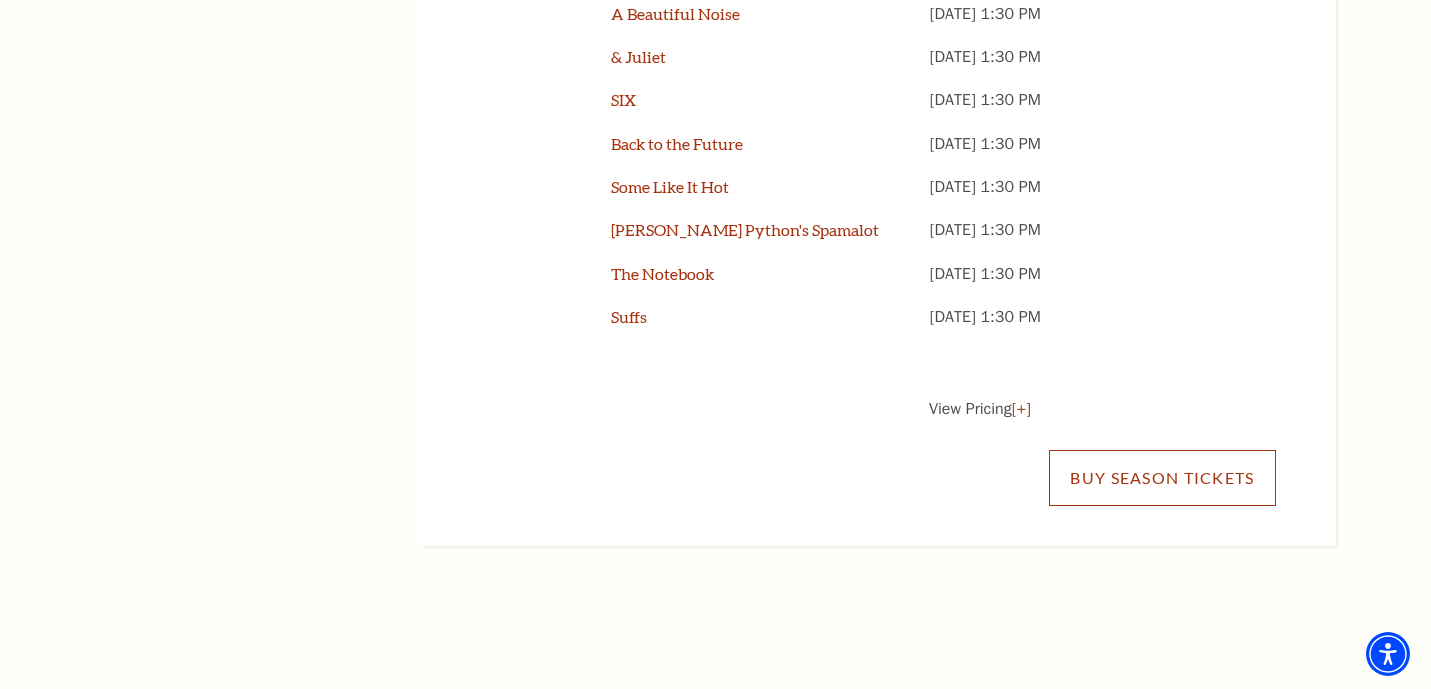 click on "Buy Season Tickets" at bounding box center [1162, 478] 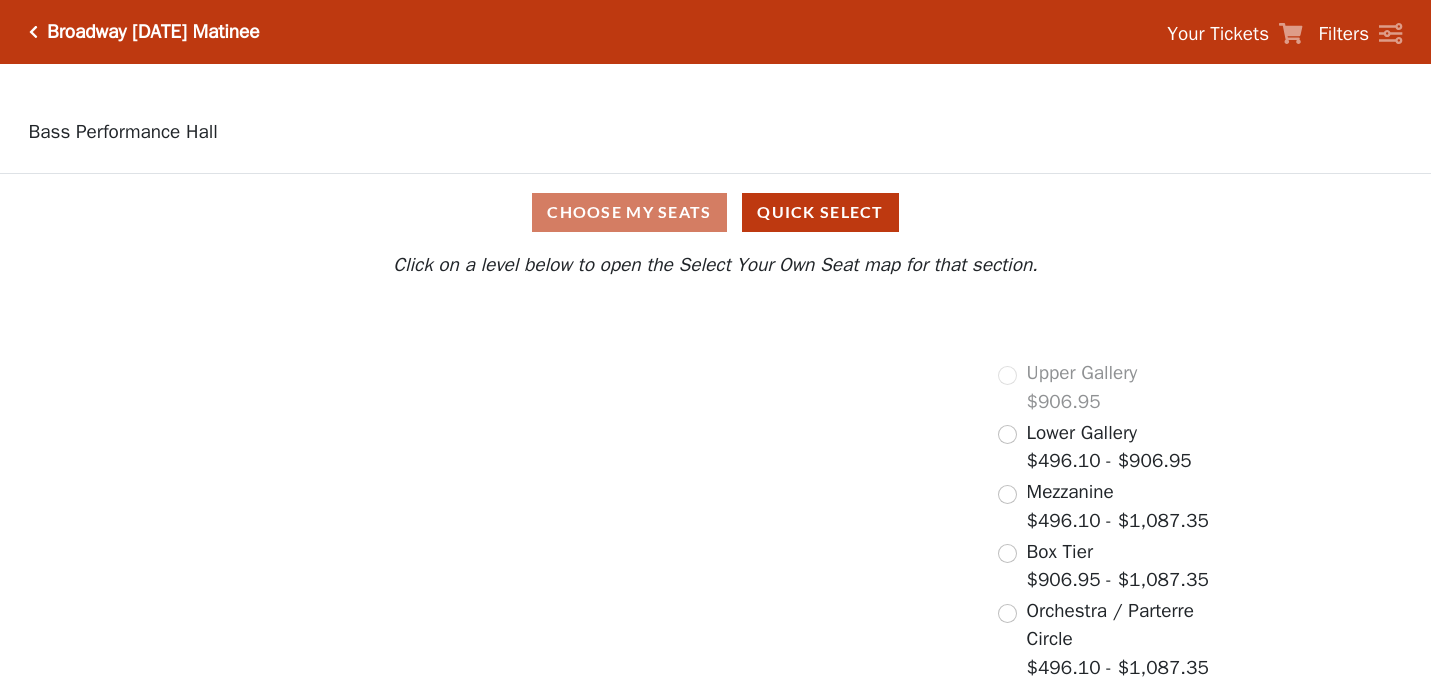 scroll, scrollTop: 0, scrollLeft: 0, axis: both 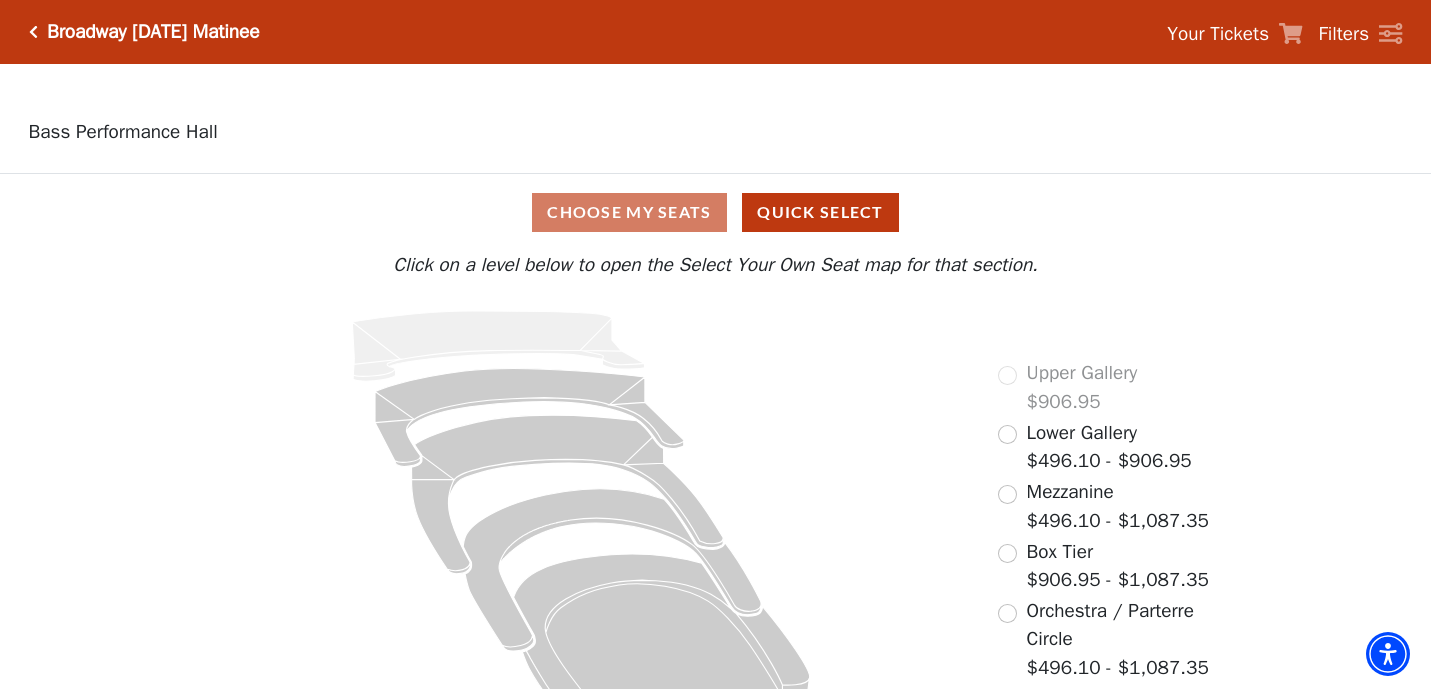 drag, startPoint x: 906, startPoint y: 483, endPoint x: 917, endPoint y: 304, distance: 179.33768 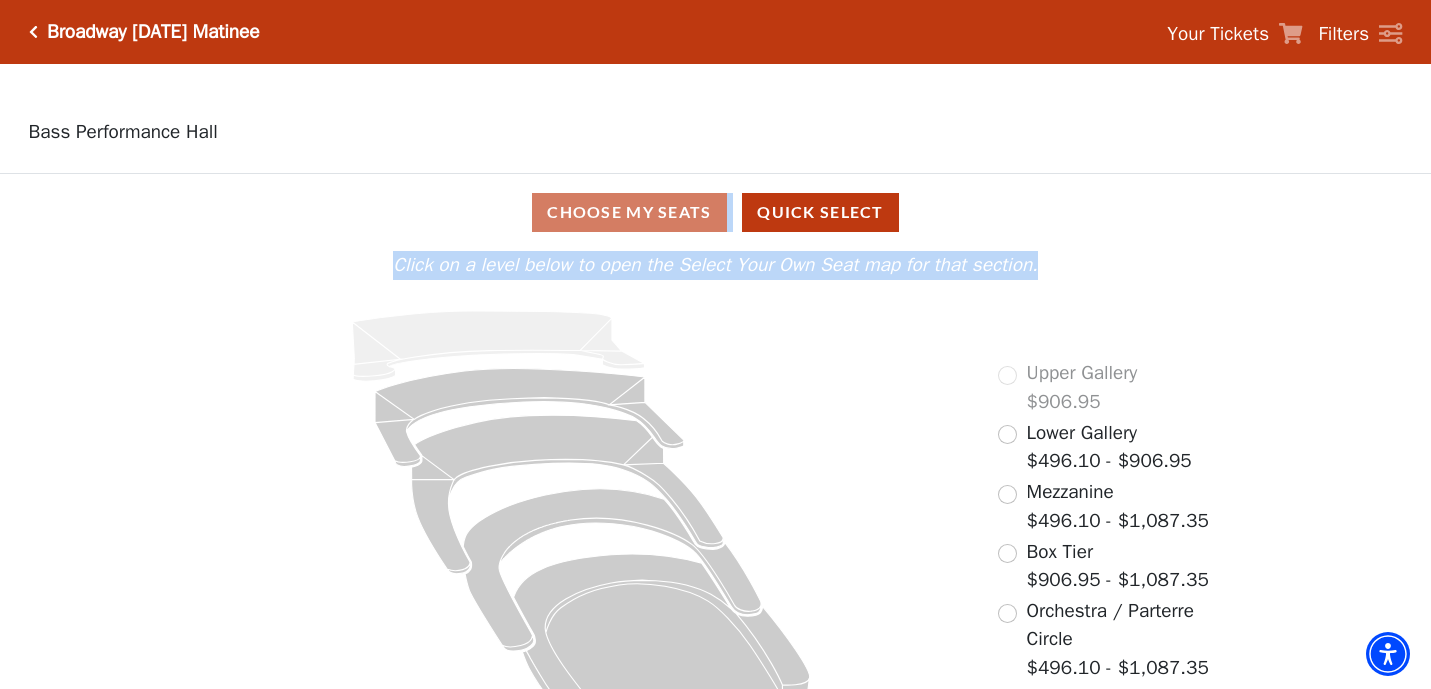 drag, startPoint x: 787, startPoint y: 430, endPoint x: 796, endPoint y: 181, distance: 249.1626 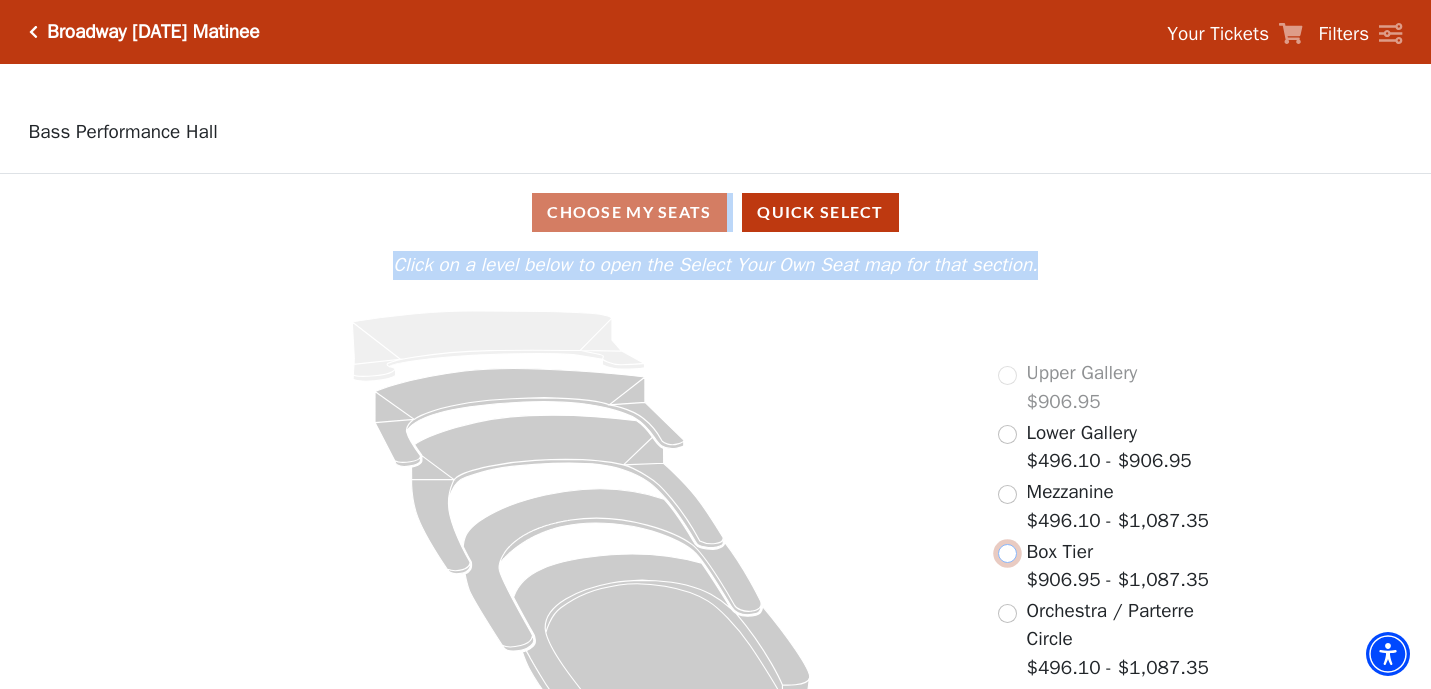 click at bounding box center (1007, 553) 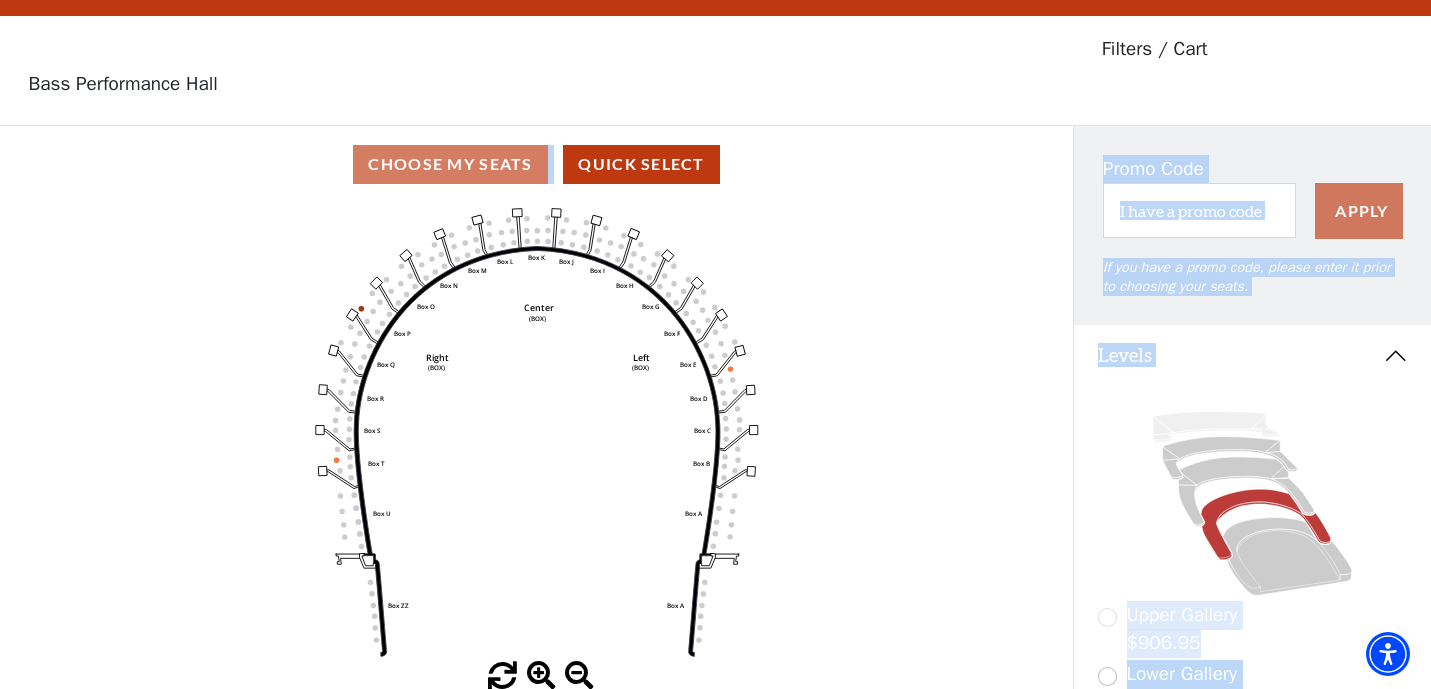 scroll, scrollTop: 92, scrollLeft: 0, axis: vertical 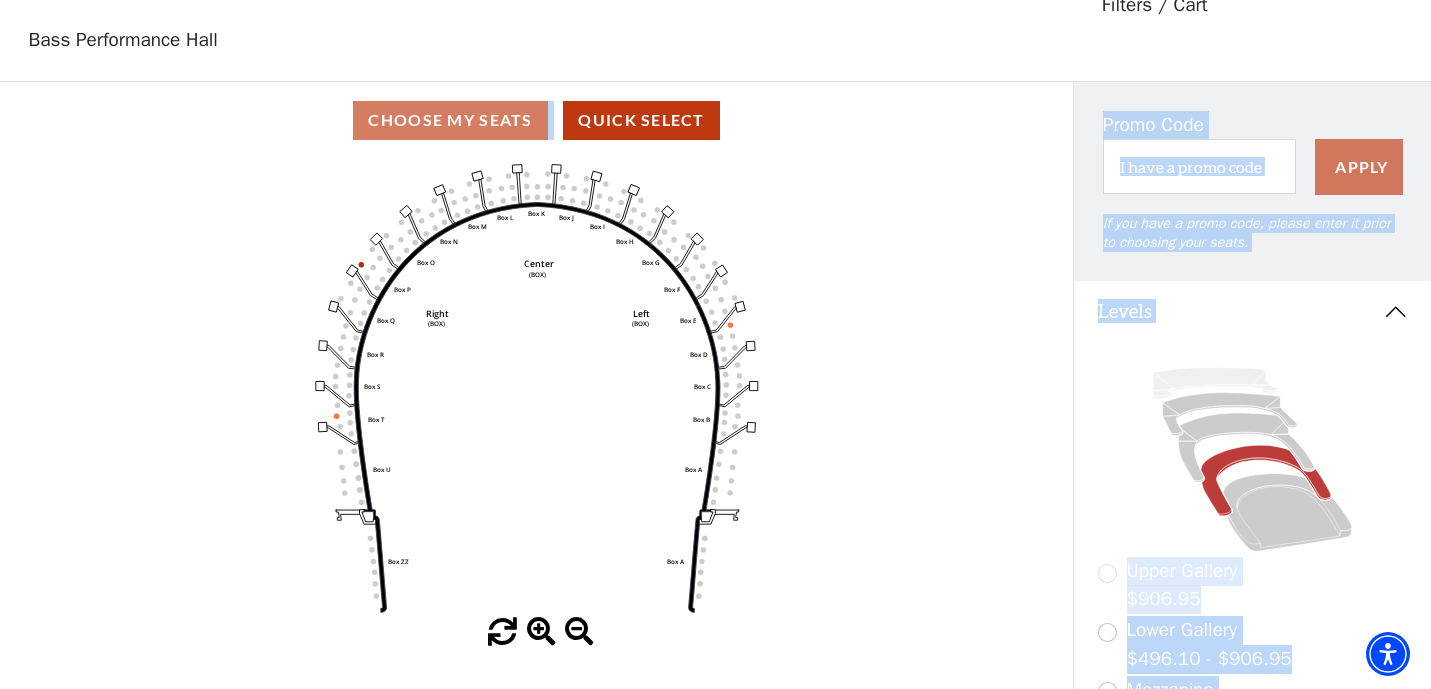 click on "Left   (BOX)   Right   (BOX)   Center   (BOX)   Box ZZ   Box U   Box T   Box S   Box R   Box Q   Box P   Box O   Box N   Box M   Box L   Box A   Box A   Box B   Box C   Box D   Box E   Box F   Box G   Box H   Box I   Box J   Box K" 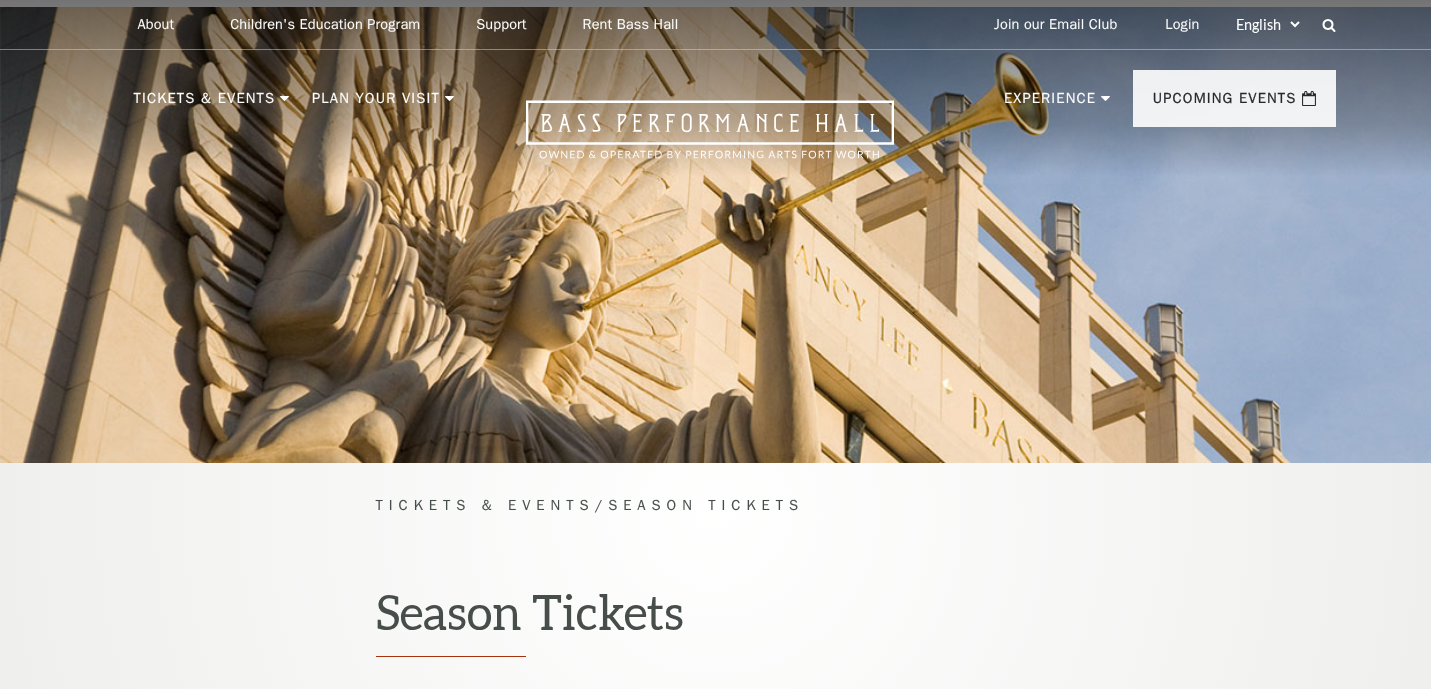 scroll, scrollTop: 1737, scrollLeft: 0, axis: vertical 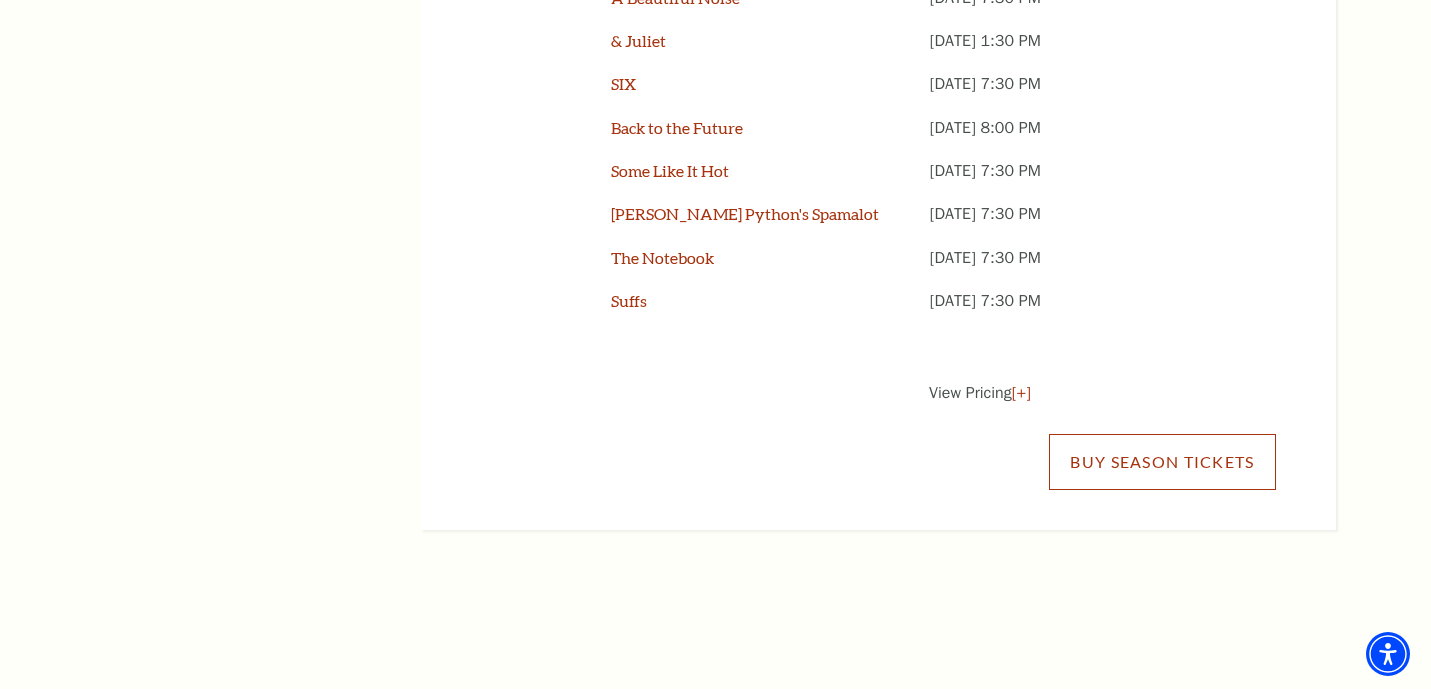 click on "Buy Season Tickets" at bounding box center [1162, 462] 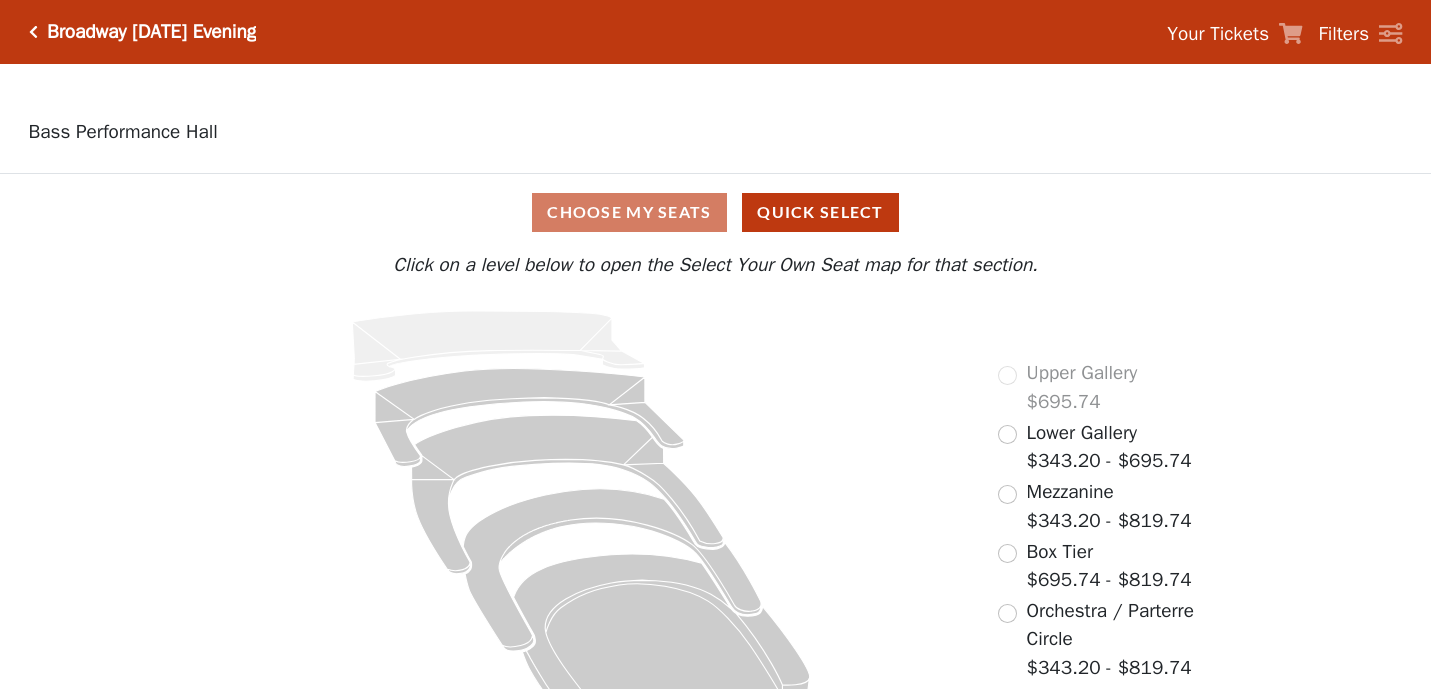 scroll, scrollTop: 0, scrollLeft: 0, axis: both 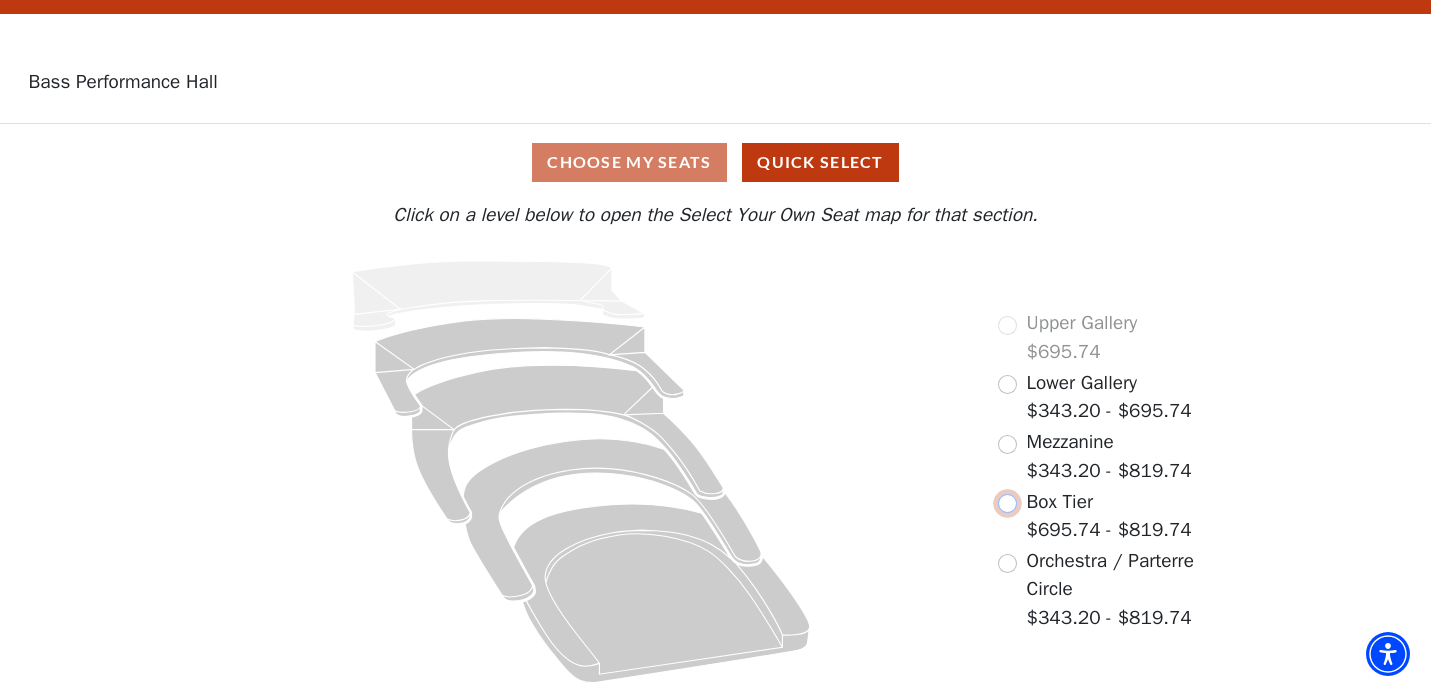 click at bounding box center [1007, 503] 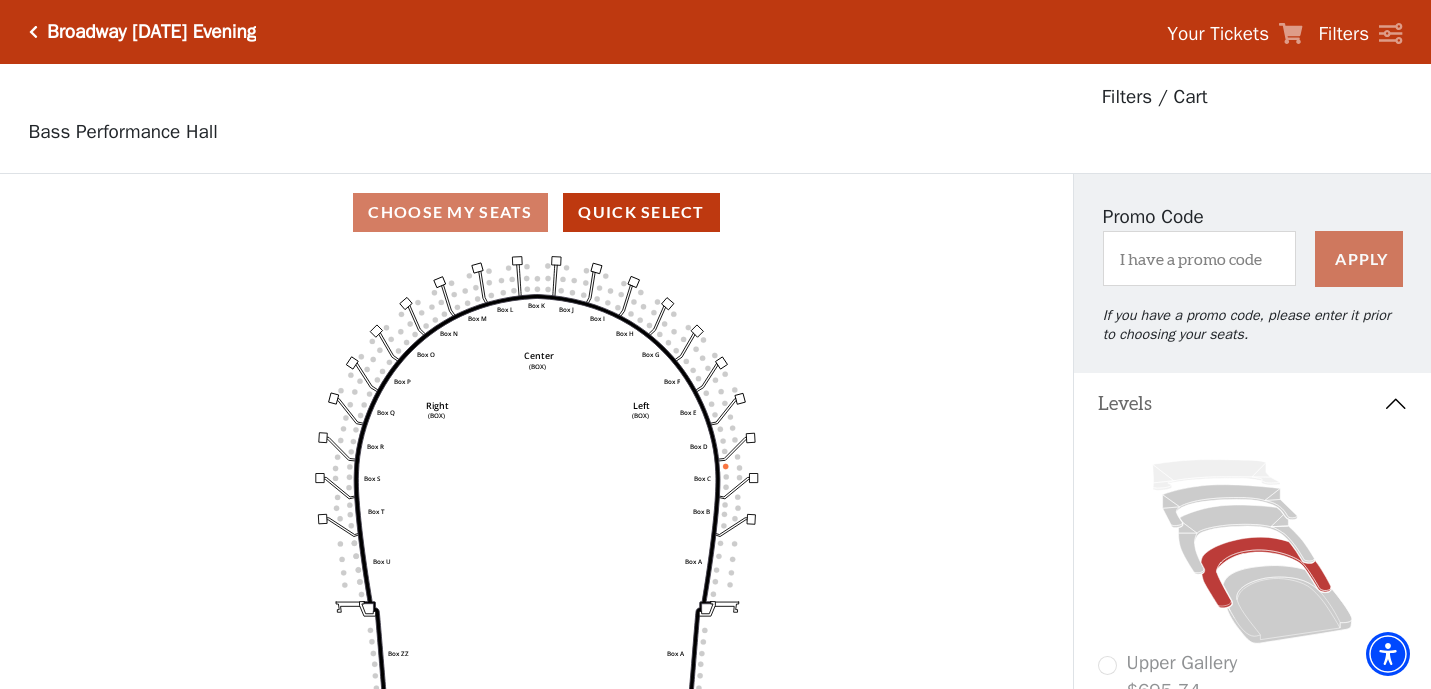 scroll, scrollTop: 92, scrollLeft: 0, axis: vertical 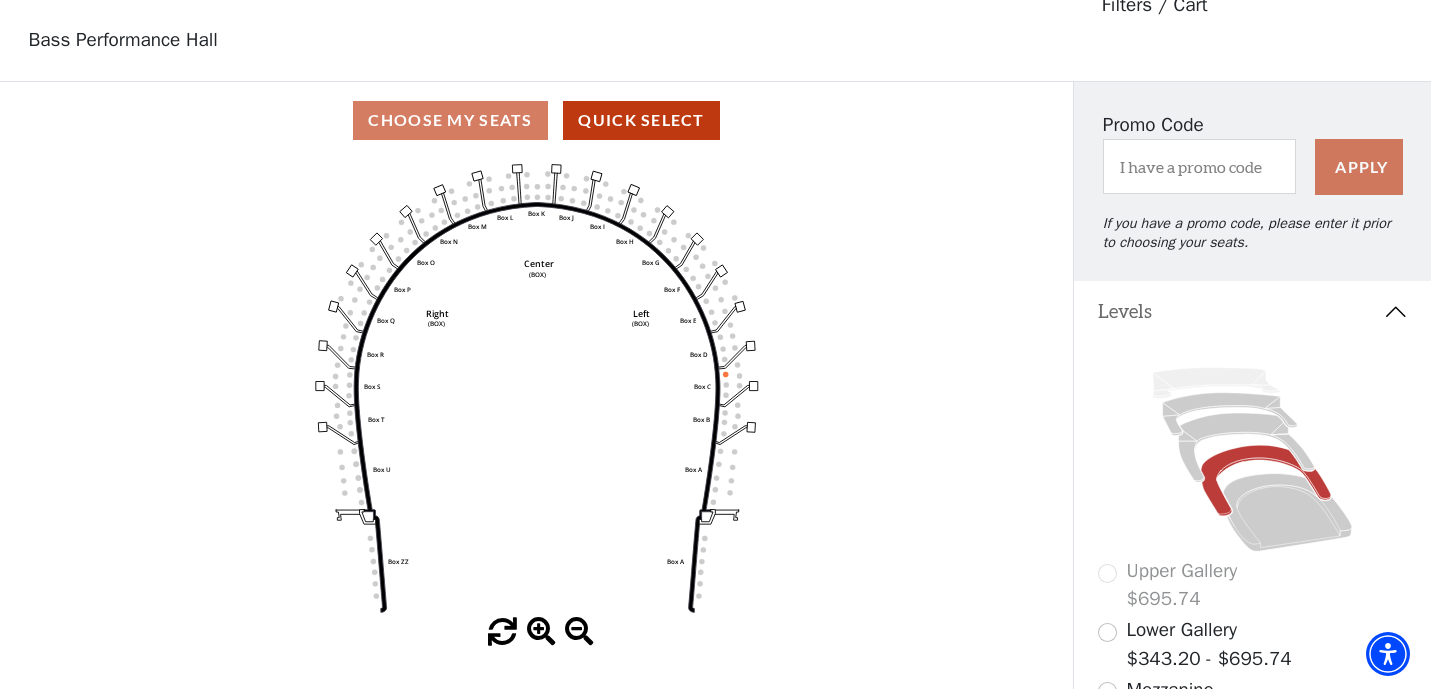 click on "Lower Gallery" at bounding box center [1182, 630] 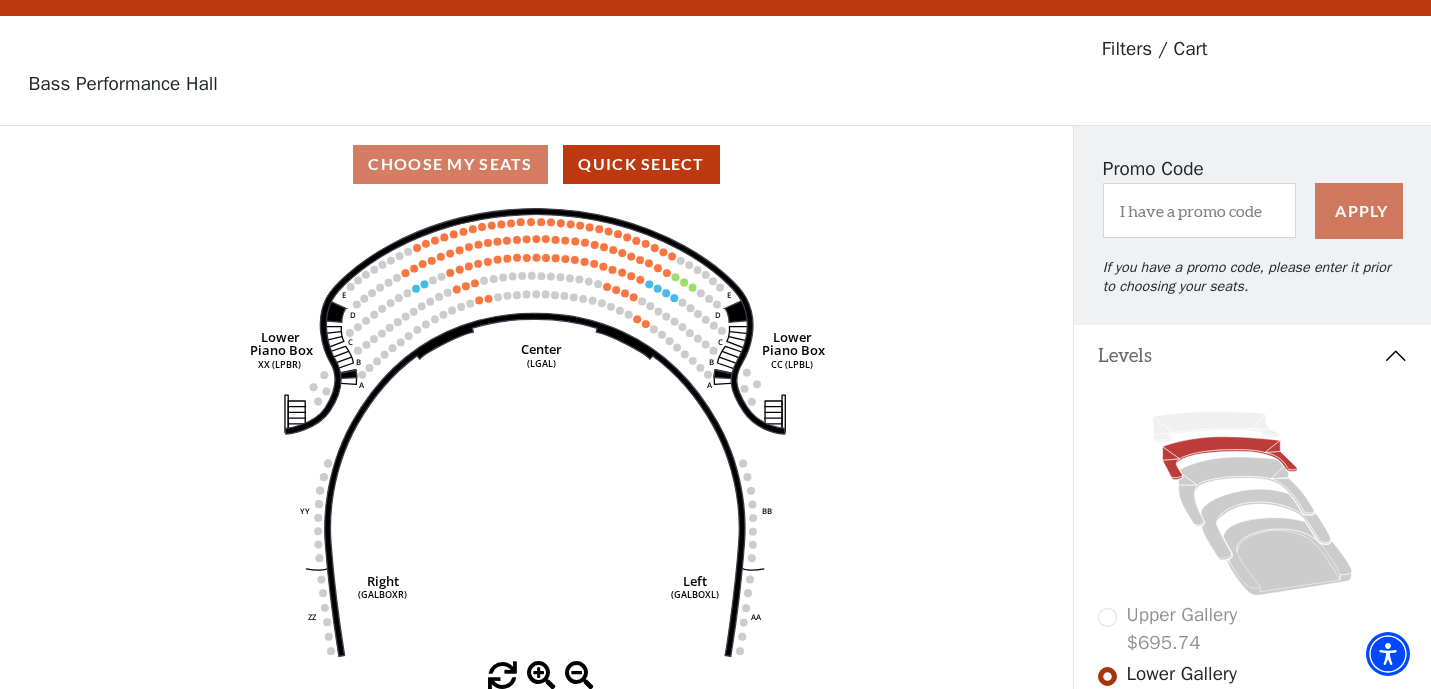 scroll, scrollTop: 92, scrollLeft: 0, axis: vertical 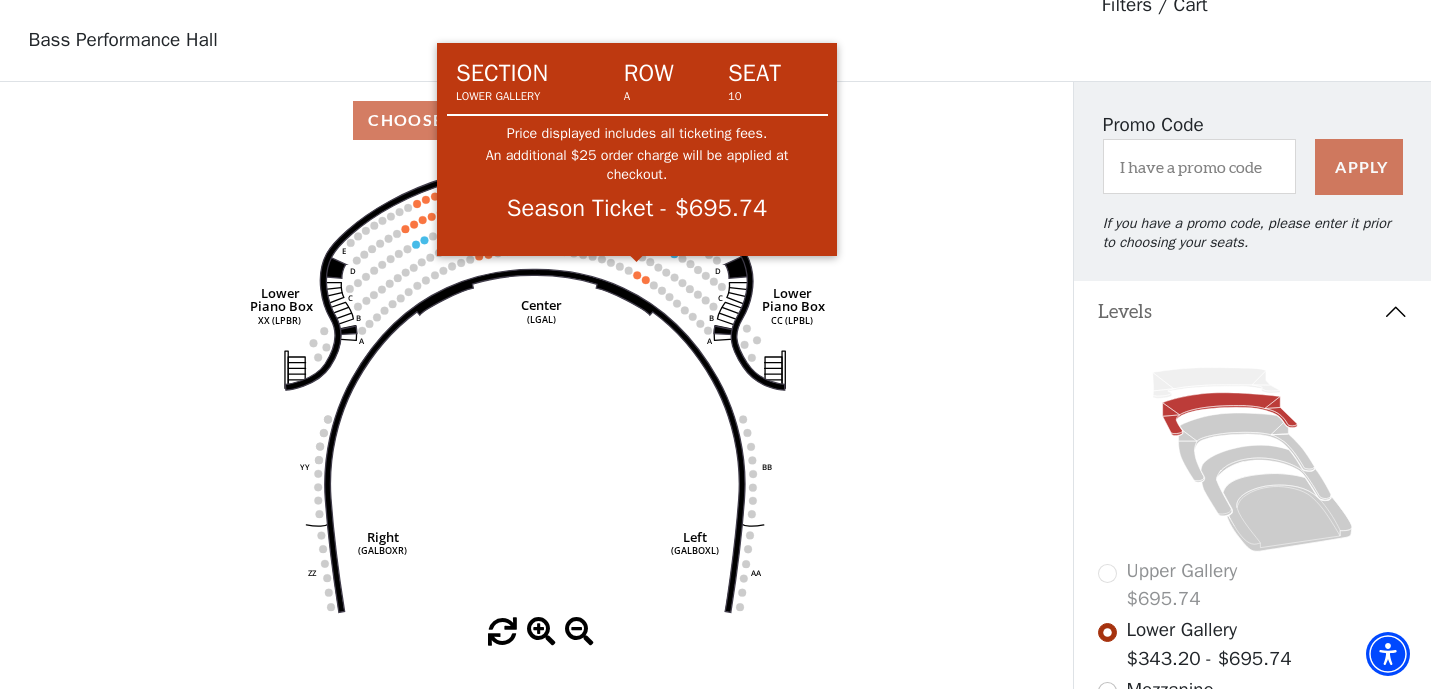 click 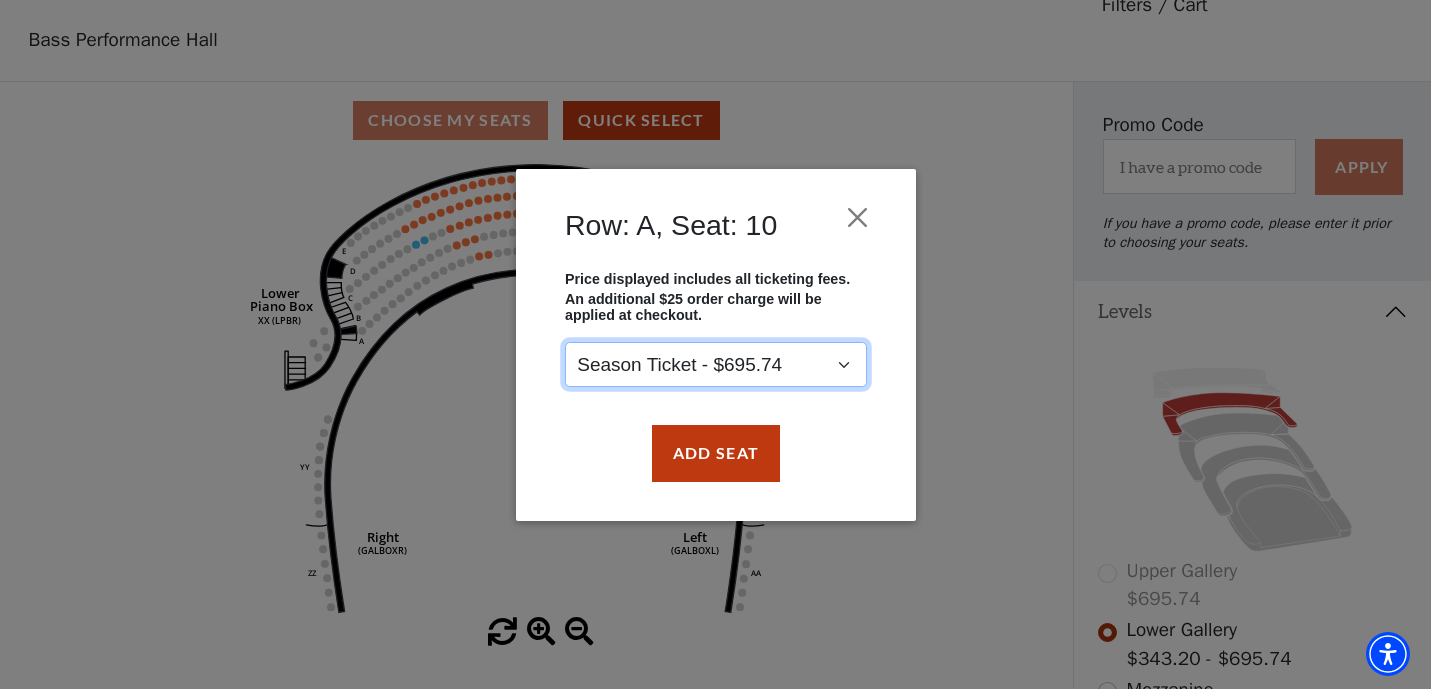 click on "Season Ticket - $695.74" at bounding box center [716, 364] 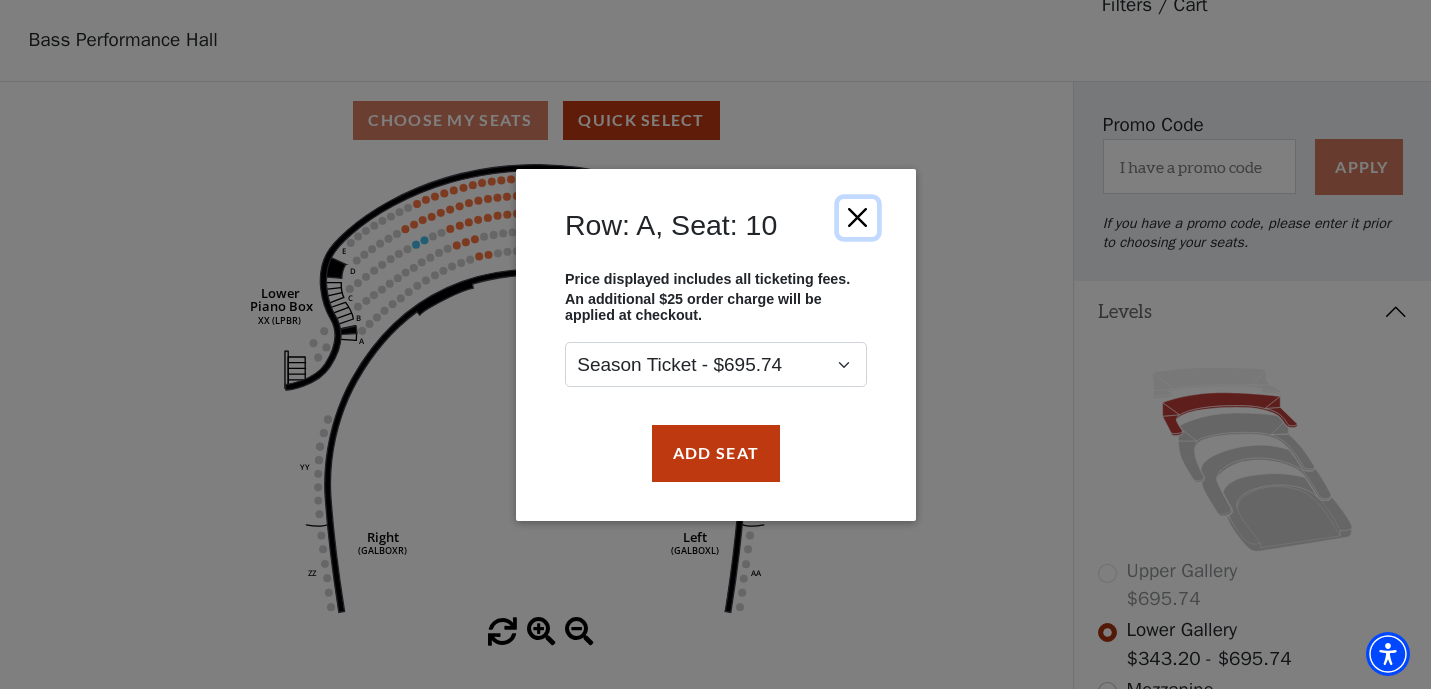 click at bounding box center (857, 217) 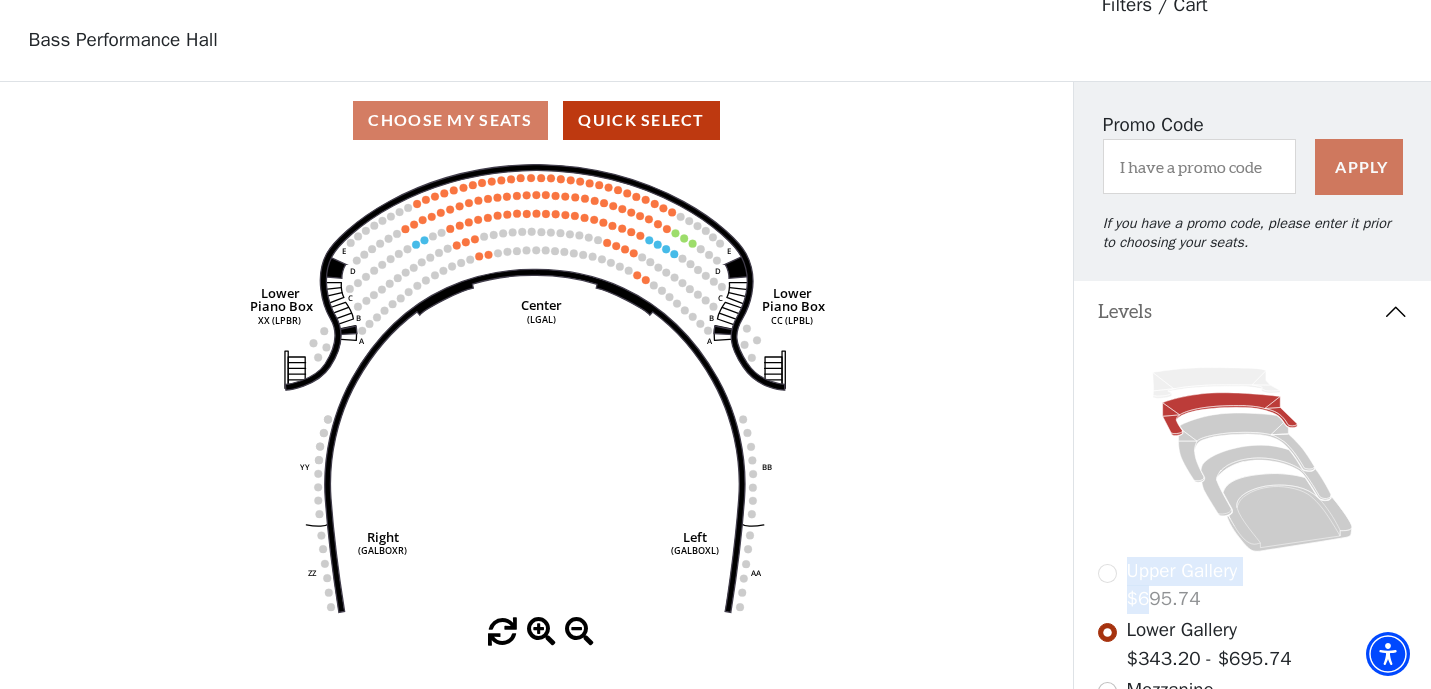 drag, startPoint x: 1151, startPoint y: 578, endPoint x: 1154, endPoint y: 455, distance: 123.03658 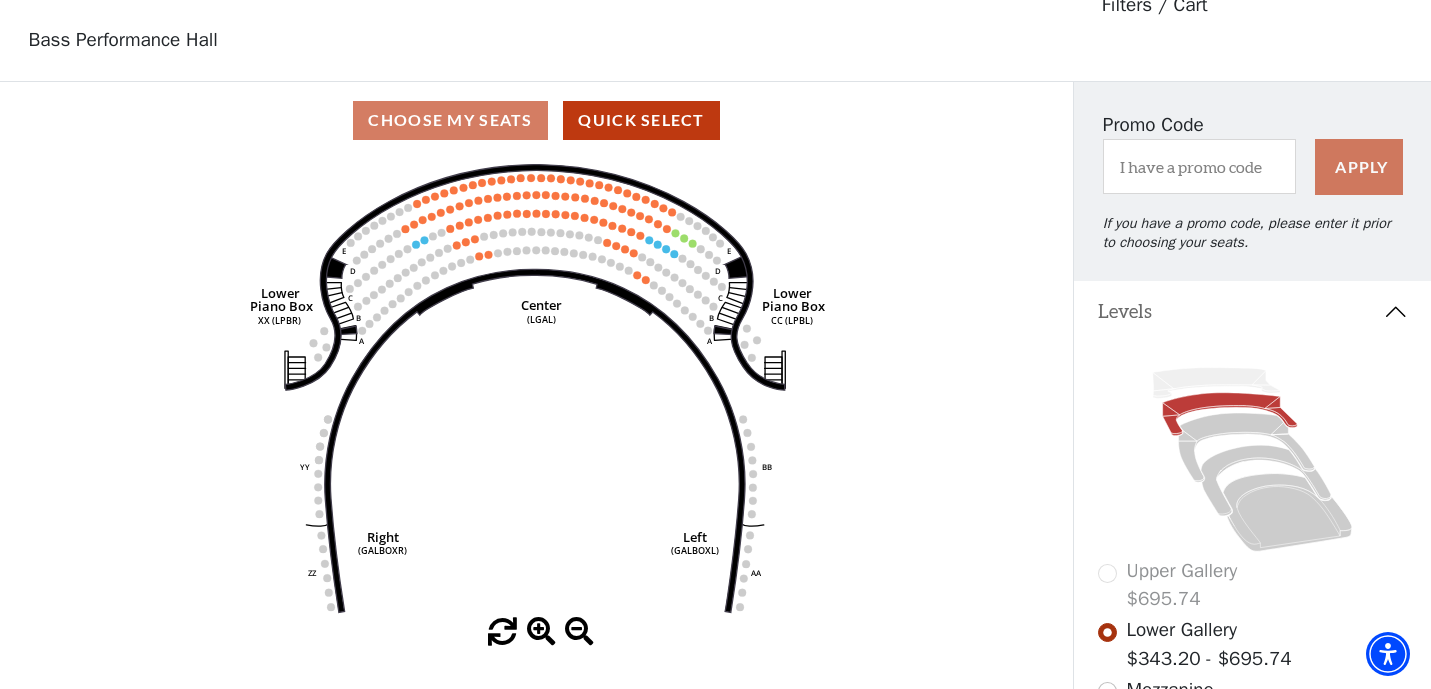 click 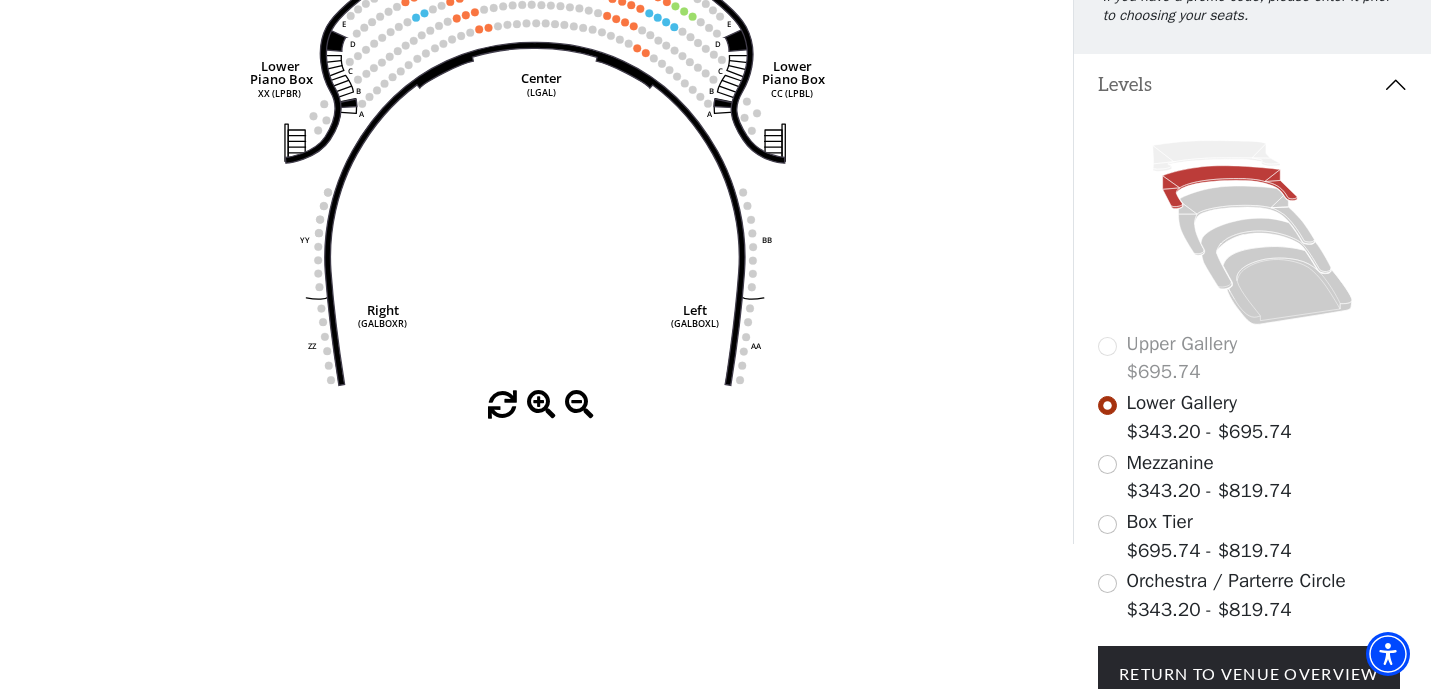 scroll, scrollTop: 372, scrollLeft: 0, axis: vertical 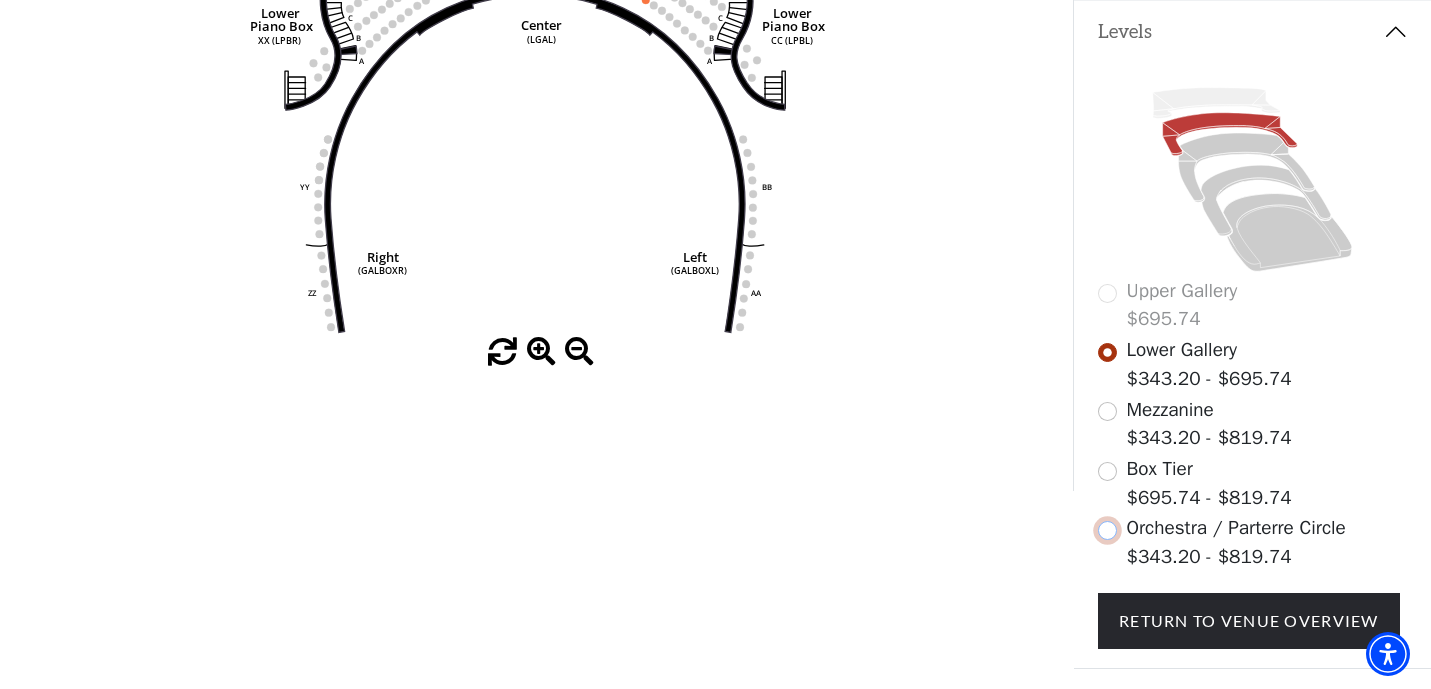 click at bounding box center [1107, 530] 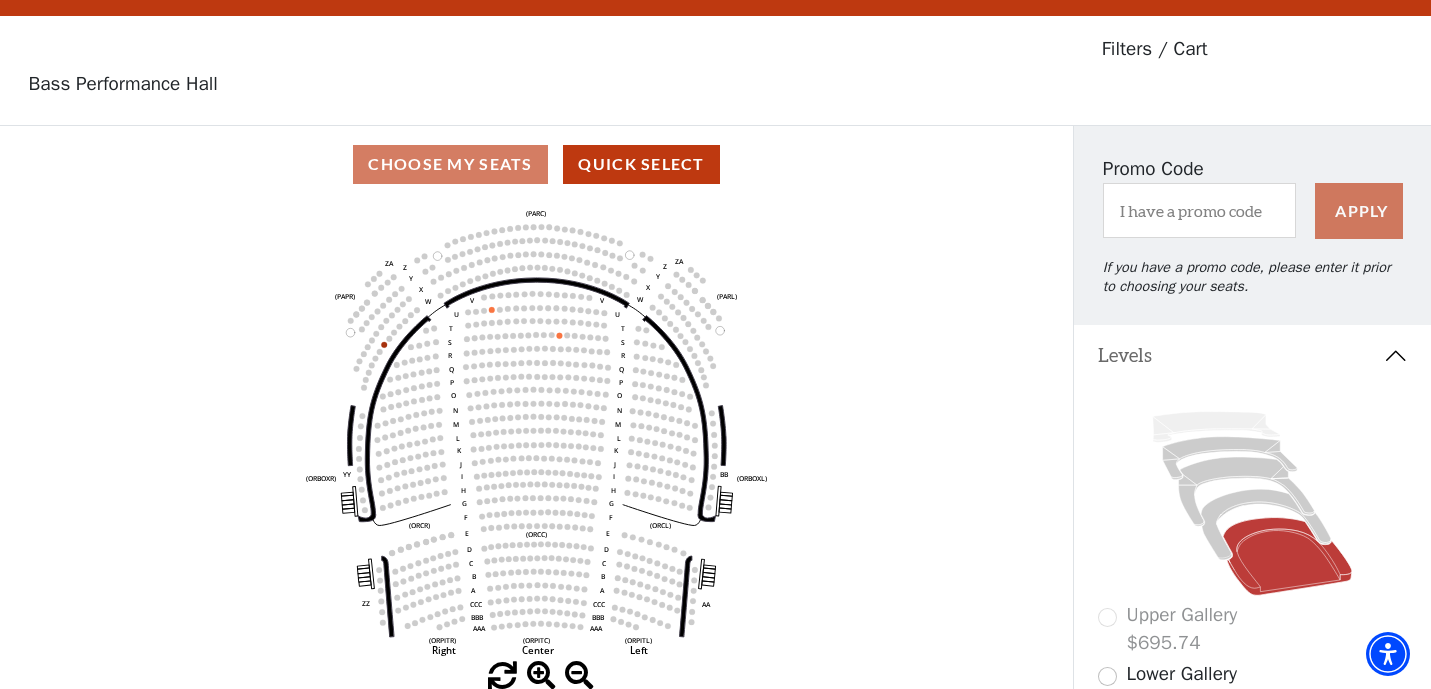 scroll, scrollTop: 92, scrollLeft: 0, axis: vertical 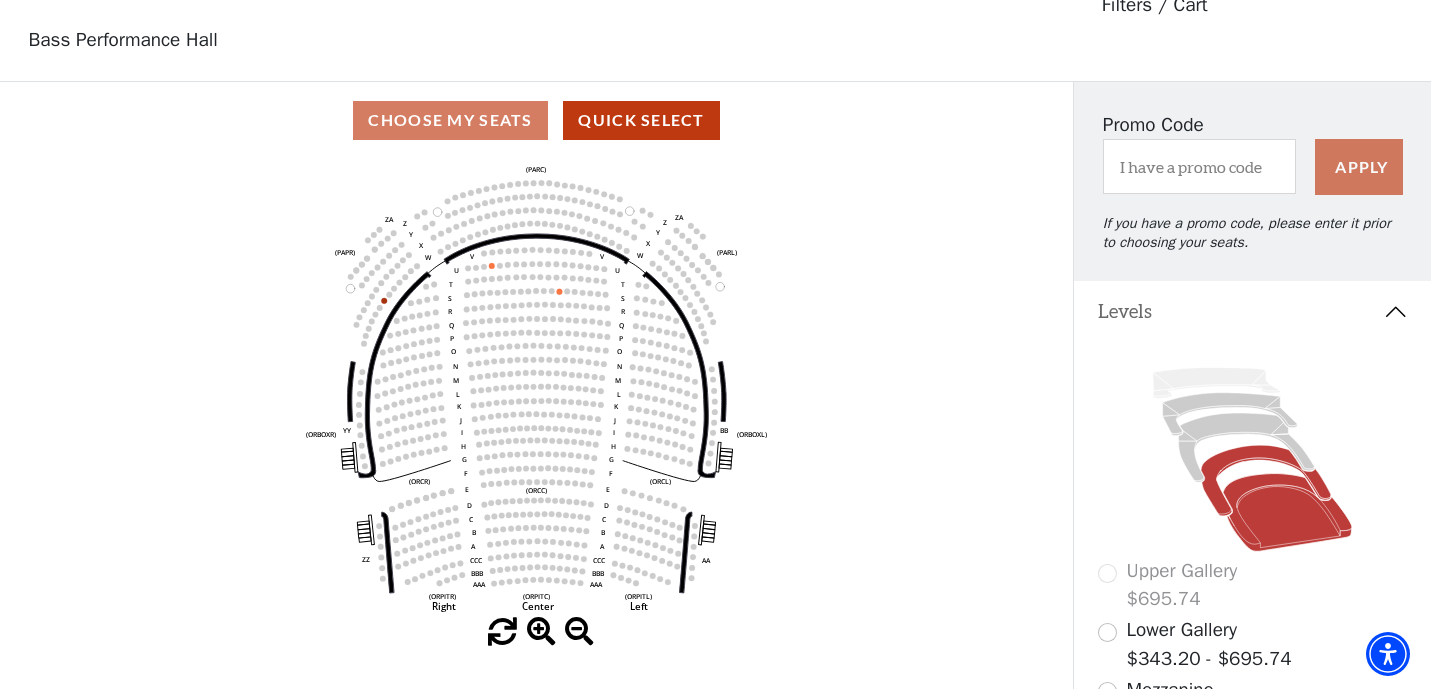 click 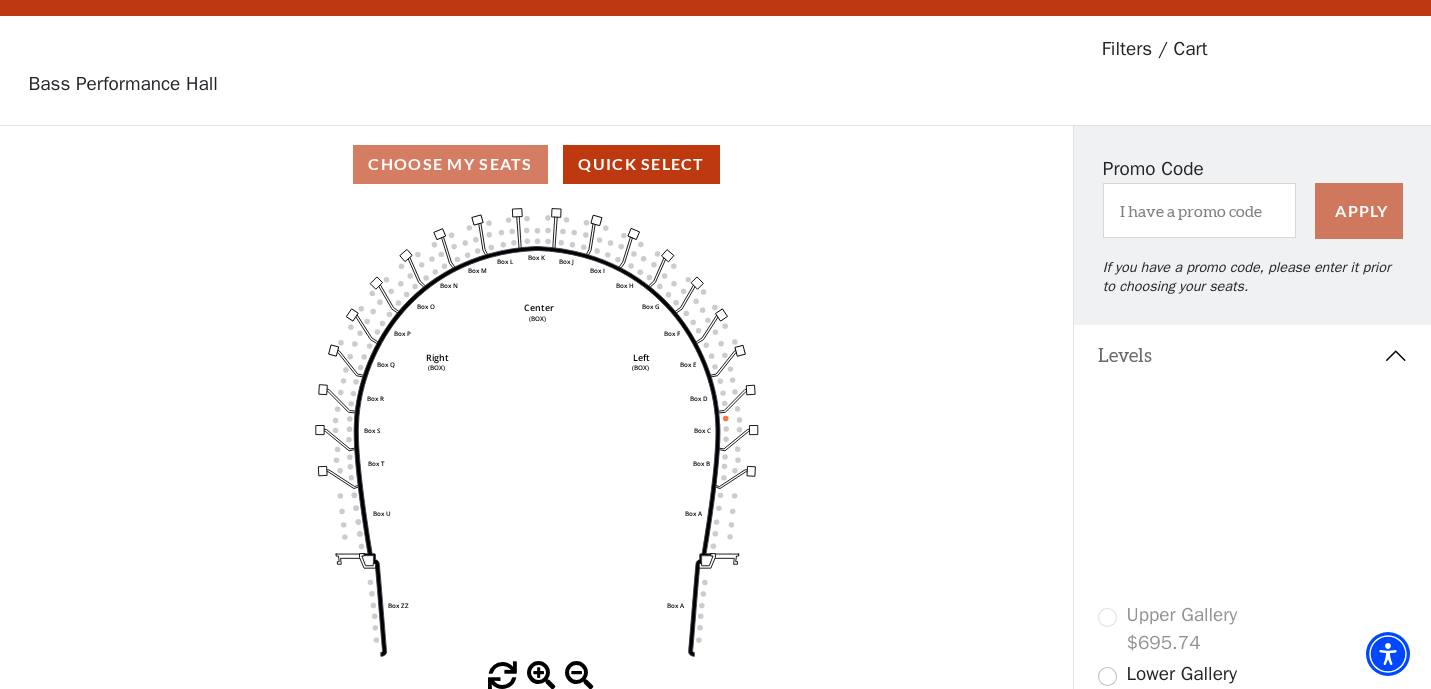 scroll, scrollTop: 92, scrollLeft: 0, axis: vertical 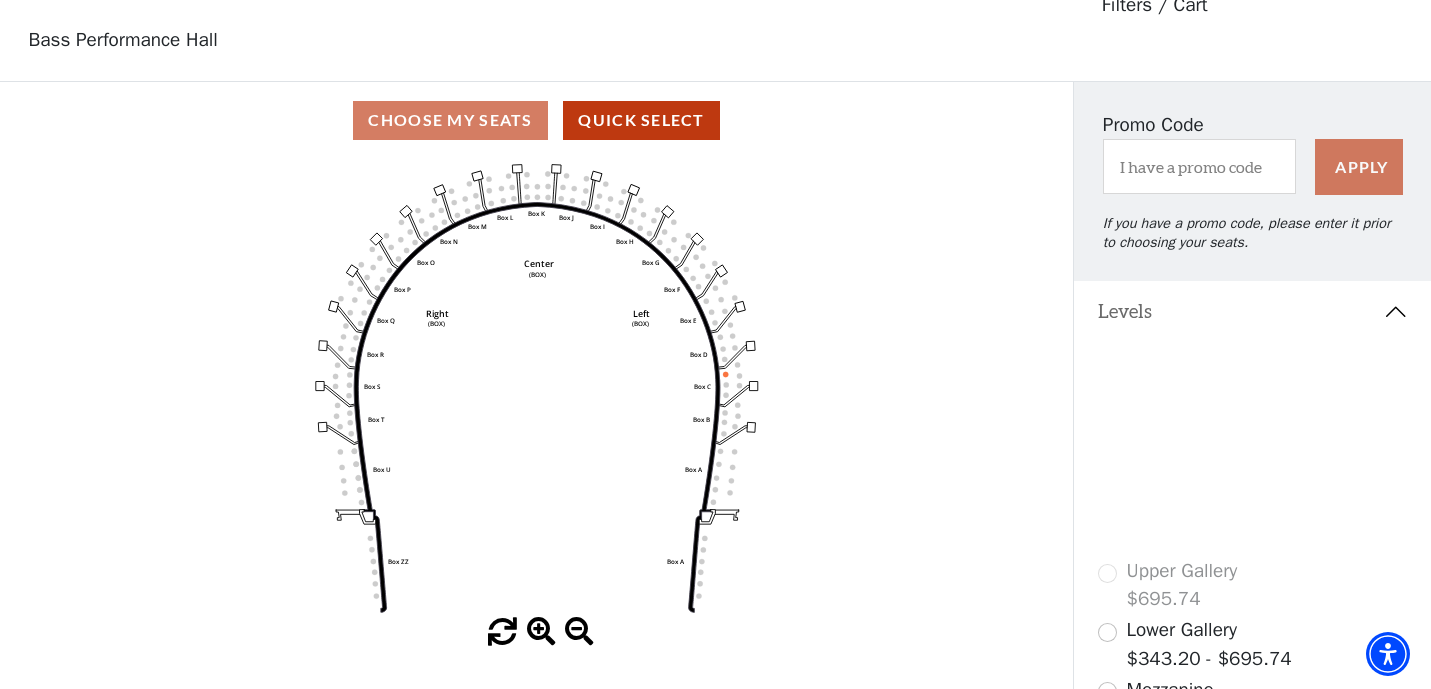 click 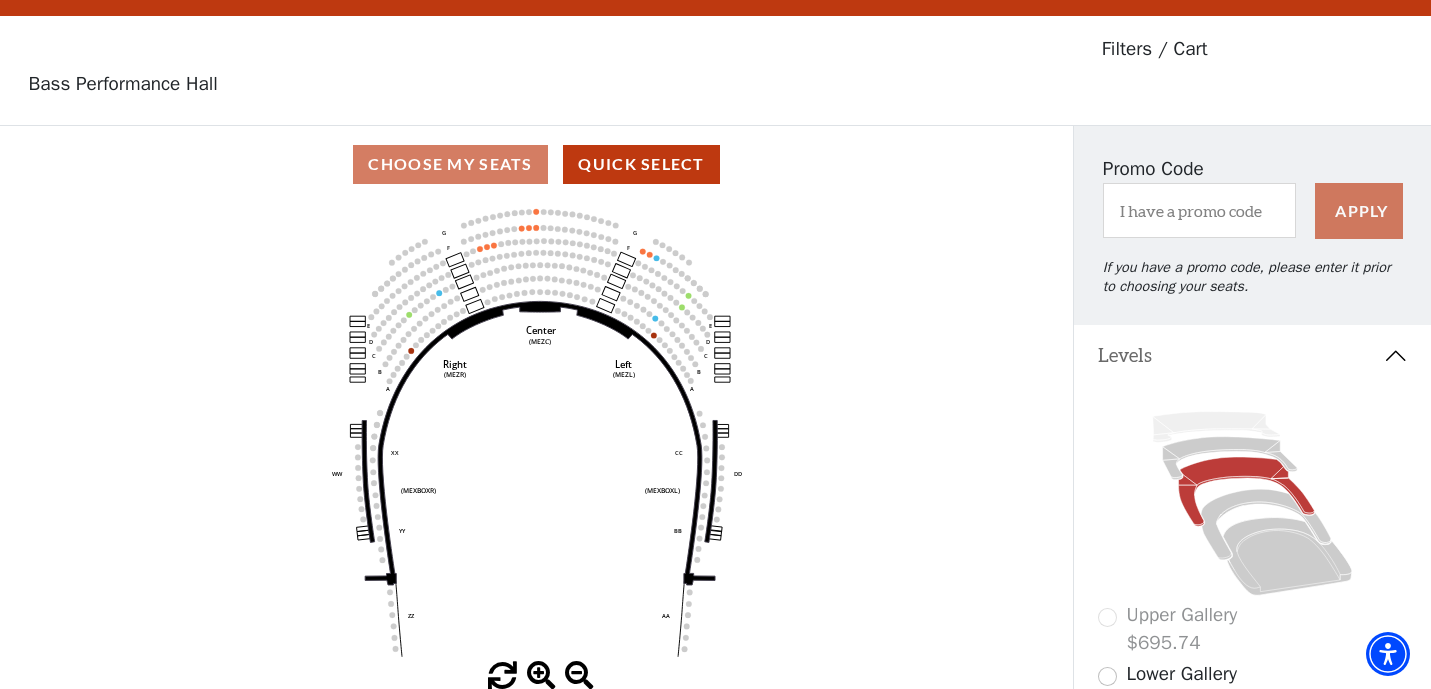 scroll, scrollTop: 92, scrollLeft: 0, axis: vertical 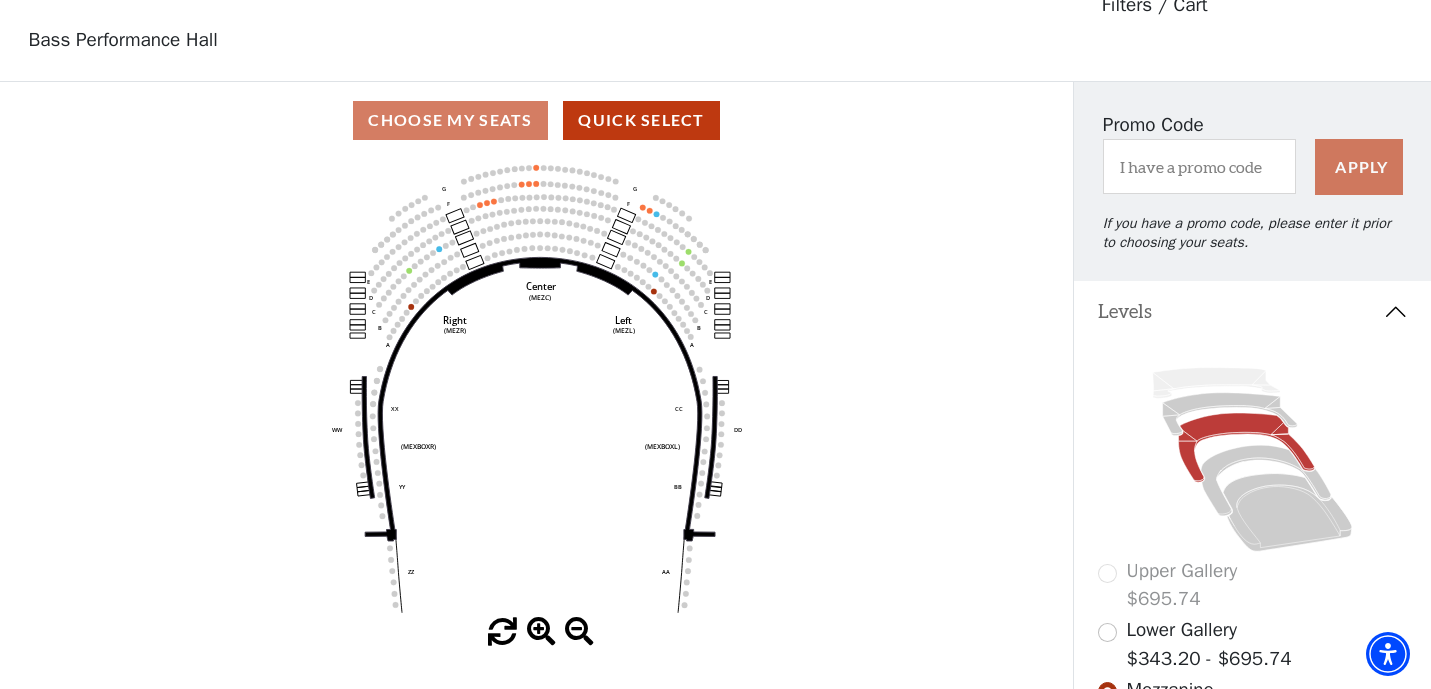 click 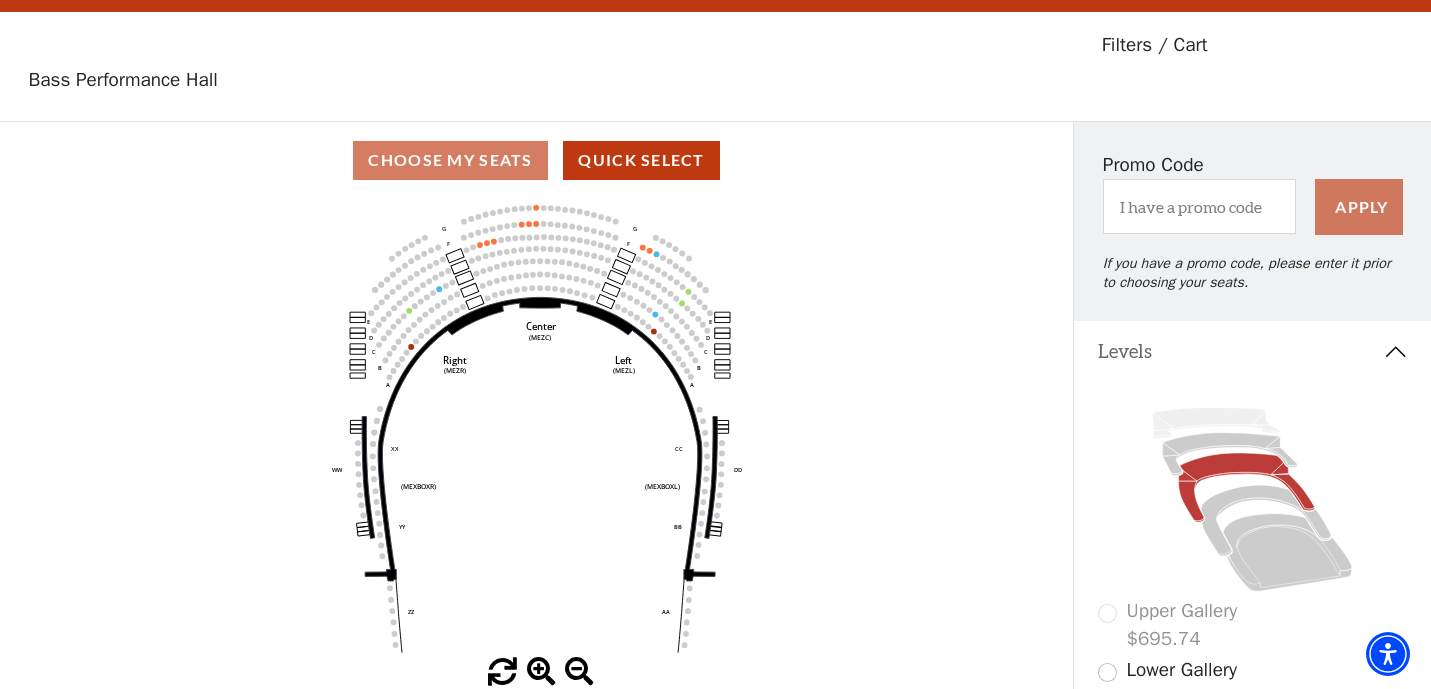 scroll, scrollTop: 0, scrollLeft: 0, axis: both 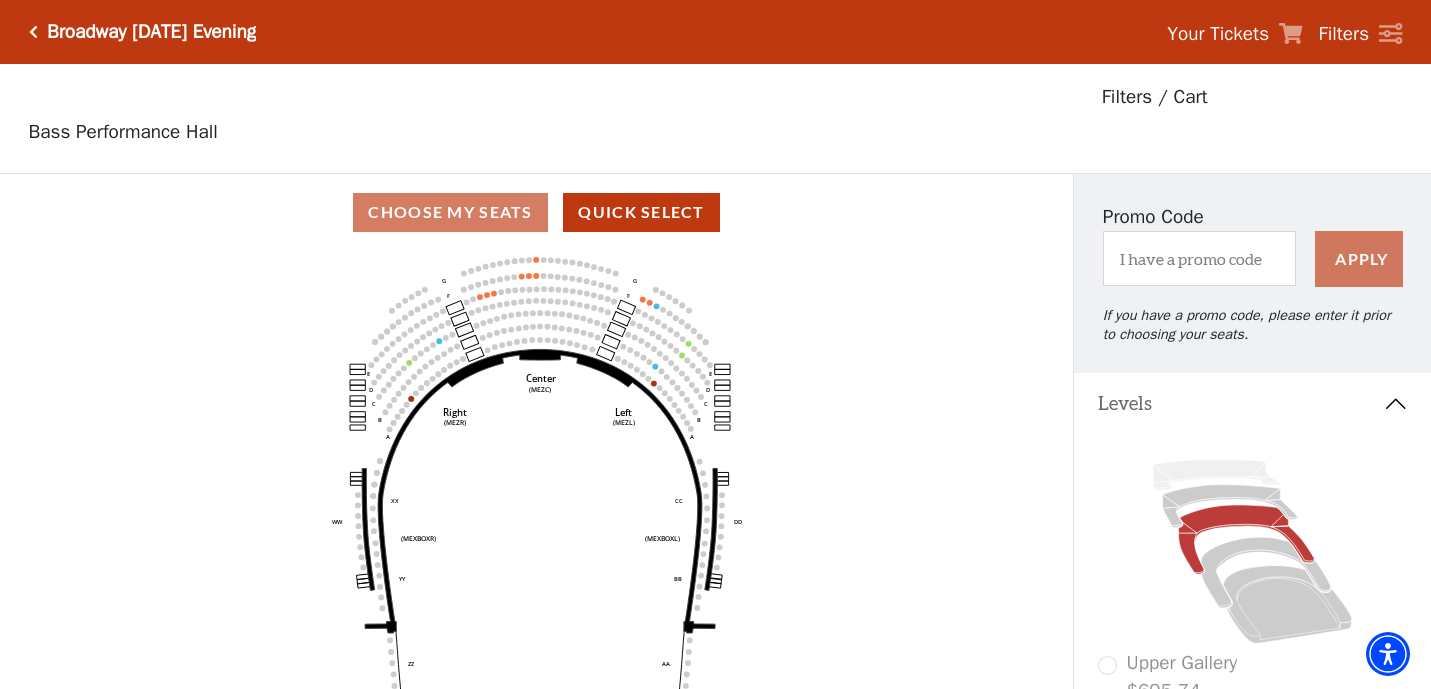 click at bounding box center [33, 32] 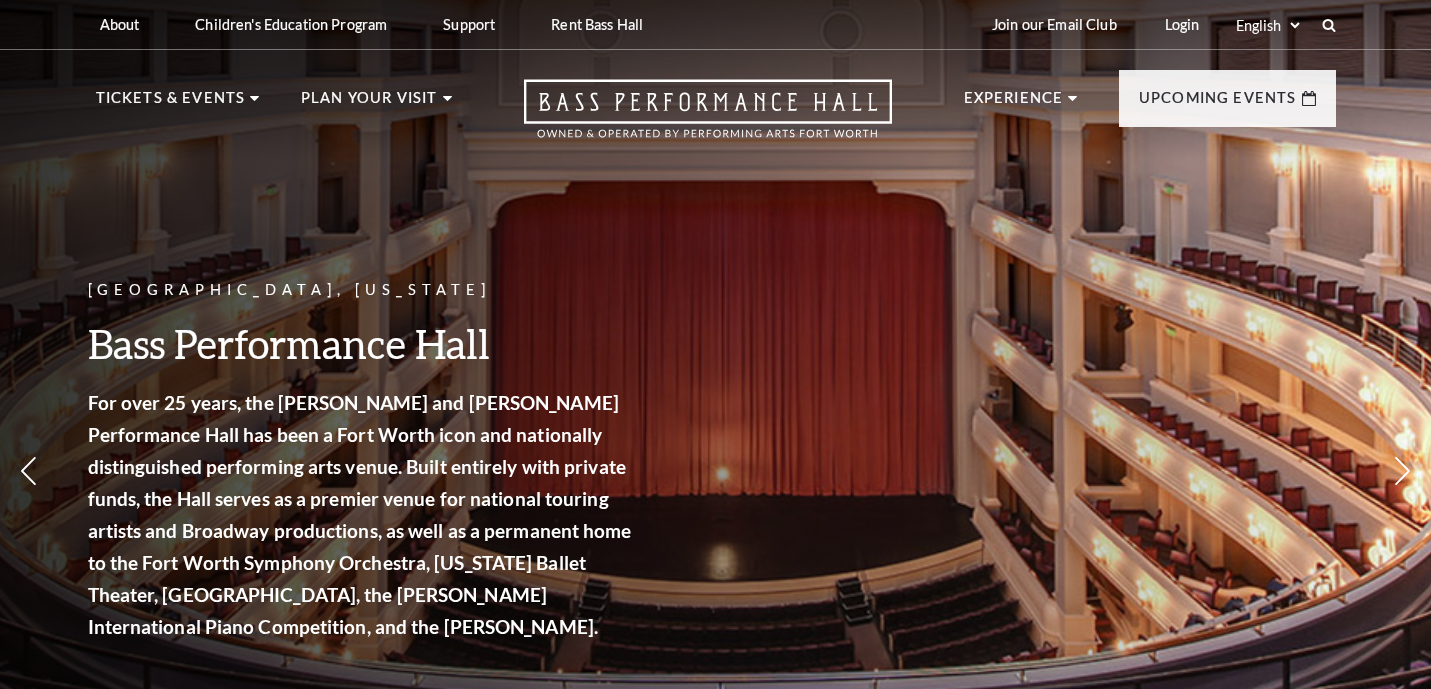 scroll, scrollTop: 0, scrollLeft: 0, axis: both 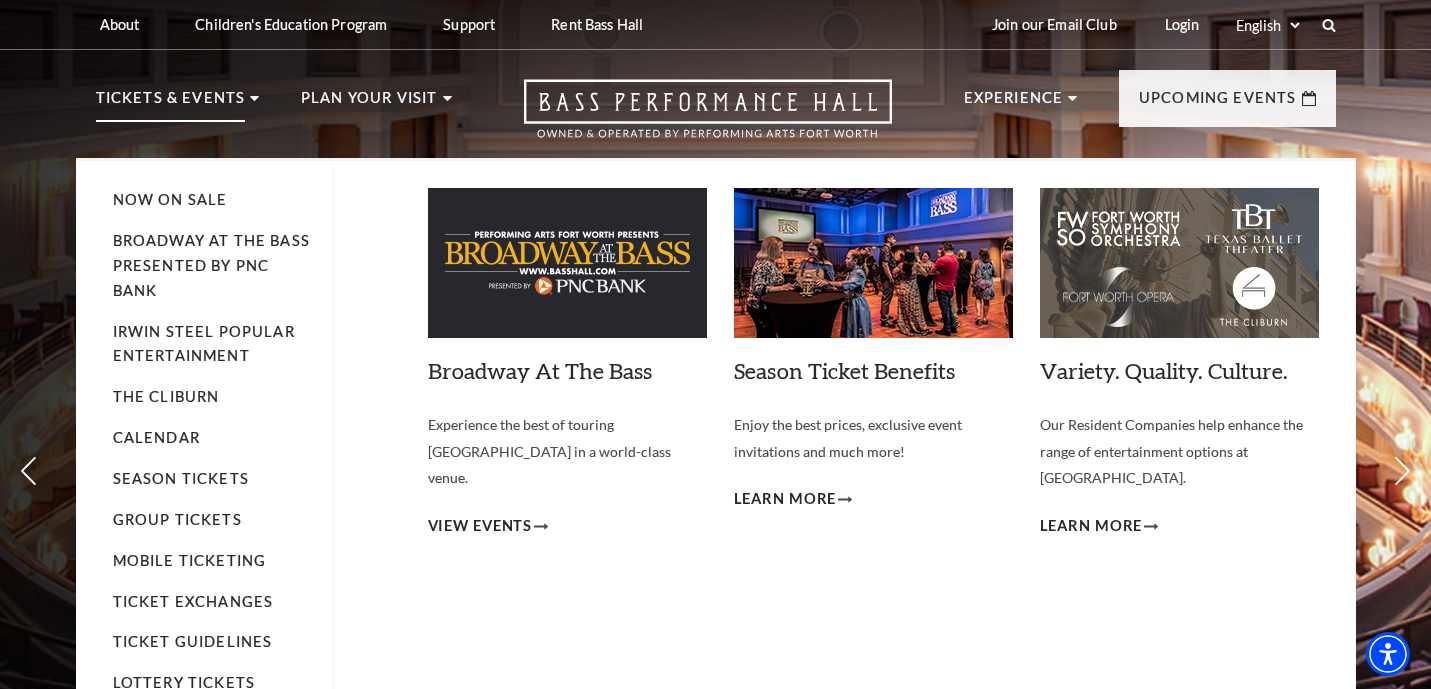 click on "Broadway At The Bass presented by PNC Bank" at bounding box center [212, 266] 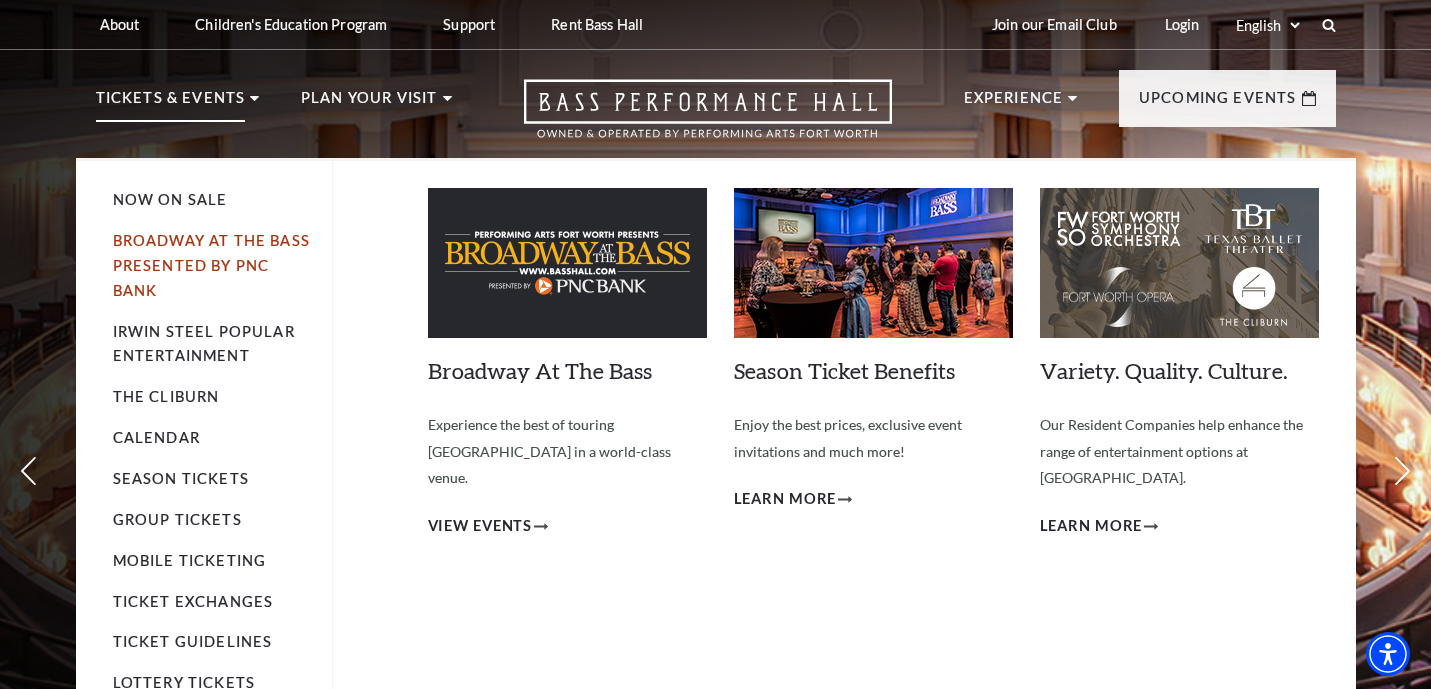click on "Broadway At The Bass presented by PNC Bank" at bounding box center (211, 265) 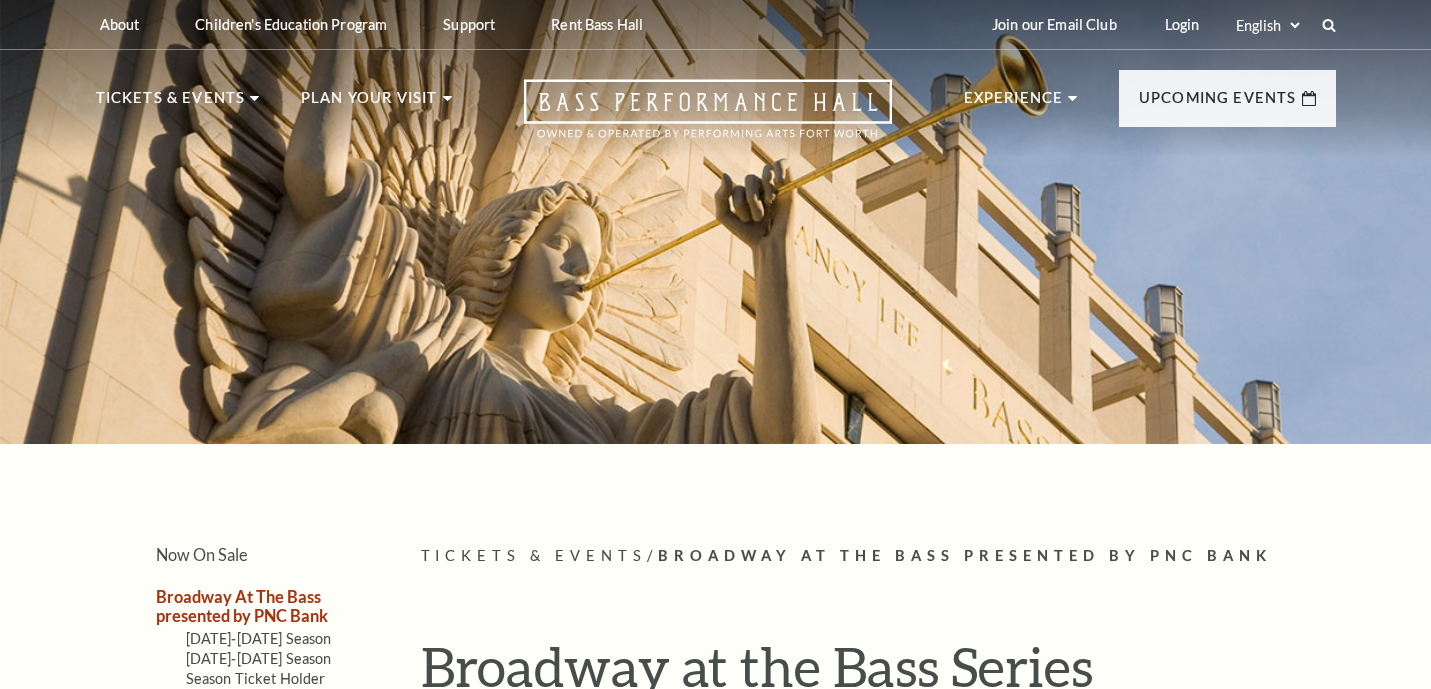 scroll, scrollTop: 0, scrollLeft: 0, axis: both 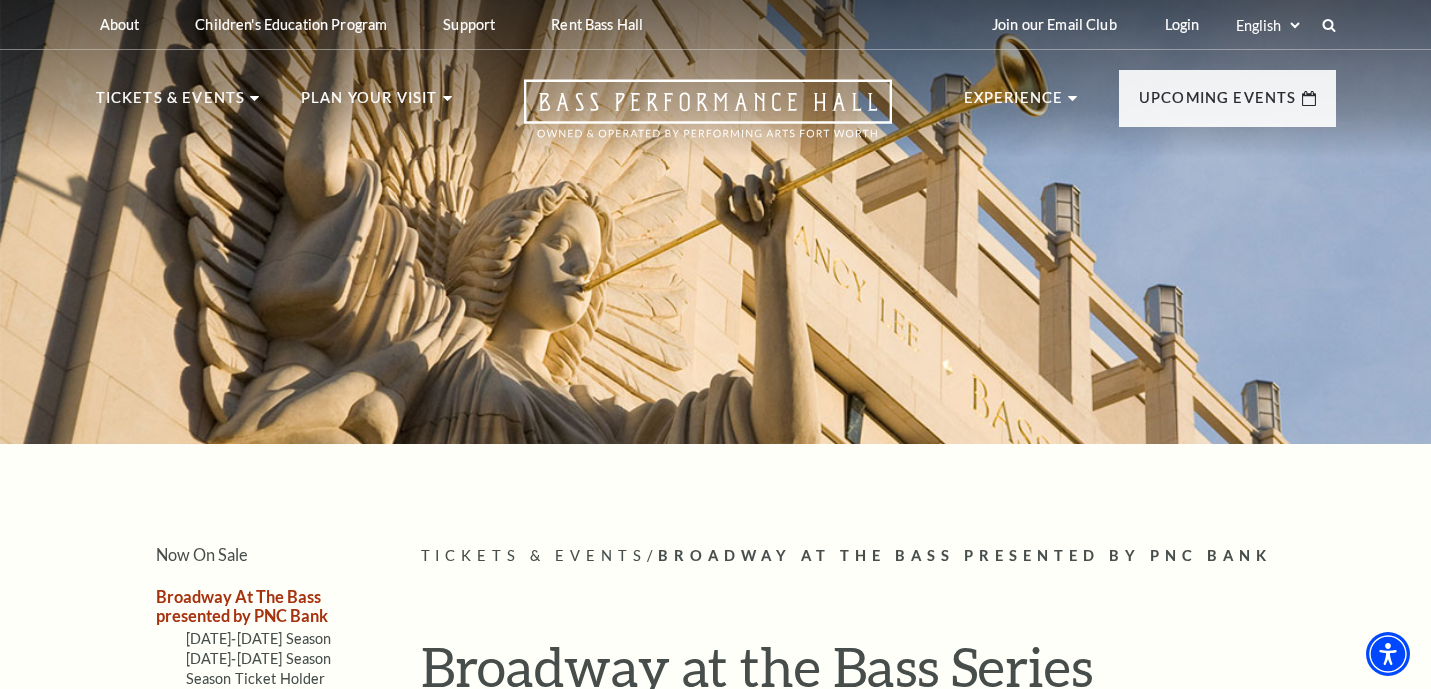 click on "Search
Now On Sale
Broadway At The Bass presented by PNC Bank
[DATE]-[DATE] Season
[DATE]-[DATE] Season
Season Ticket Holder Information
[PERSON_NAME] Steel Popular Entertainment
The [PERSON_NAME]
Calendar" at bounding box center [715, 2084] 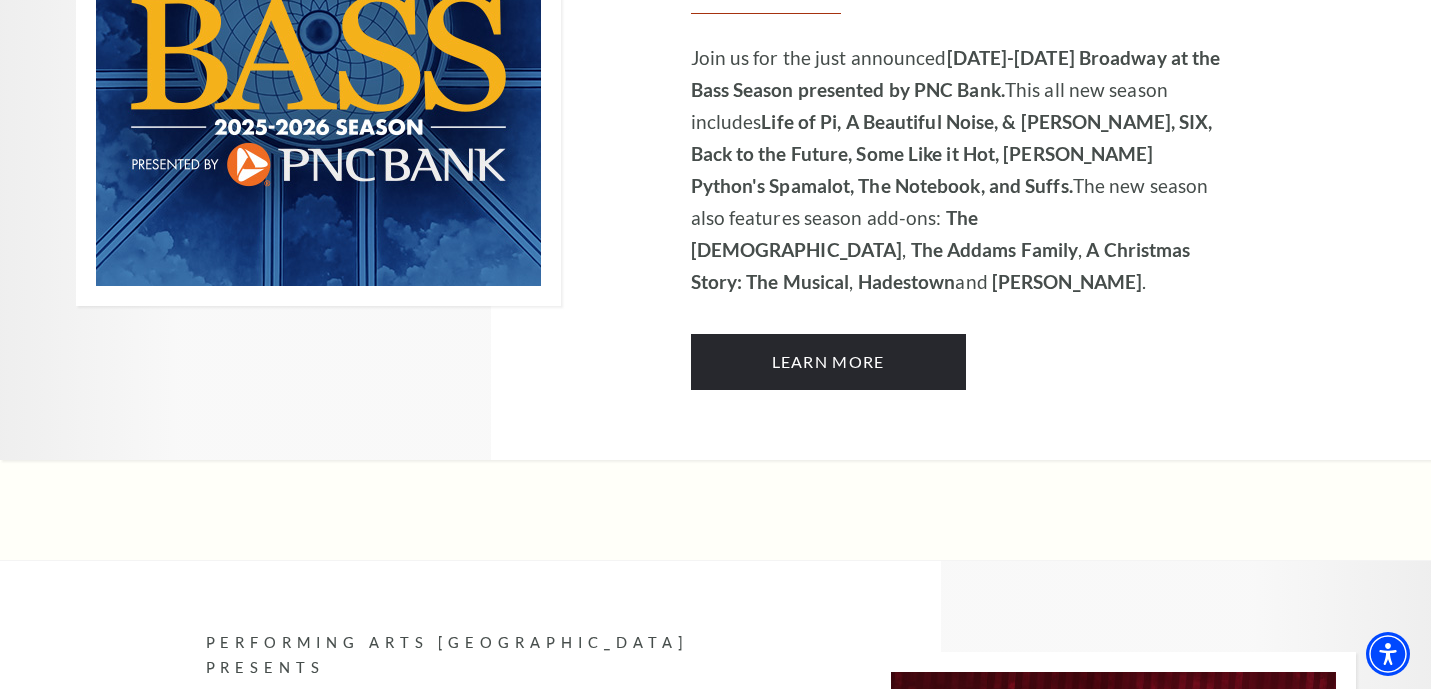 scroll, scrollTop: 1600, scrollLeft: 0, axis: vertical 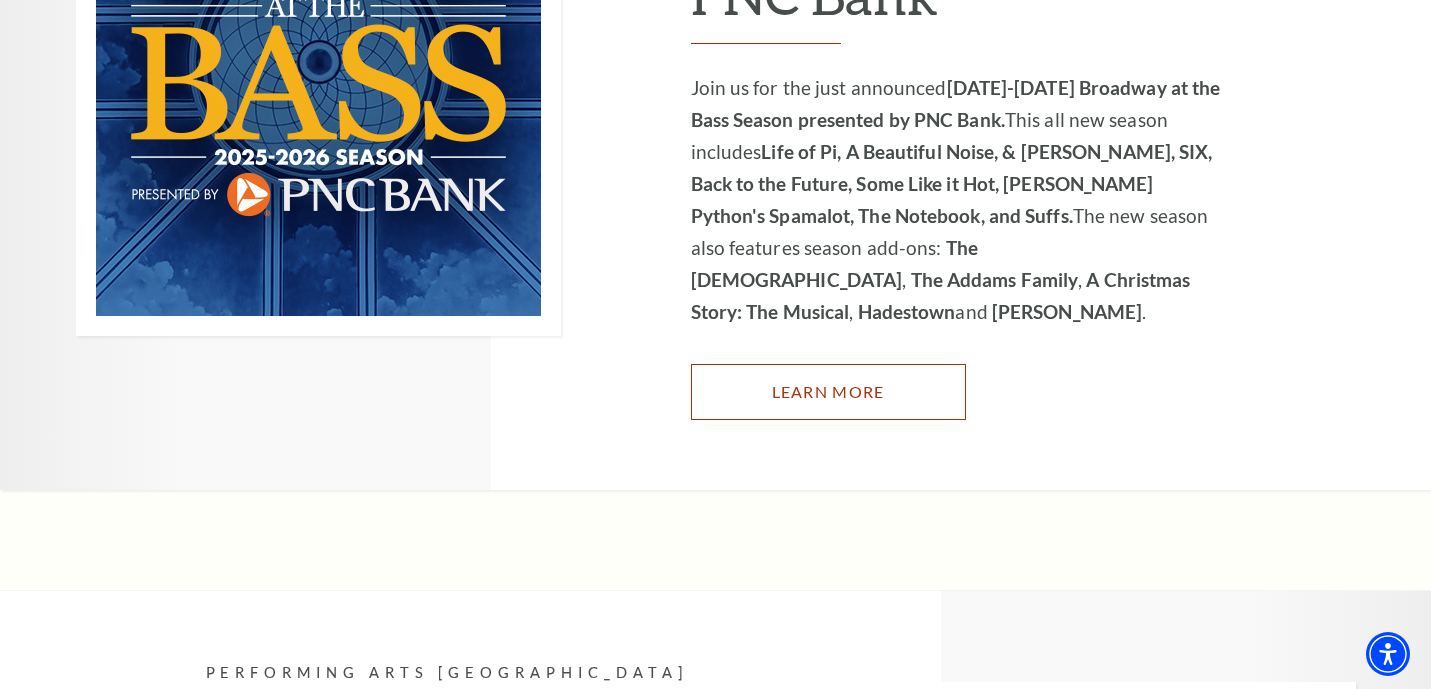 click on "Learn More" at bounding box center [828, 392] 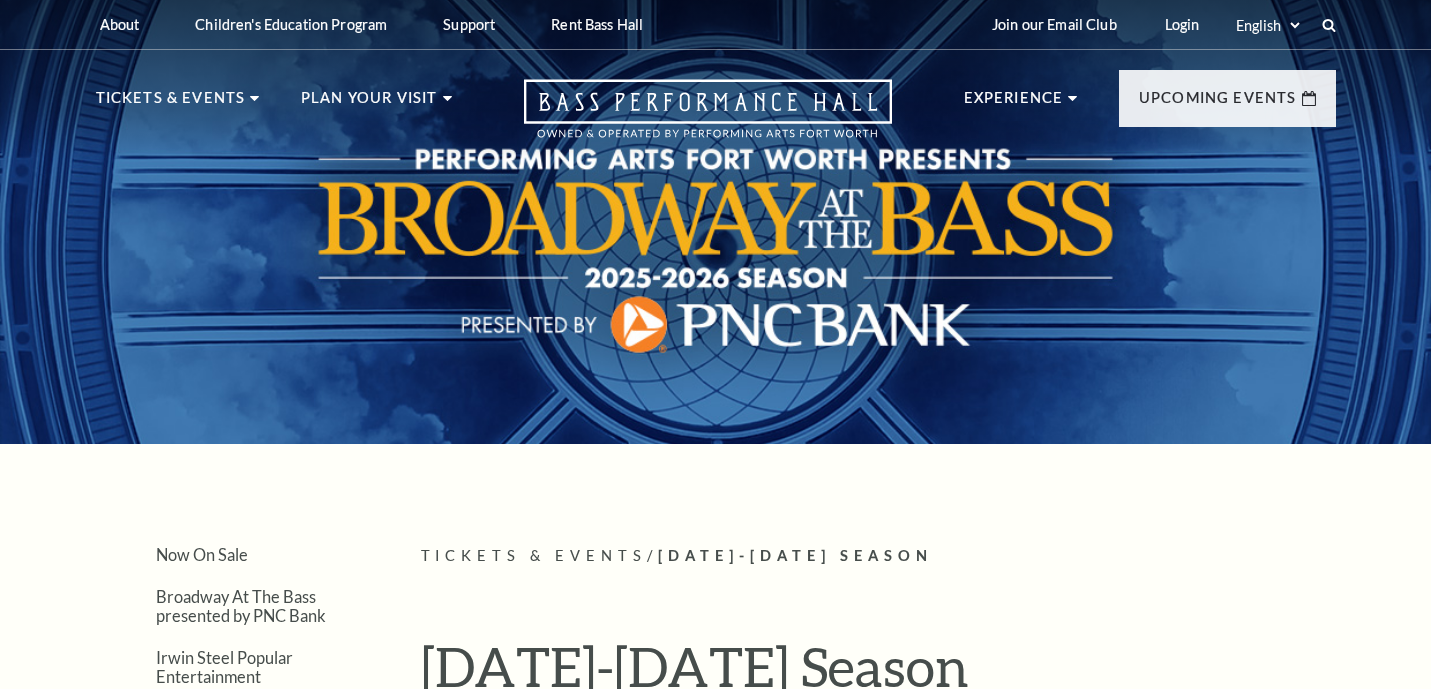 scroll, scrollTop: 0, scrollLeft: 0, axis: both 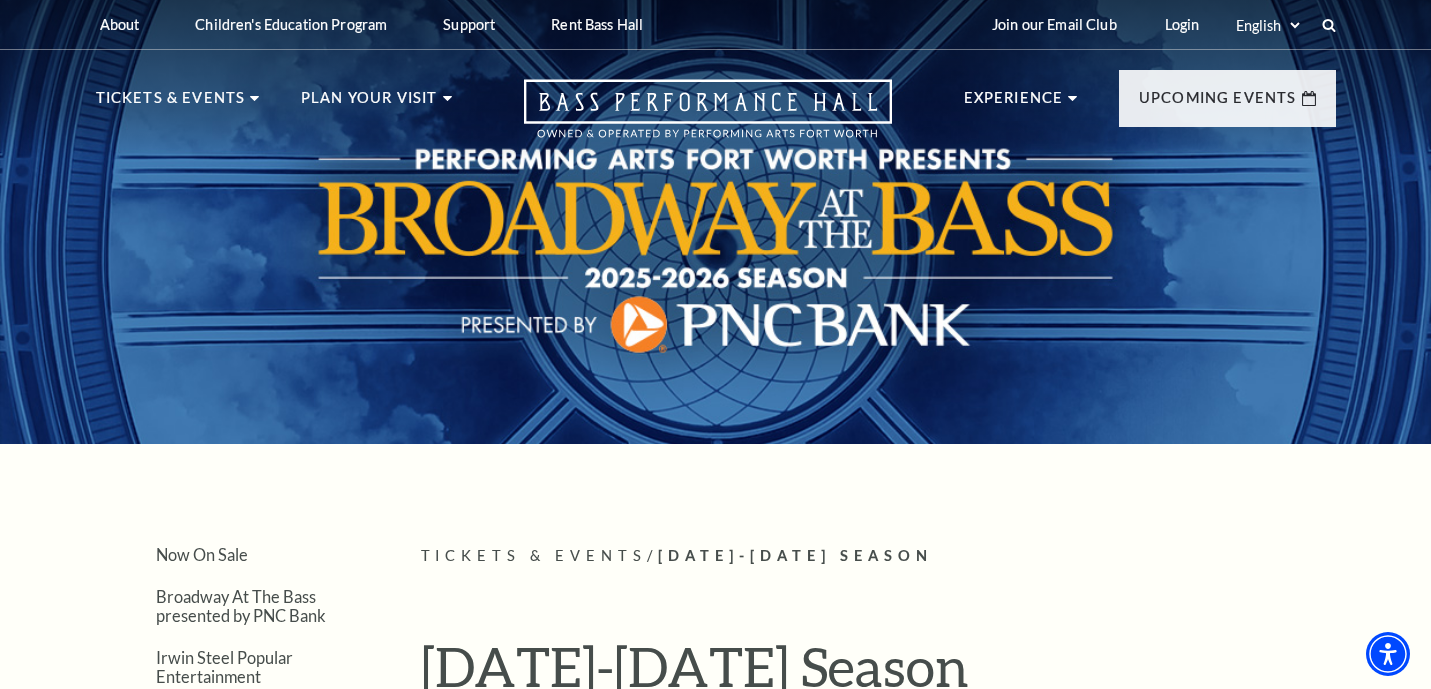 click on "Search
Now On Sale
Broadway At The Bass presented by PNC Bank
[PERSON_NAME] Steel Popular Entertainment
The [PERSON_NAME]
Calendar
Season Tickets
Group Tickets
Mobile Ticketing
Ticket Exchanges
Ticket Guidelines
Lottery Tickets
Gift Certificates" at bounding box center [715, 8956] 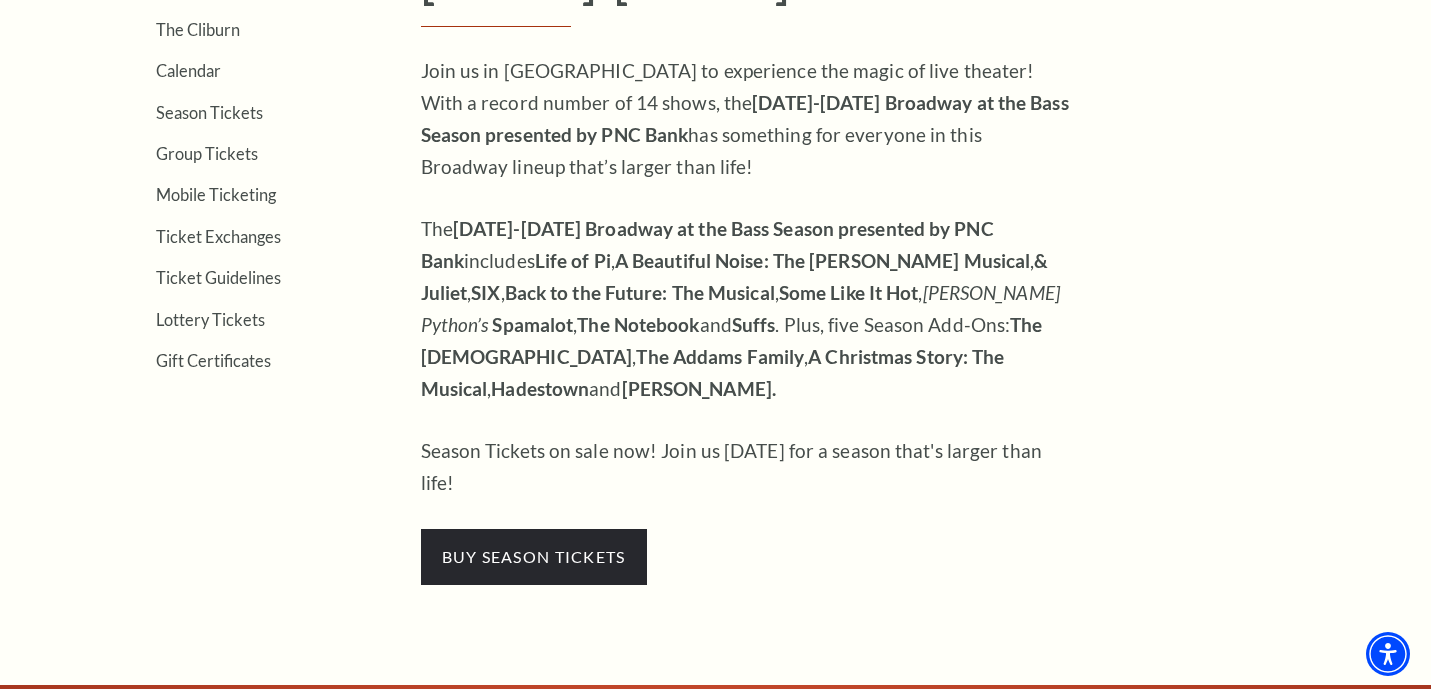 scroll, scrollTop: 720, scrollLeft: 0, axis: vertical 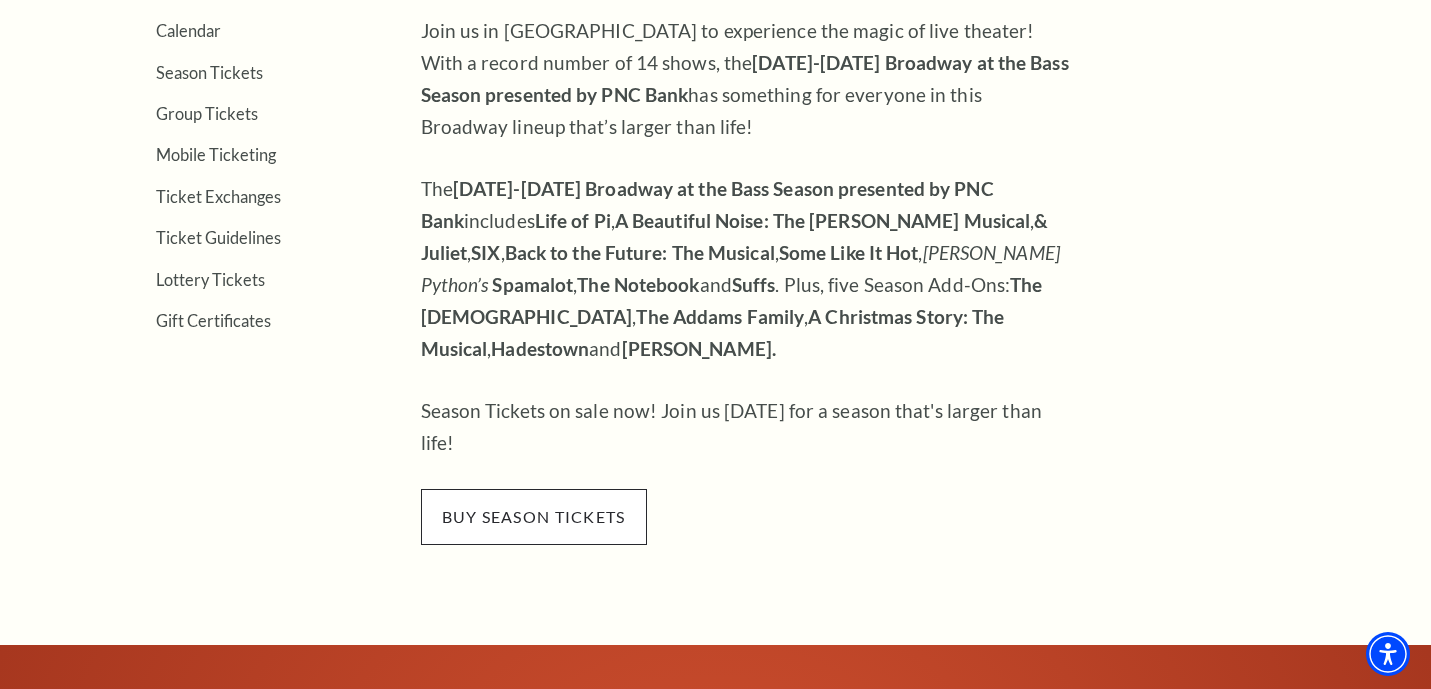 click on "buy season tickets" at bounding box center (534, 517) 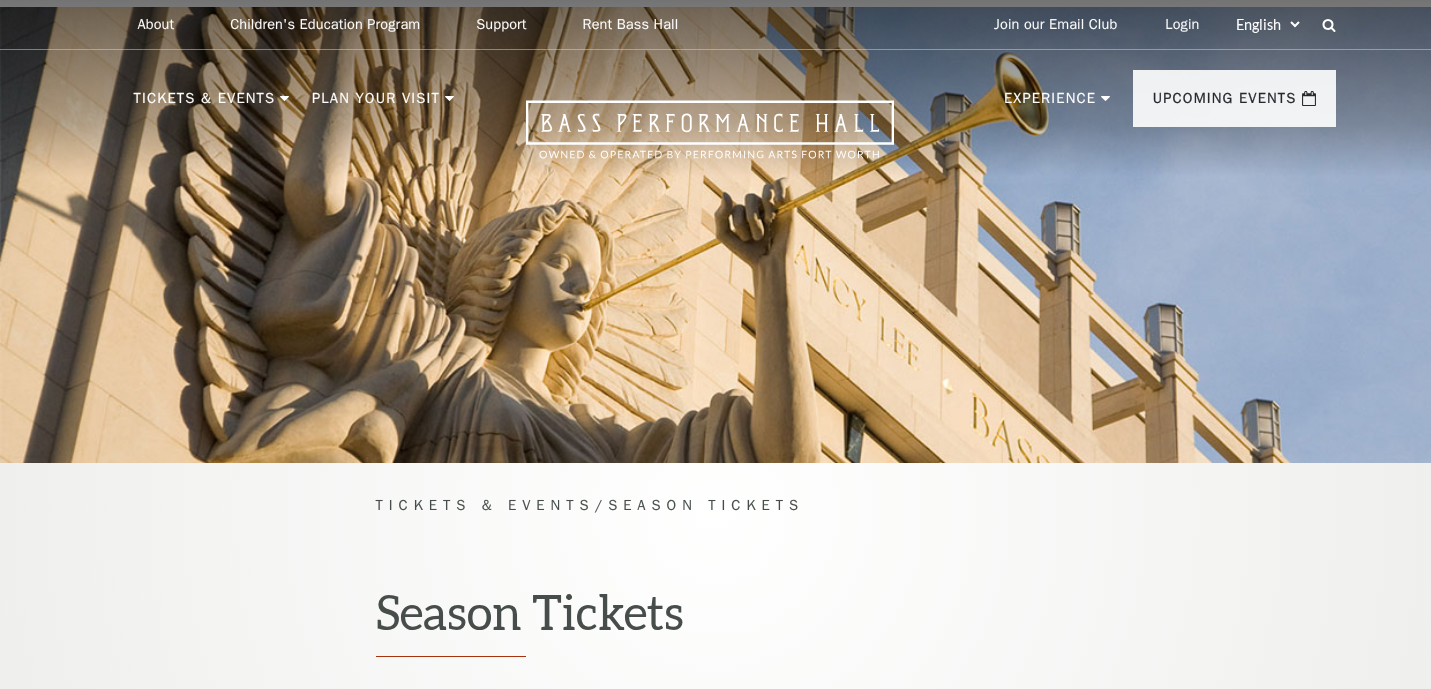 scroll, scrollTop: 0, scrollLeft: 0, axis: both 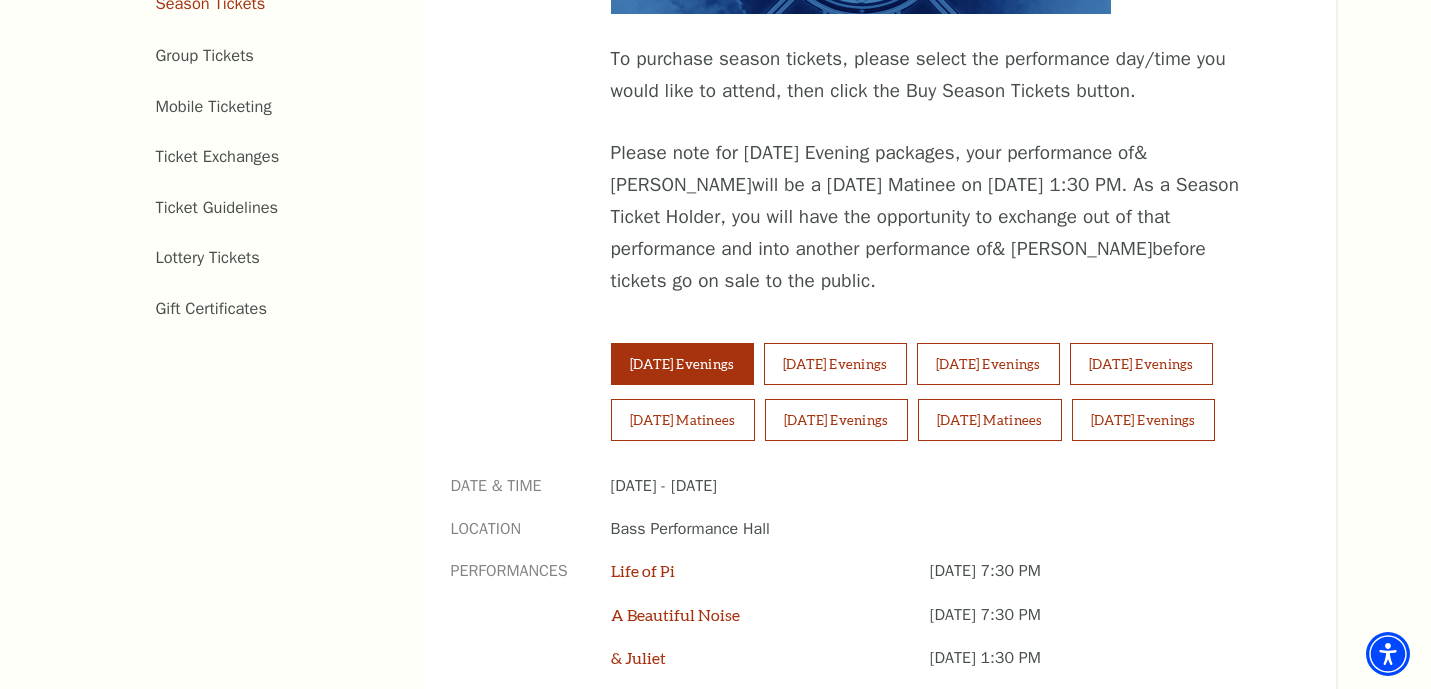click on "Tuesday Evenings
Wednesday Evenings
Thursday Evenings
Friday Evenings
Saturday Matinees
Saturday Evenings
Sunday Matinees
Sunday Evenings" at bounding box center [943, 399] 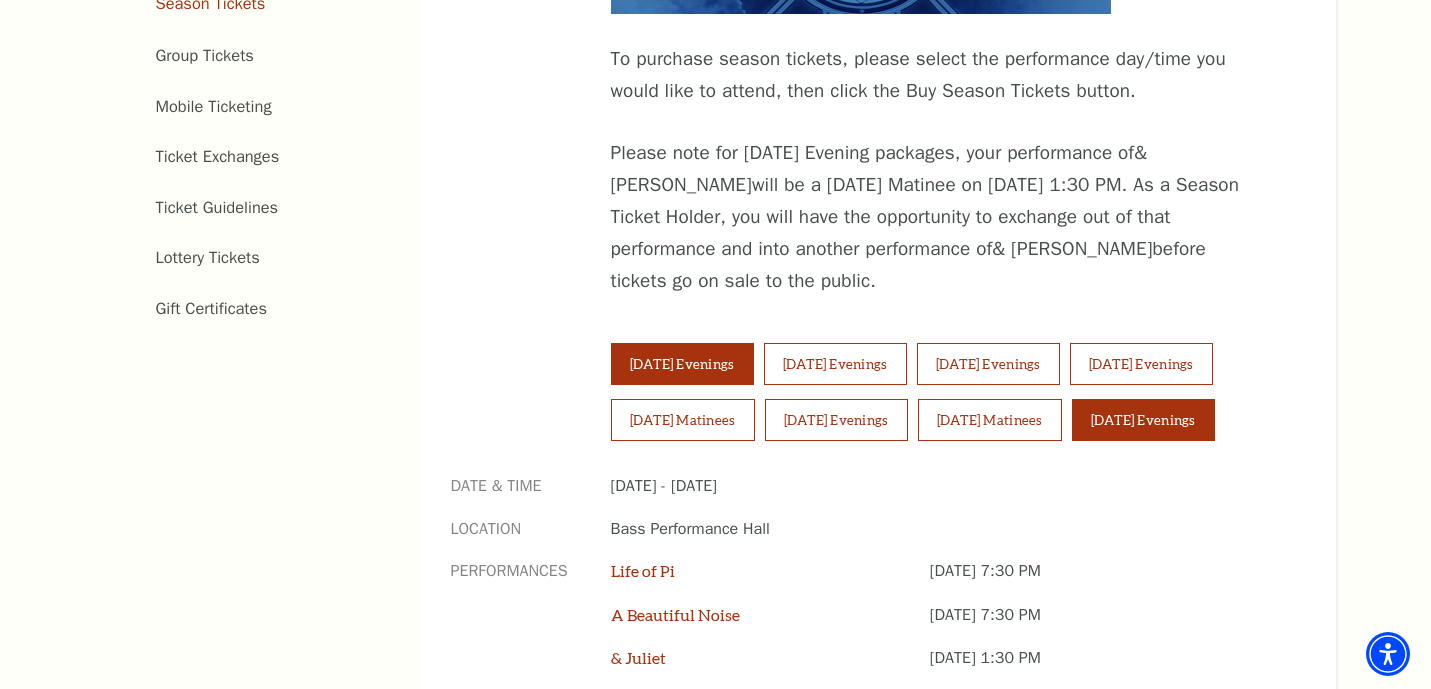 click on "Sunday Evenings" at bounding box center [1143, 420] 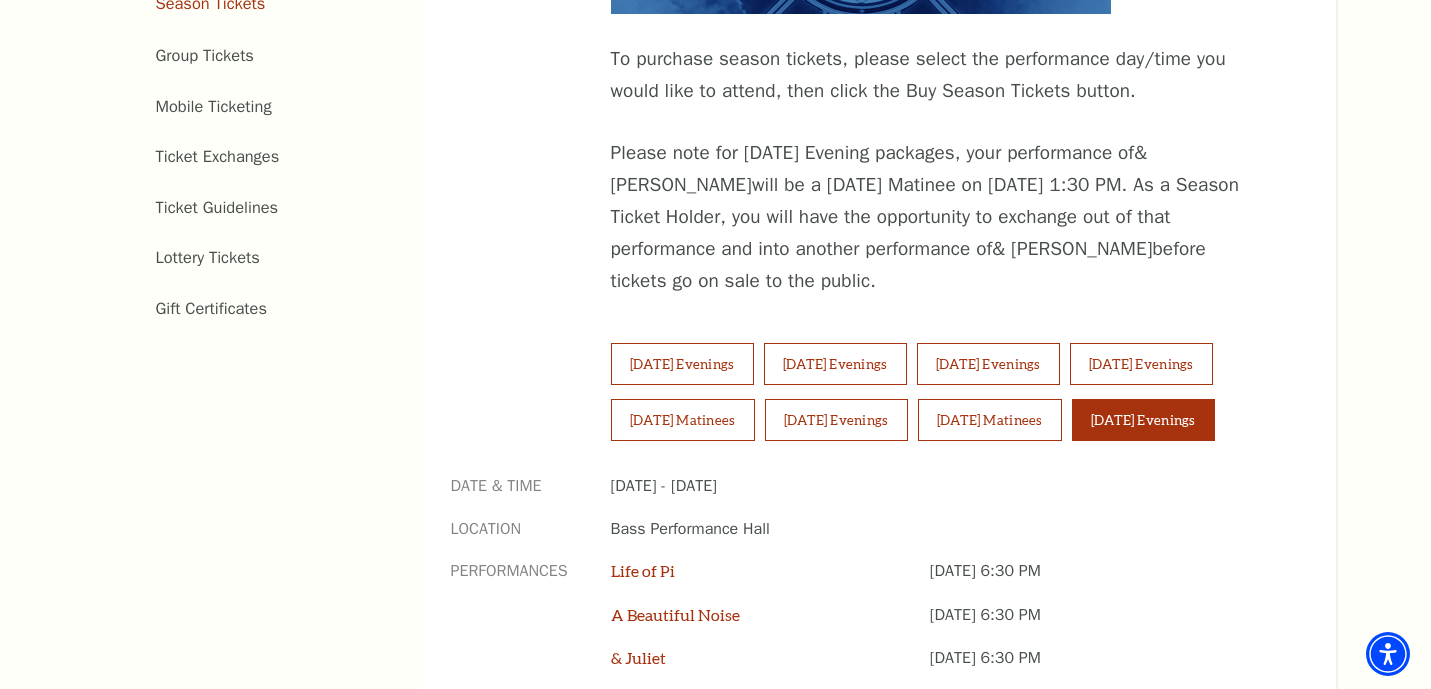 click on "Date & Time   September 28, 2025 - August 9, 2026   Location   Bass Performance Hall   Performances   Life of Pi   Sunday September 28, 6:30 PM A Beautiful Noise   Sunday November 2, 6:30 PM & Juliet   Sunday November 16, 6:30 PM SIX   Sunday February 15, 6:30 PM Back to the Future   Sunday March 29, 6:30 PM Some Like It Hot   Sunday April 19, 6:30 PM Monty Python's Spamalot   Sunday May 3, 6:30 PM The Notebook   Sunday June 28, 6:30 PM Suffs   Sunday August 9, 6:30 PM" at bounding box center (863, 712) 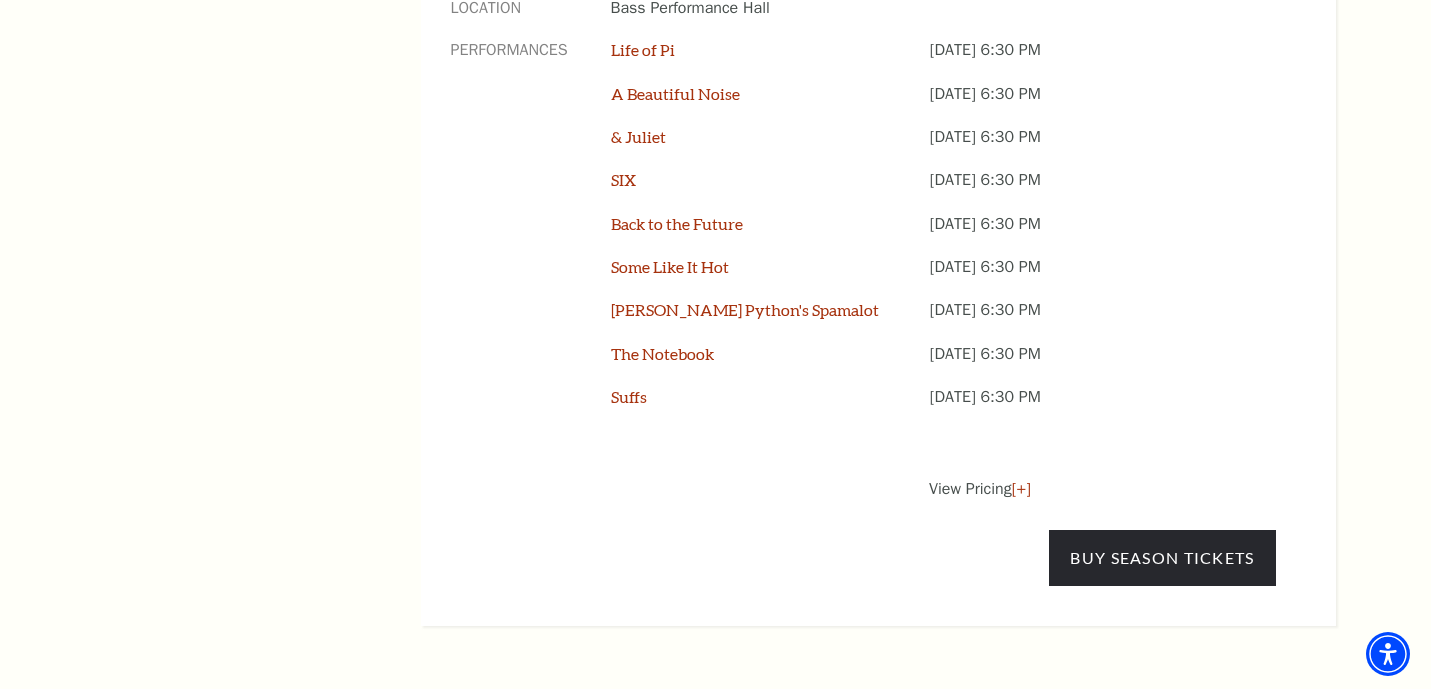 scroll, scrollTop: 1680, scrollLeft: 0, axis: vertical 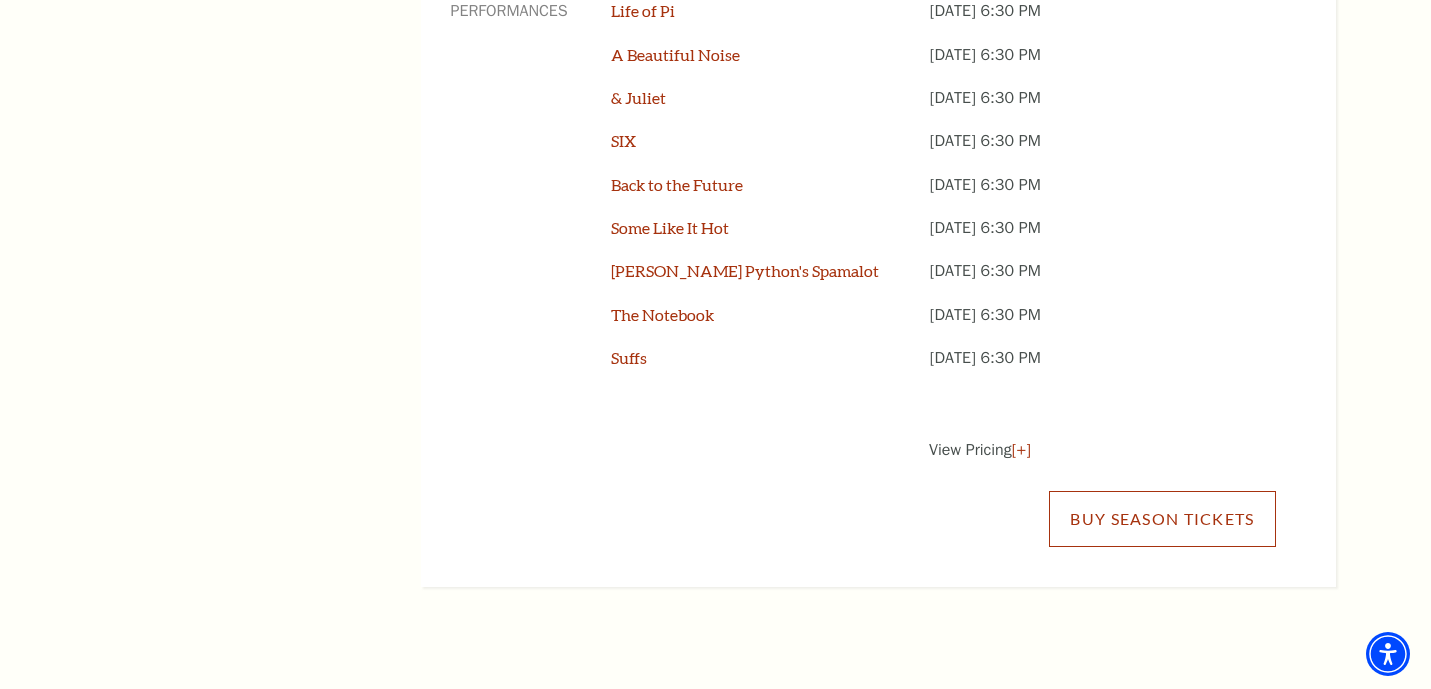 click on "Buy Season Tickets" at bounding box center (1162, 519) 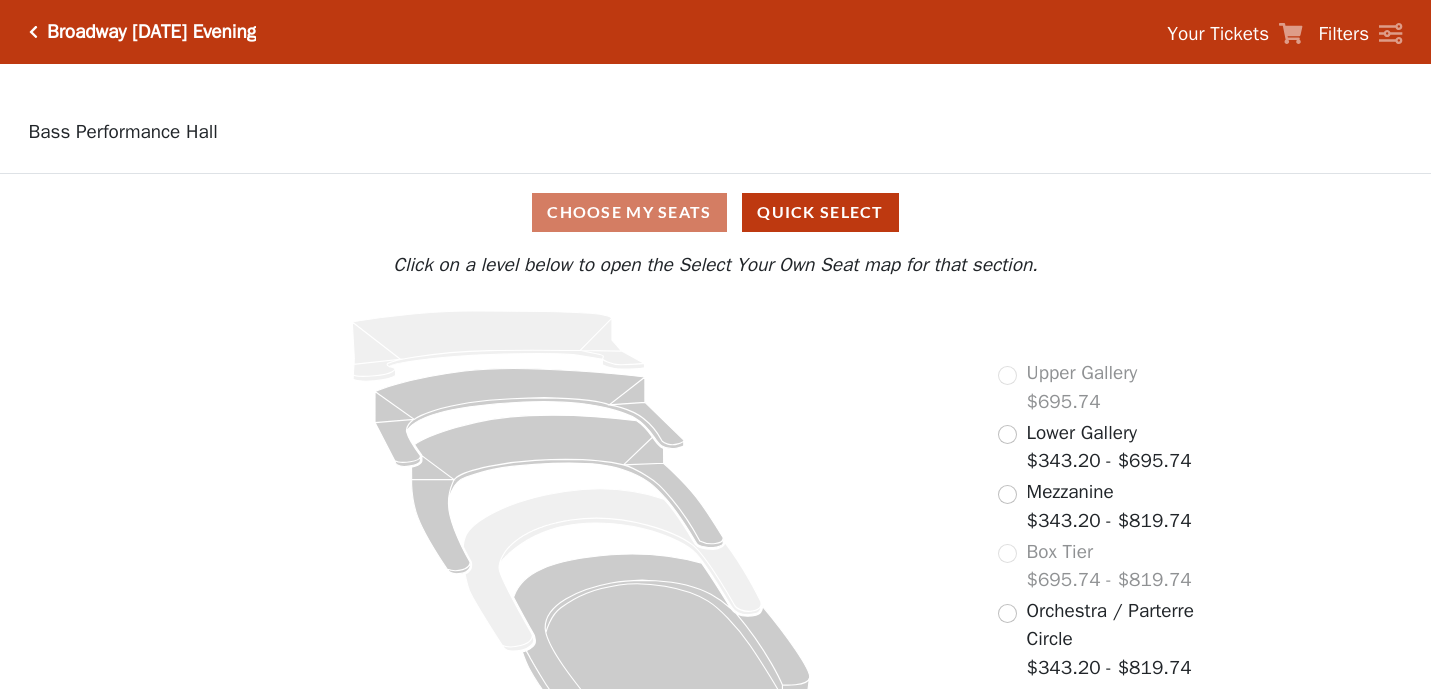 scroll, scrollTop: 0, scrollLeft: 0, axis: both 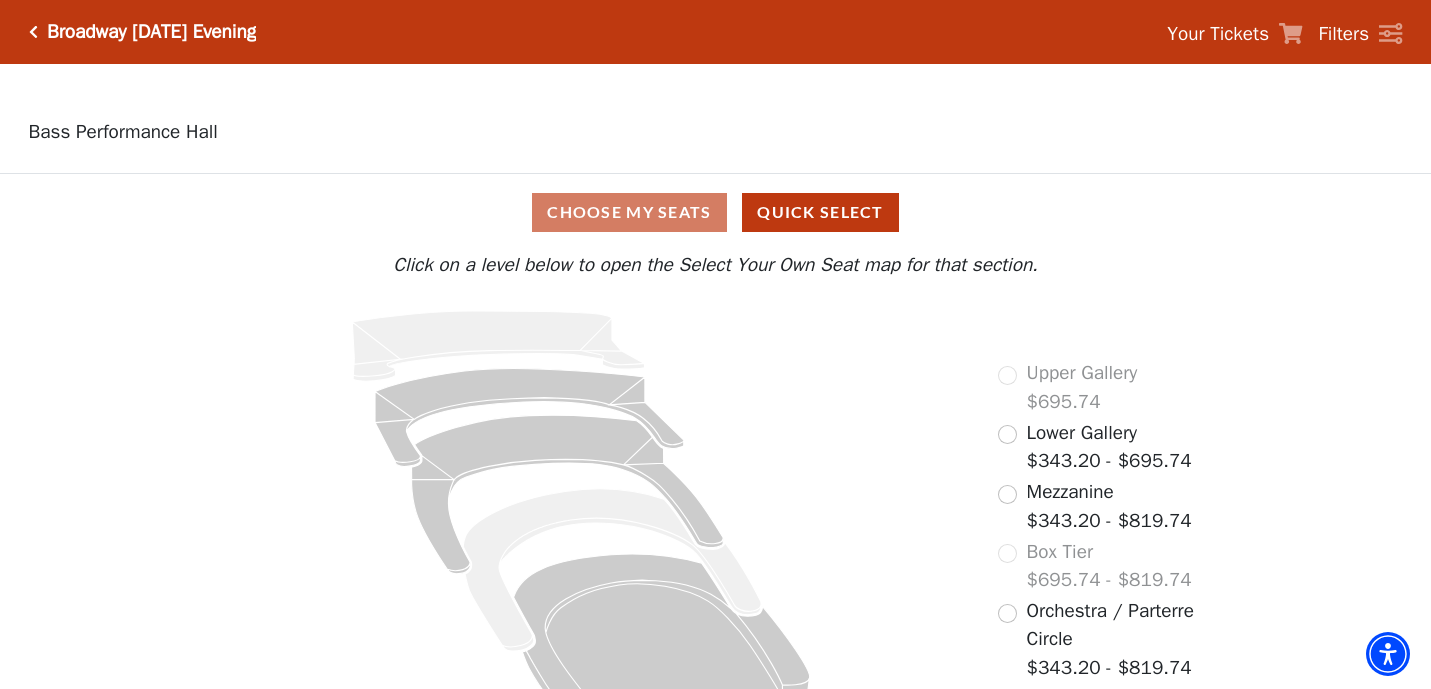 click on "Choose My Seats
Quick Select" at bounding box center (715, 212) 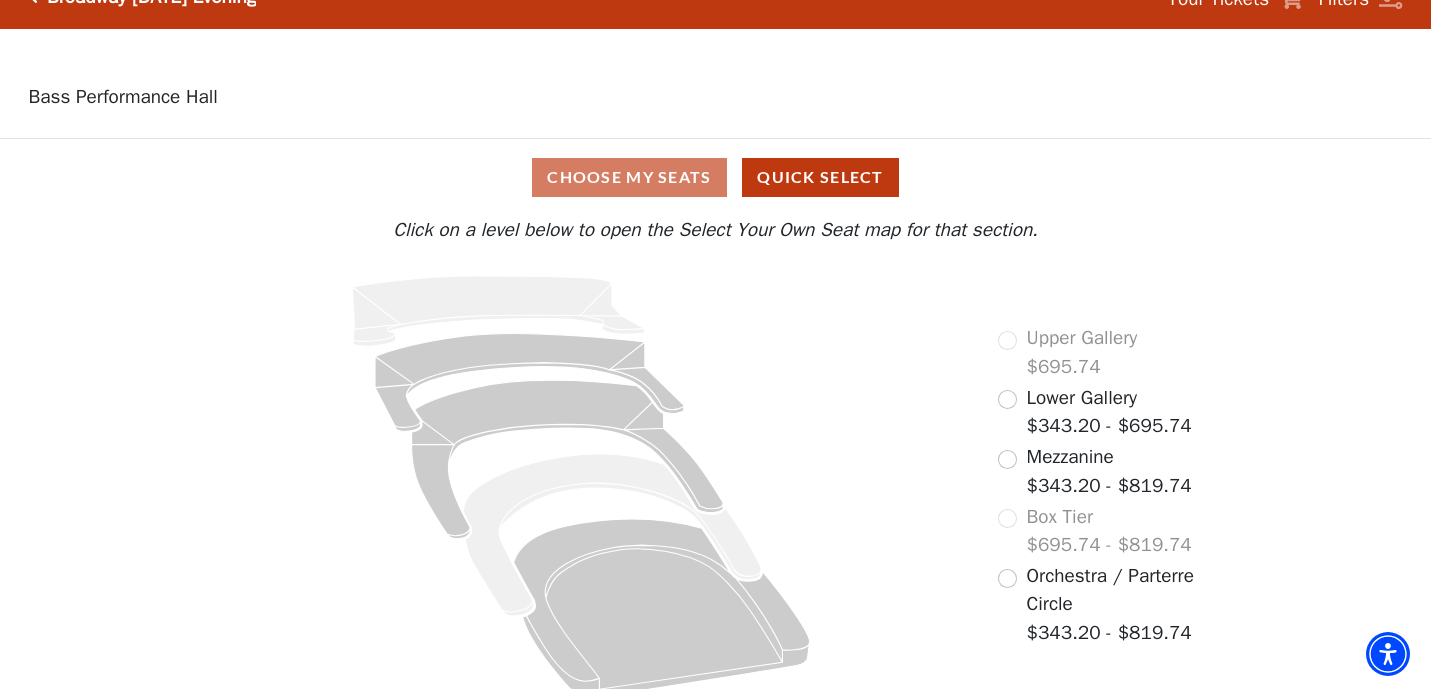 scroll, scrollTop: 40, scrollLeft: 0, axis: vertical 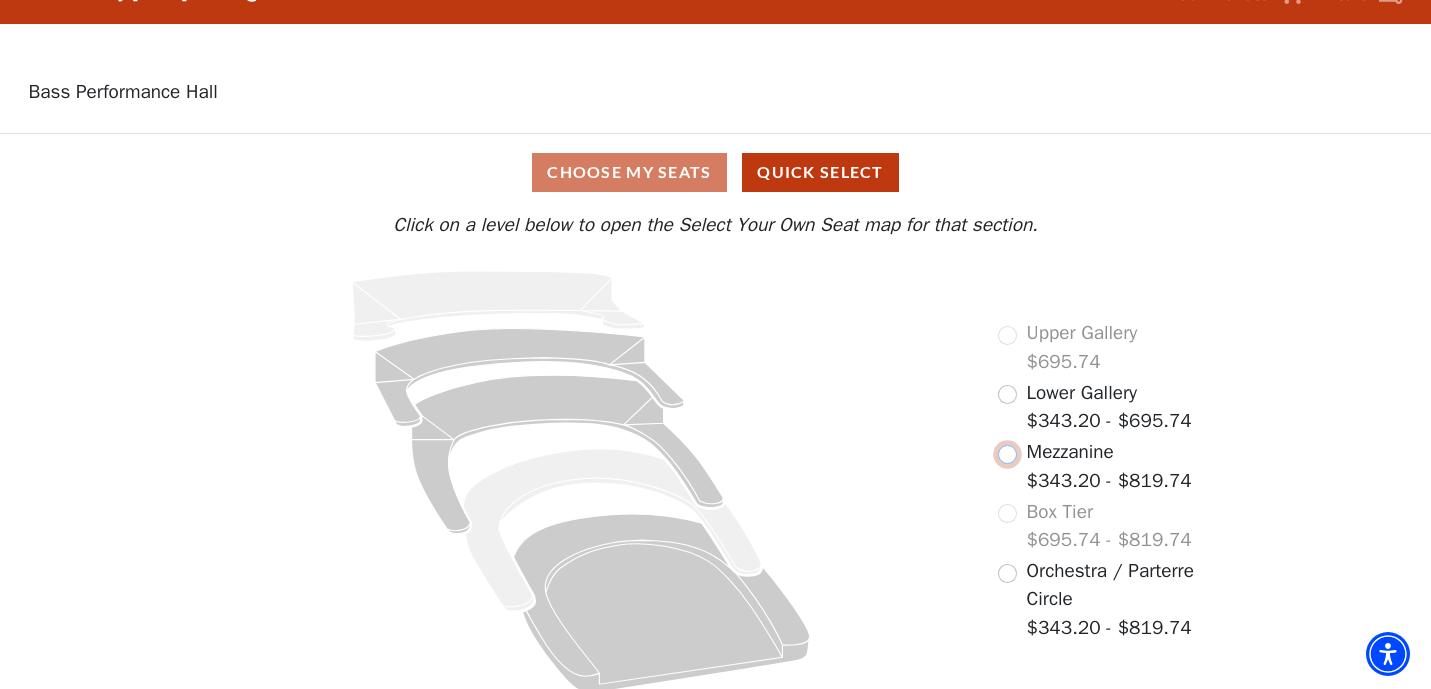 click at bounding box center [1007, 454] 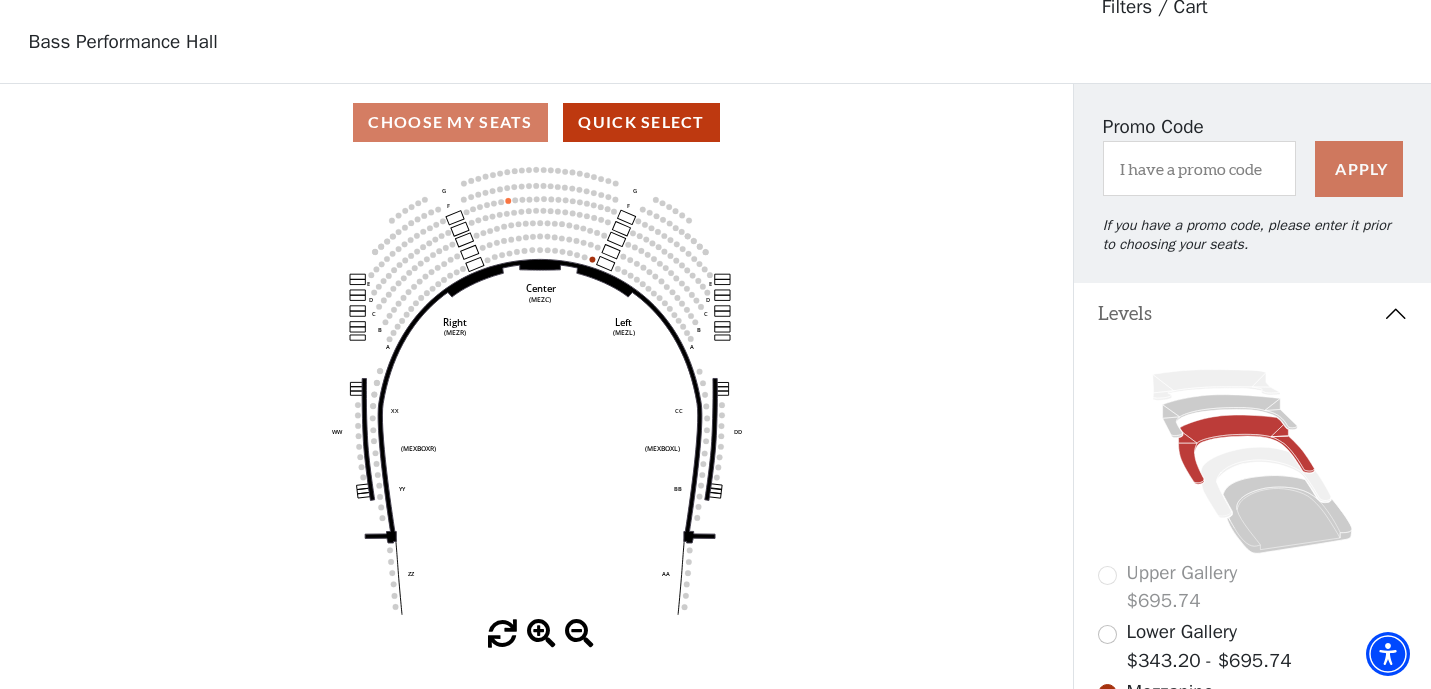 scroll, scrollTop: 92, scrollLeft: 0, axis: vertical 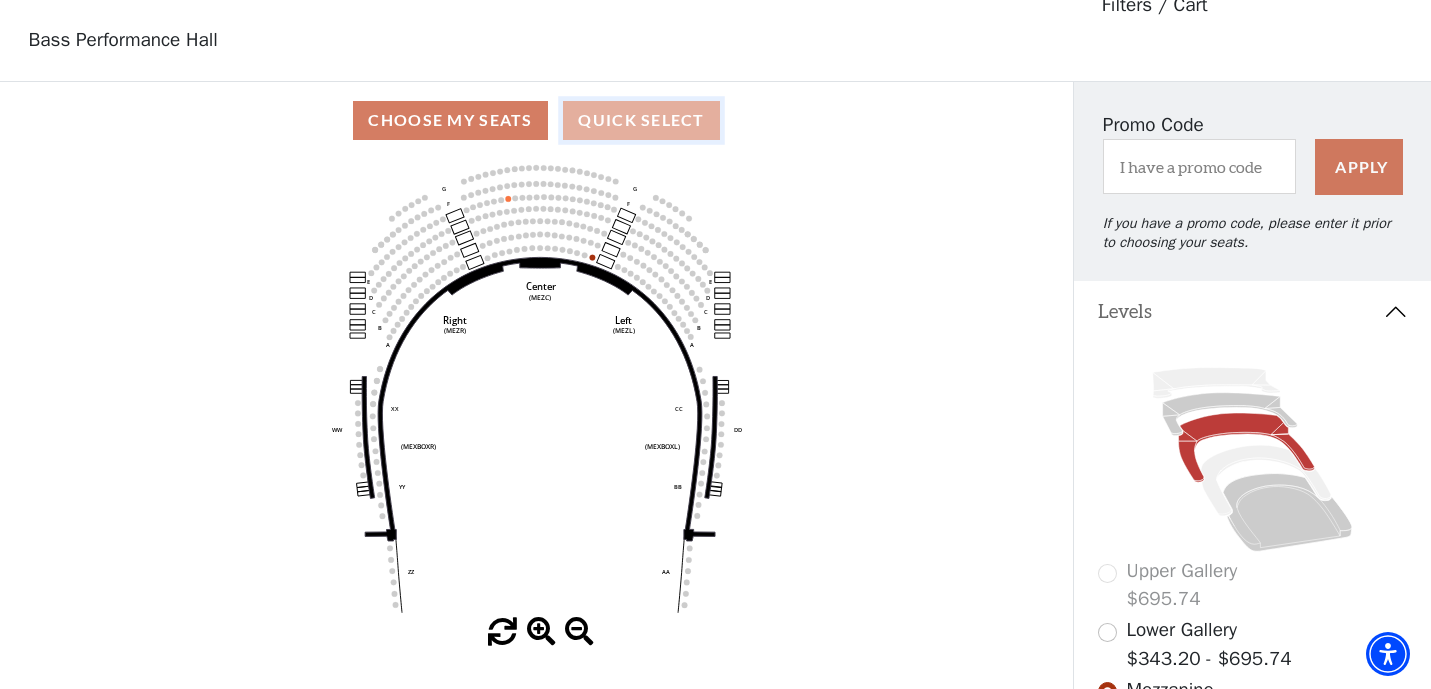 click on "Quick Select" at bounding box center [641, 120] 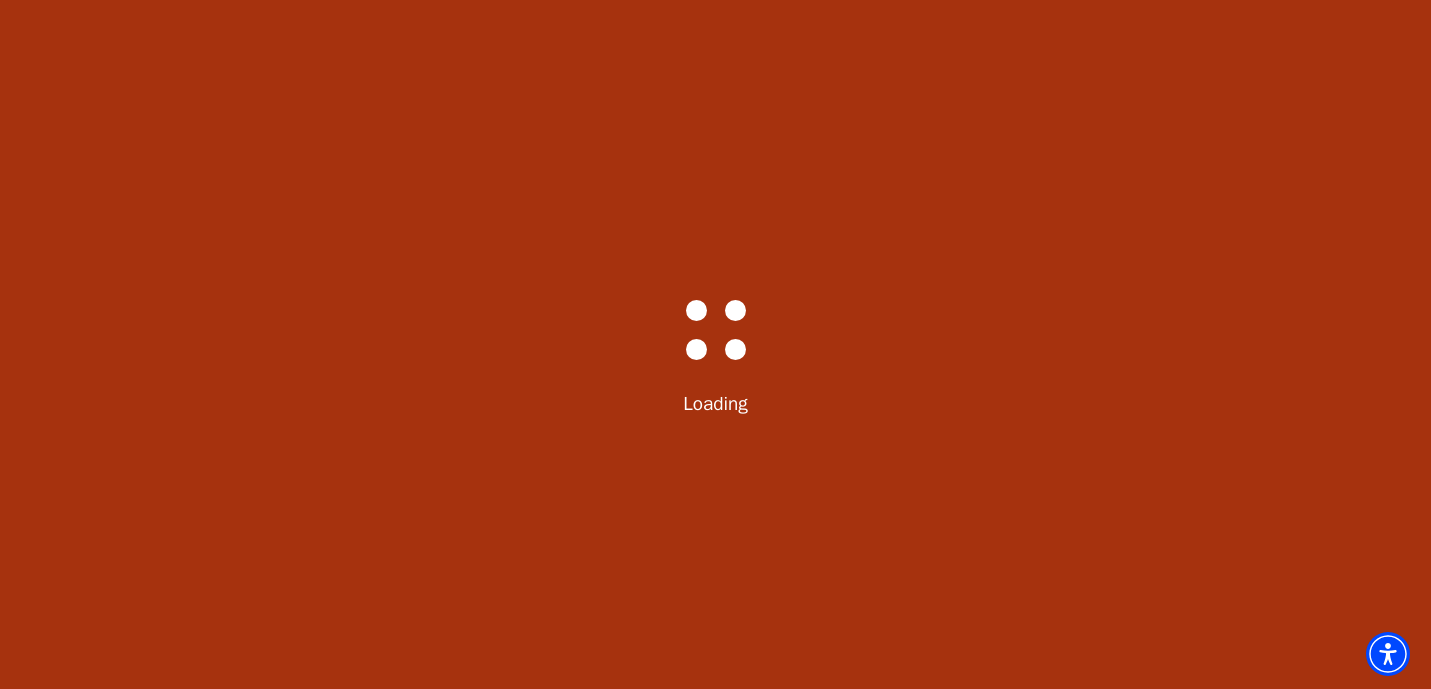 scroll, scrollTop: 0, scrollLeft: 0, axis: both 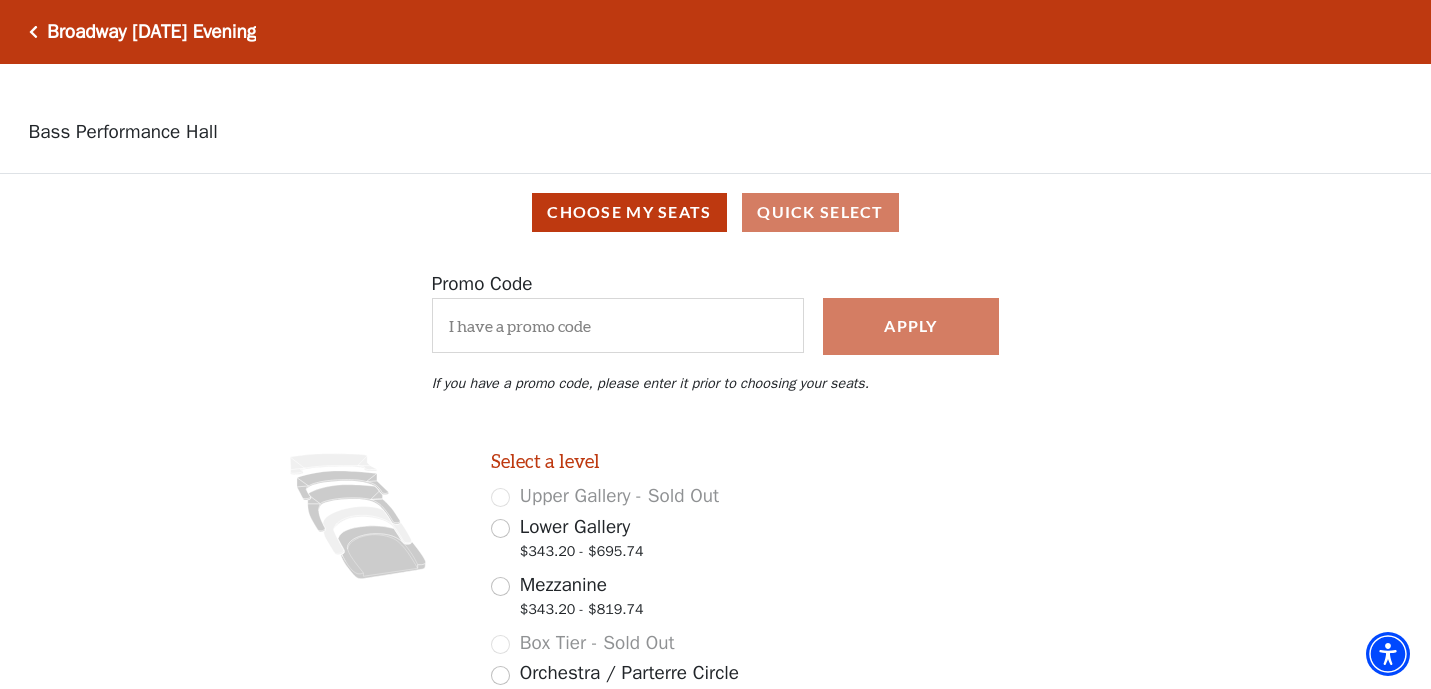 click on "Images representing the levels that are in the facility" at bounding box center (358, 584) 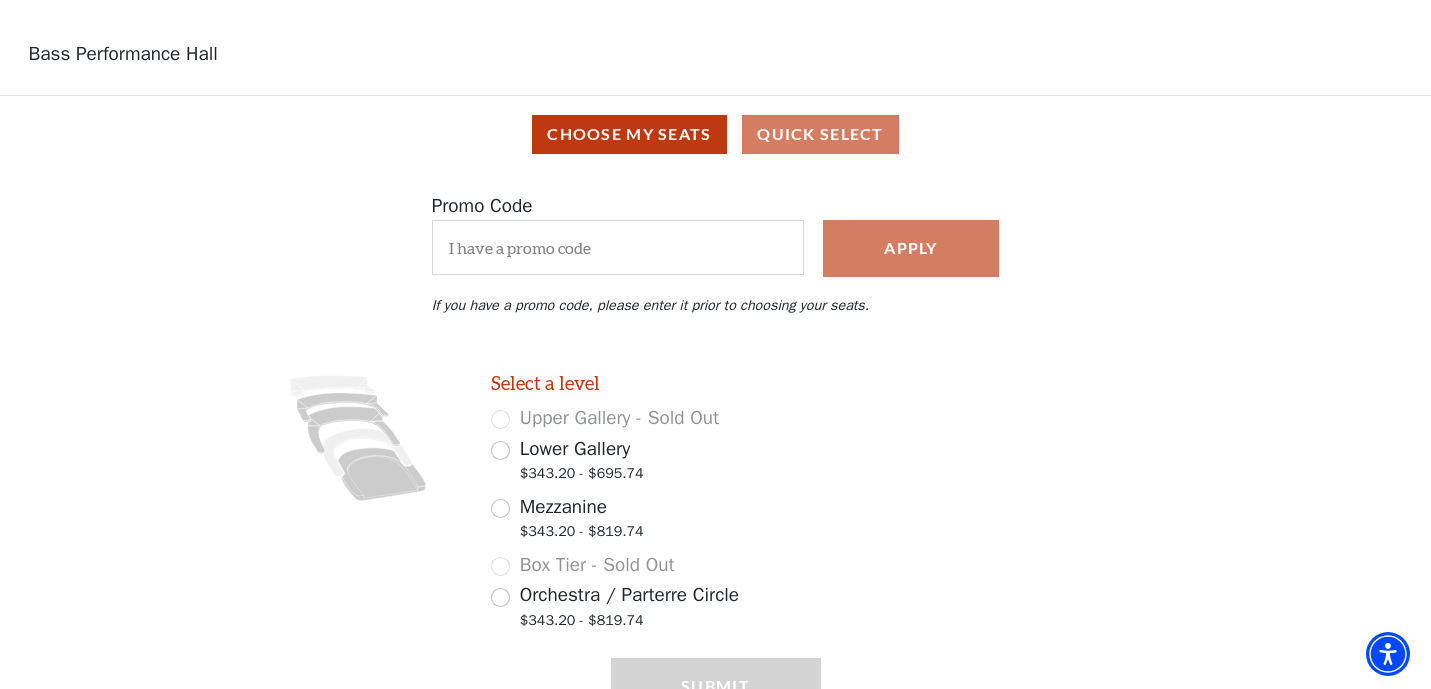 scroll, scrollTop: 80, scrollLeft: 0, axis: vertical 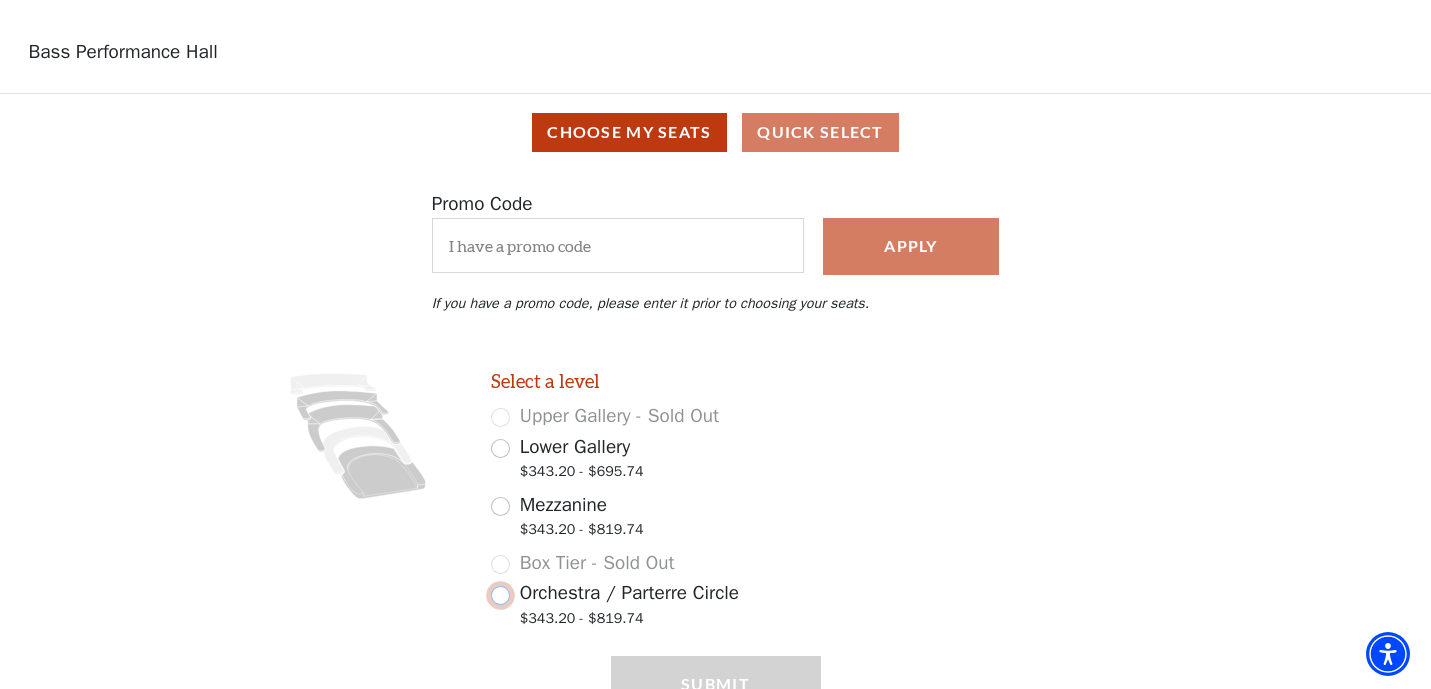 click on "Orchestra / Parterre Circle     $343.20 - $819.74" at bounding box center [500, 595] 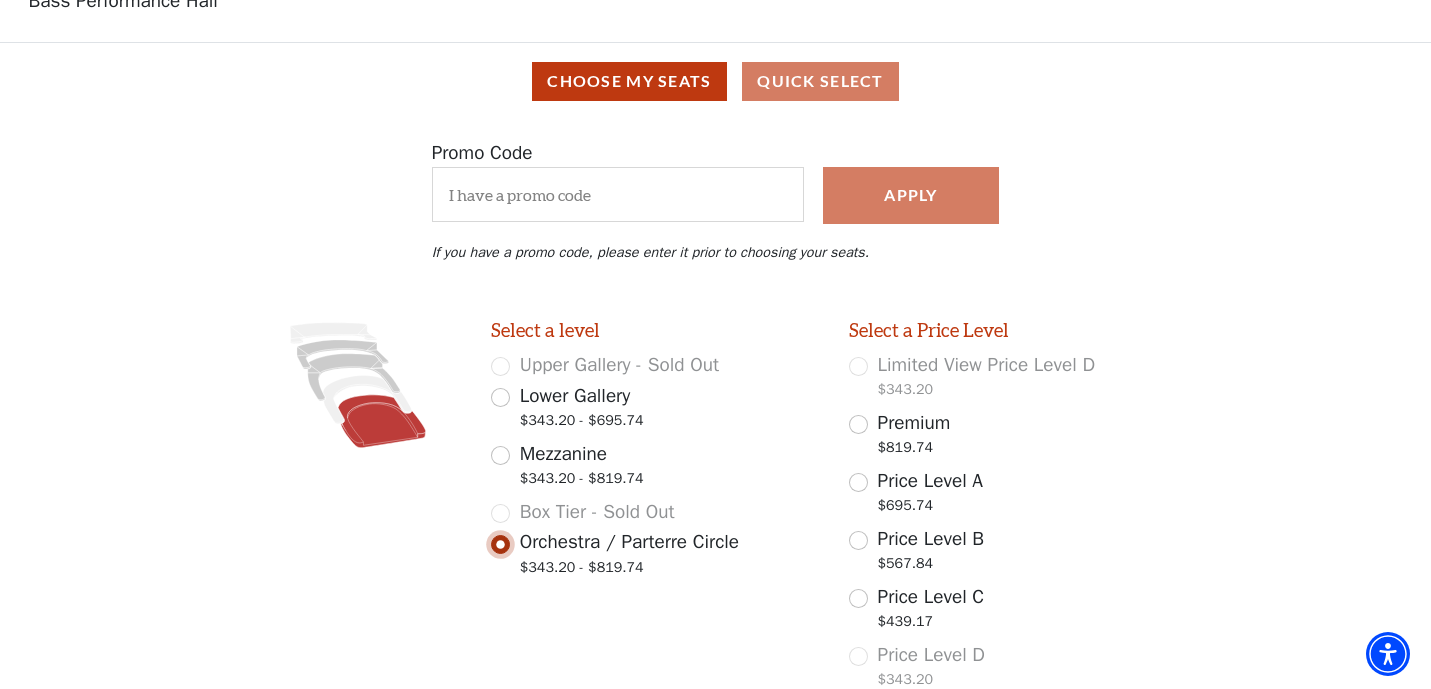 scroll, scrollTop: 284, scrollLeft: 0, axis: vertical 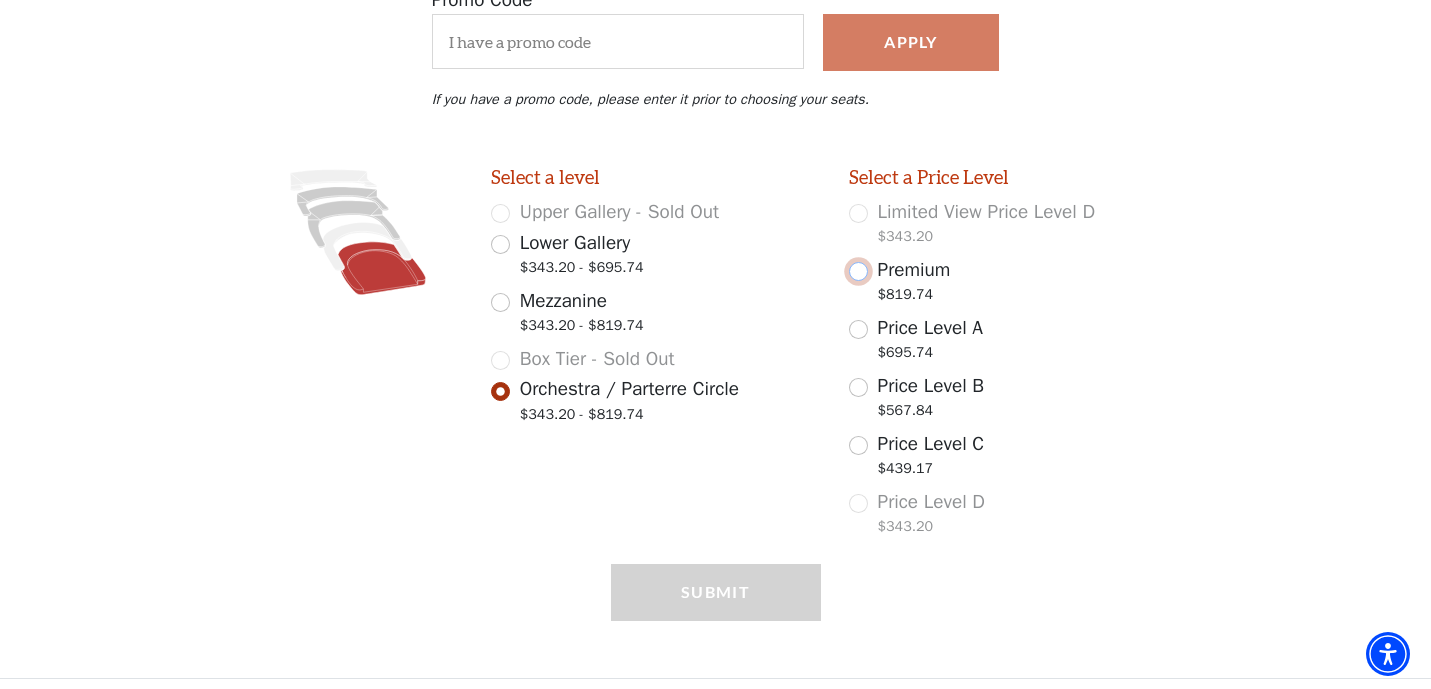 click on "Premium $819.74" at bounding box center [858, 271] 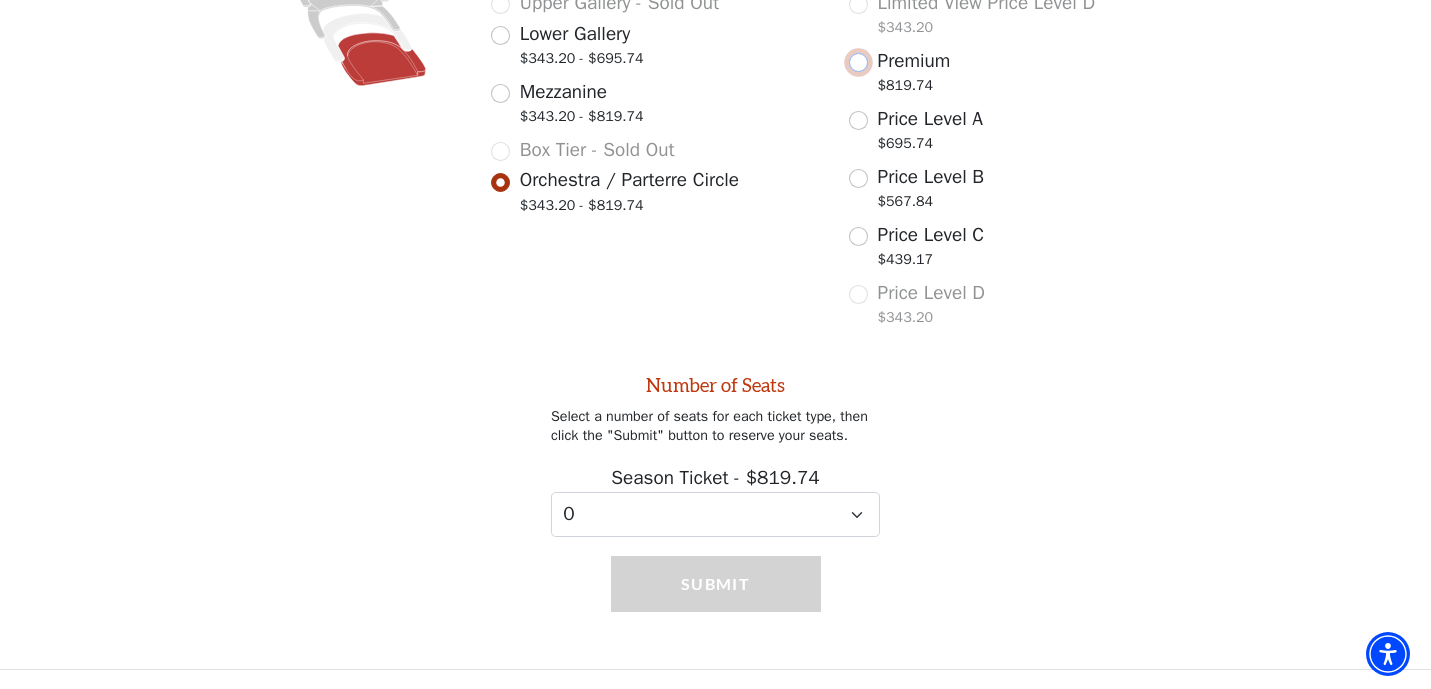 scroll, scrollTop: 497, scrollLeft: 0, axis: vertical 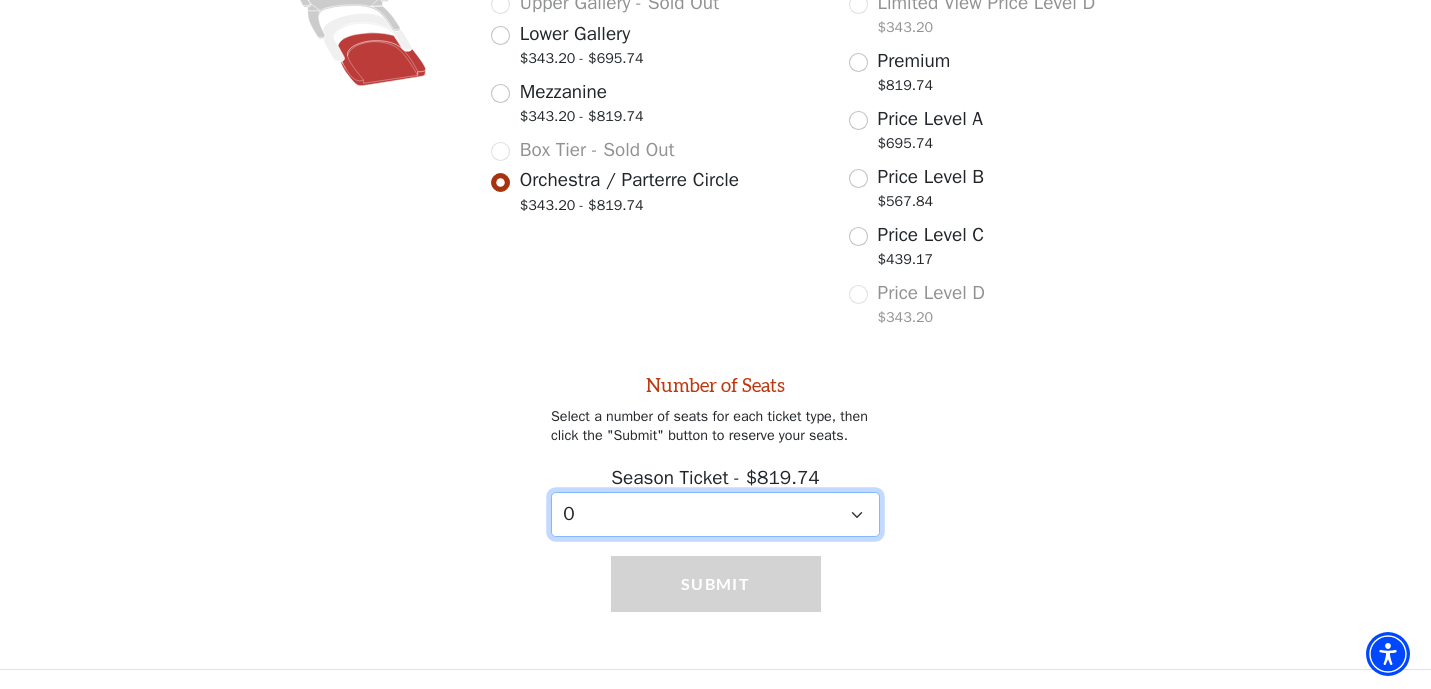 click on "0 1 2 3 4 5 6 7 8" at bounding box center [715, 514] 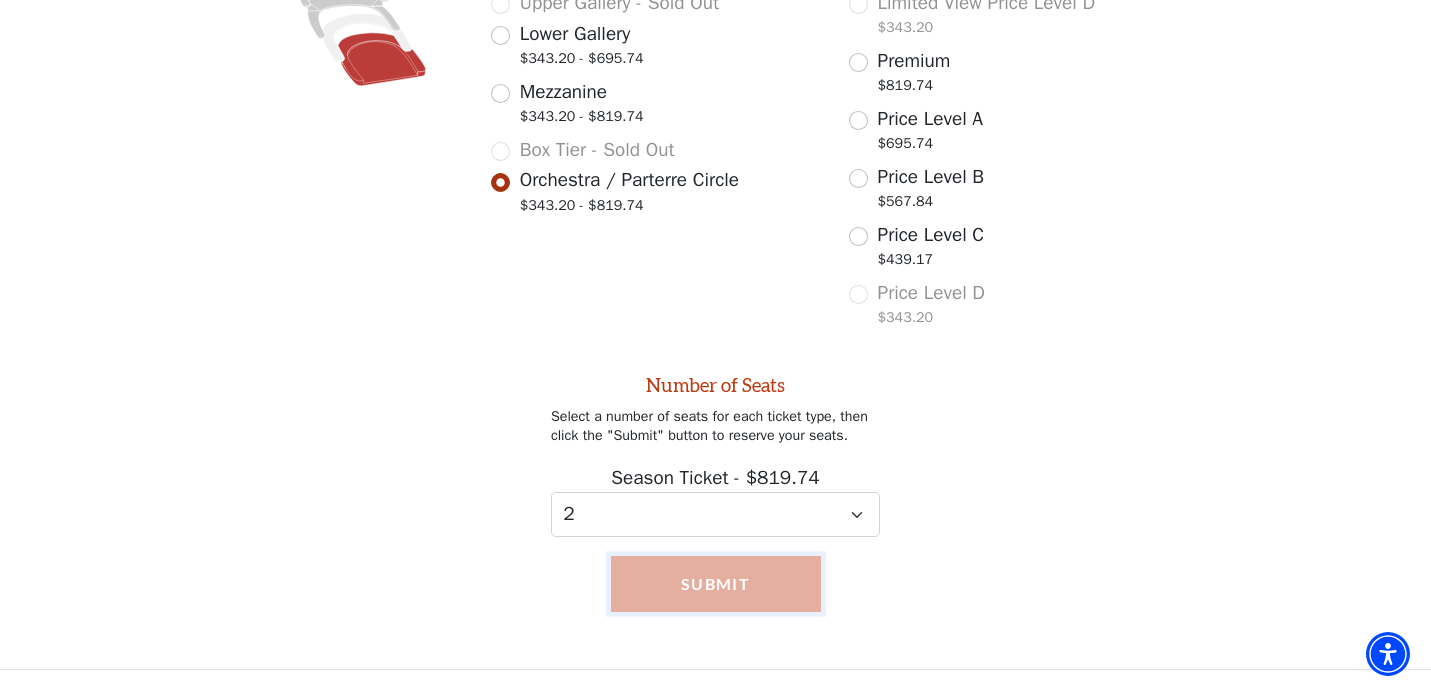 click on "Submit" at bounding box center [716, 584] 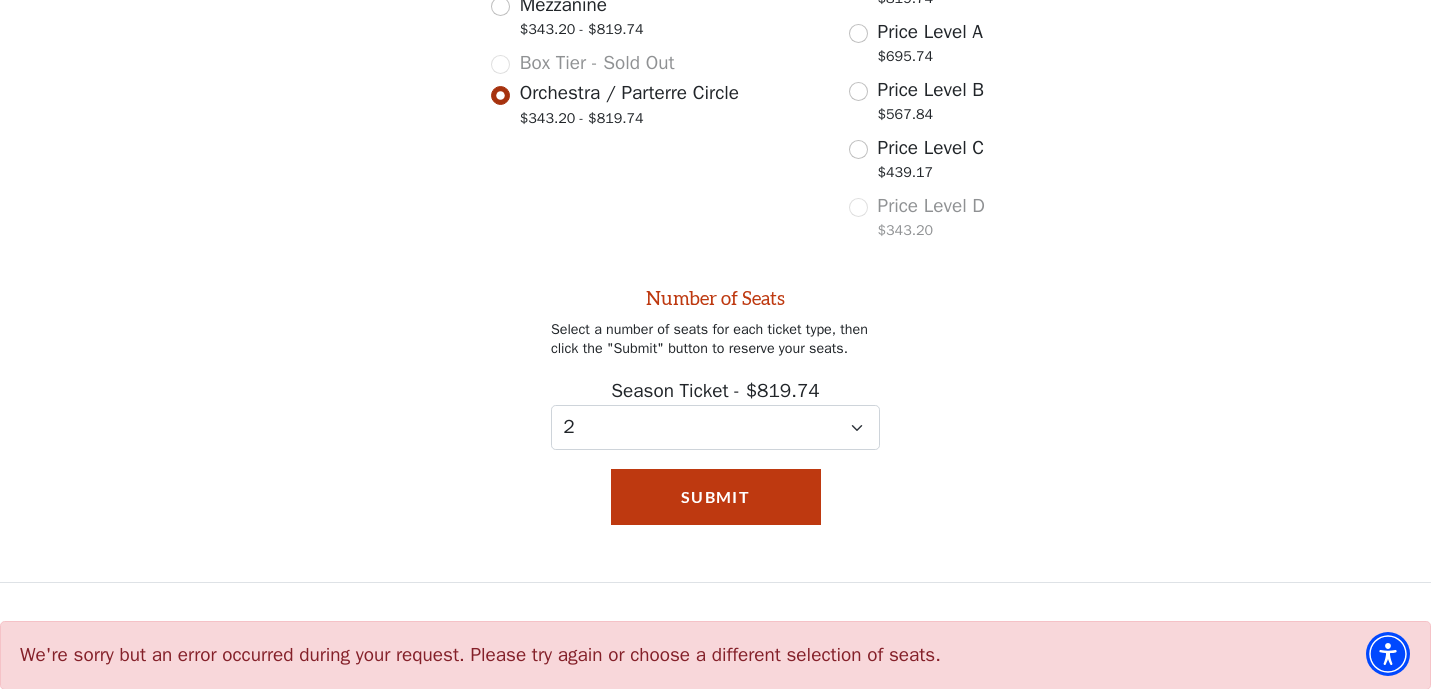 scroll, scrollTop: 604, scrollLeft: 0, axis: vertical 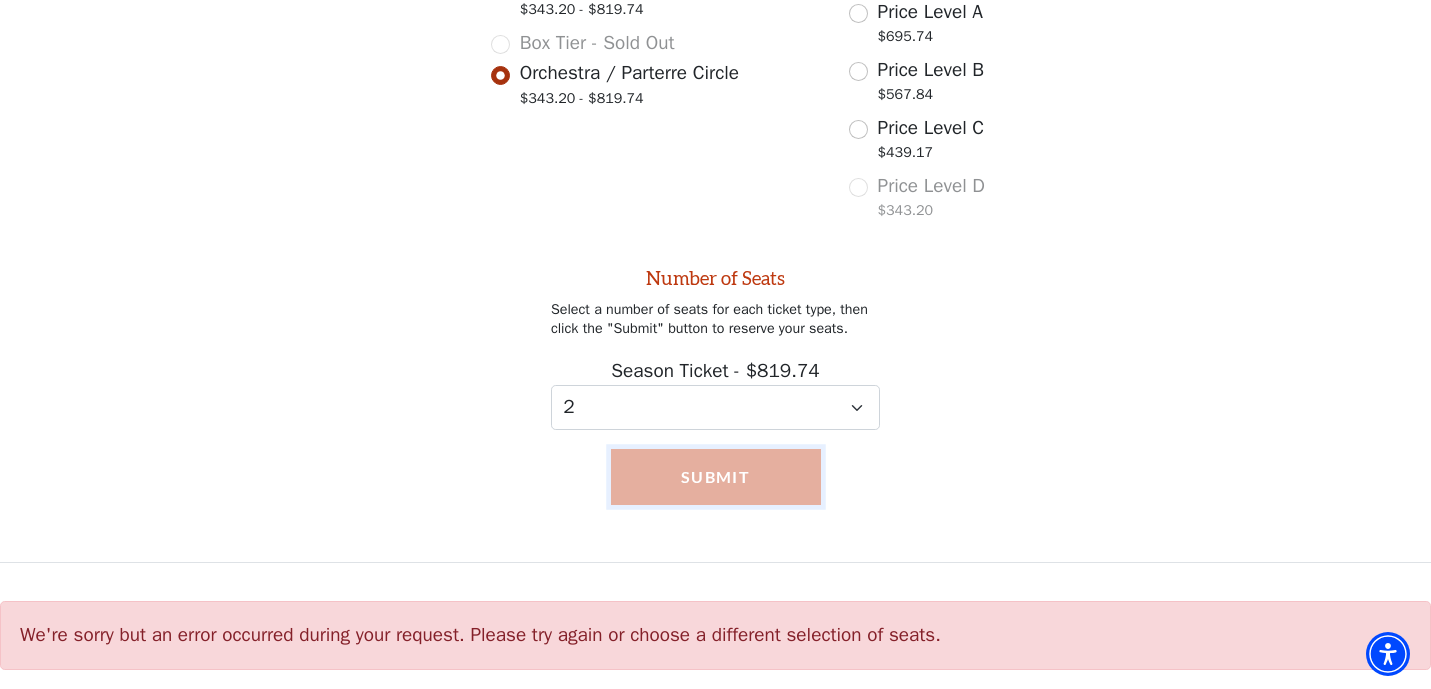 click on "Submit" at bounding box center (716, 477) 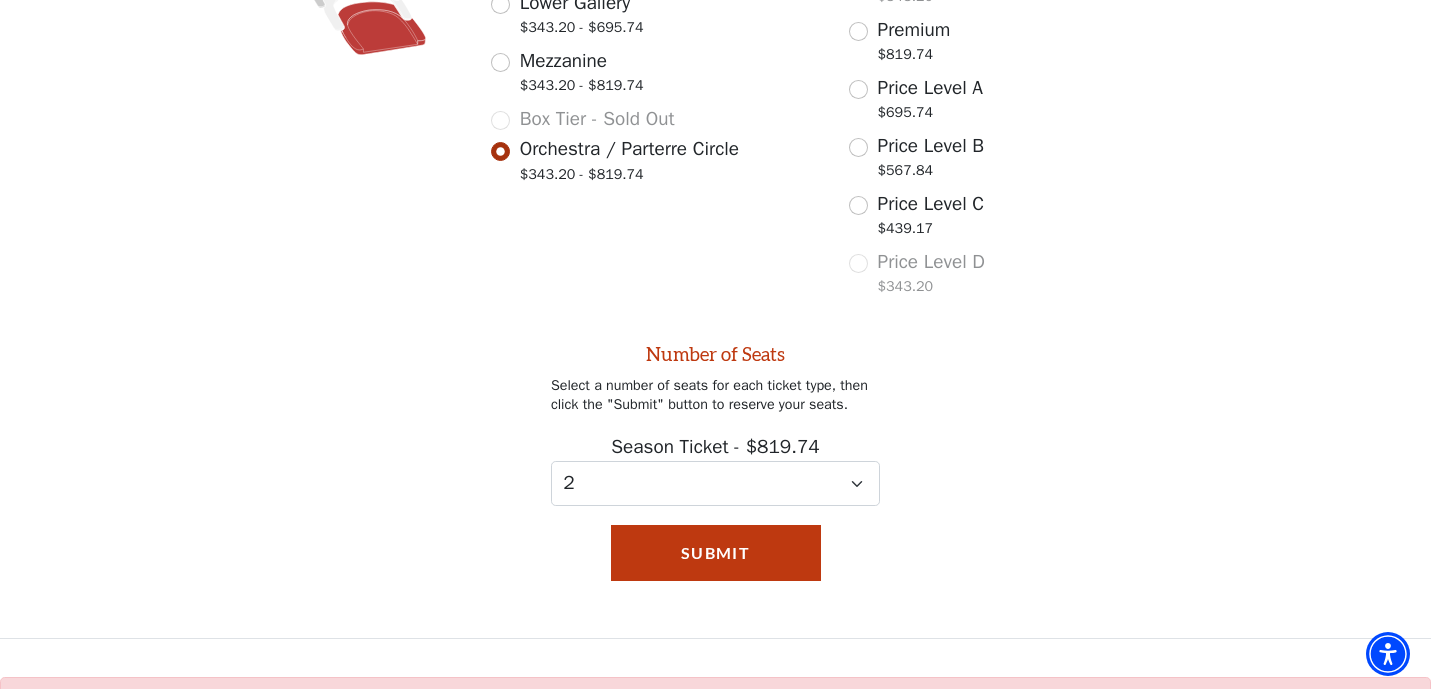 scroll, scrollTop: 484, scrollLeft: 0, axis: vertical 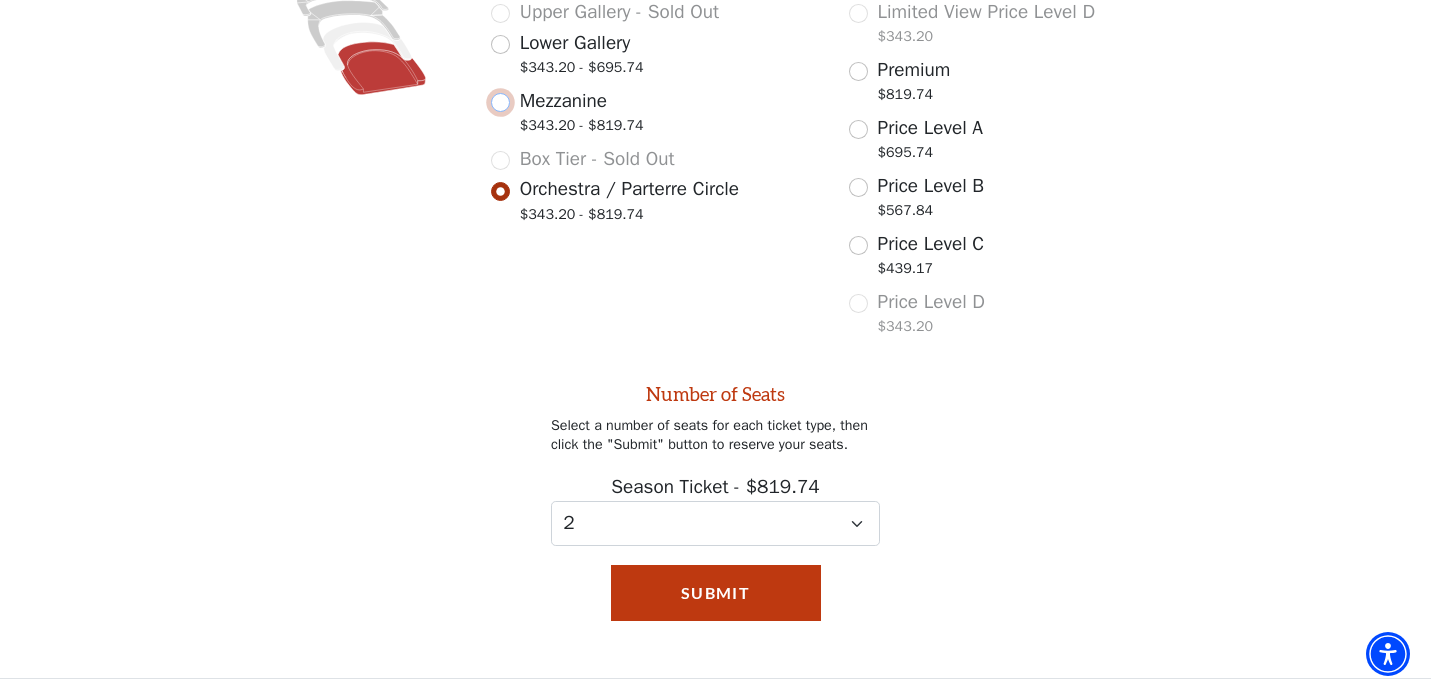 click on "Mezzanine     $343.20 - $819.74" at bounding box center [500, 102] 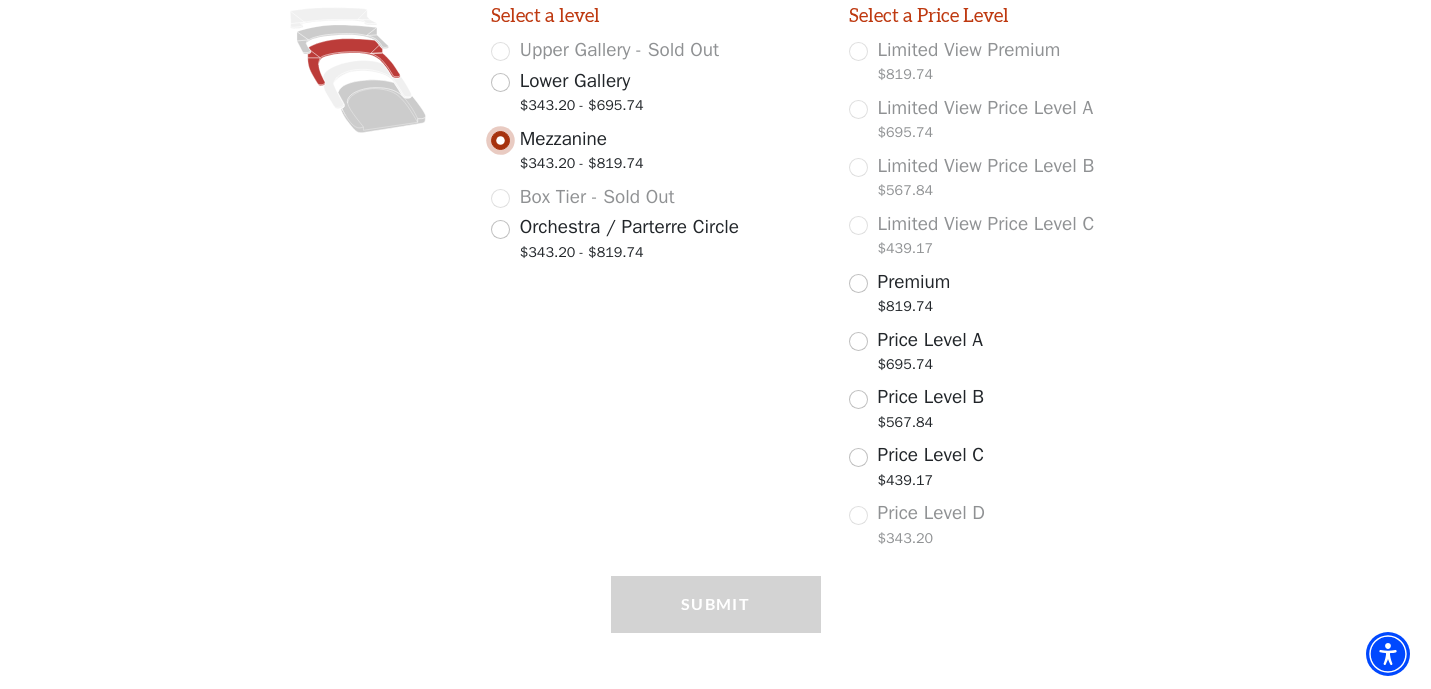 scroll, scrollTop: 440, scrollLeft: 0, axis: vertical 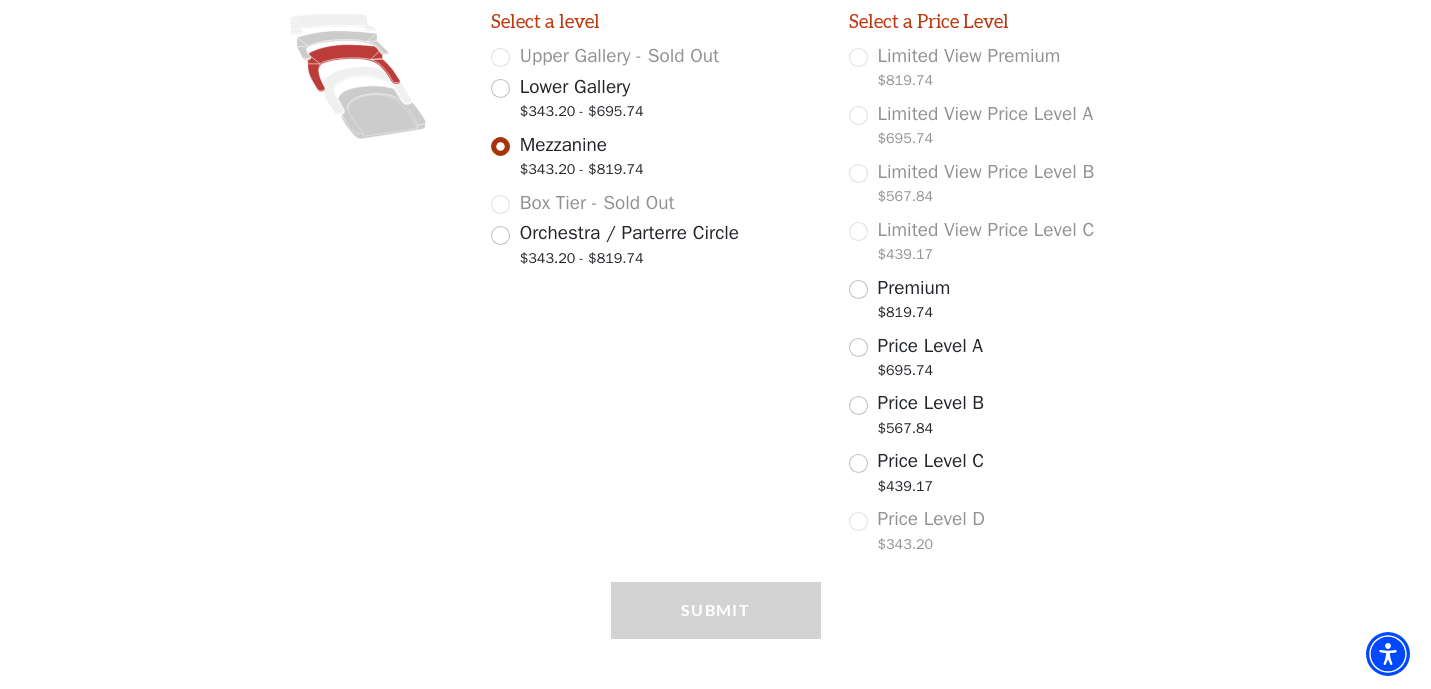 click on "Select a level     Upper Gallery    - Sold Out     Lower Gallery     $343.20 - $695.74   Mezzanine     $343.20 - $819.74   Box Tier    - Sold Out     Orchestra / Parterre Circle     $343.20 - $819.74" at bounding box center [656, 287] 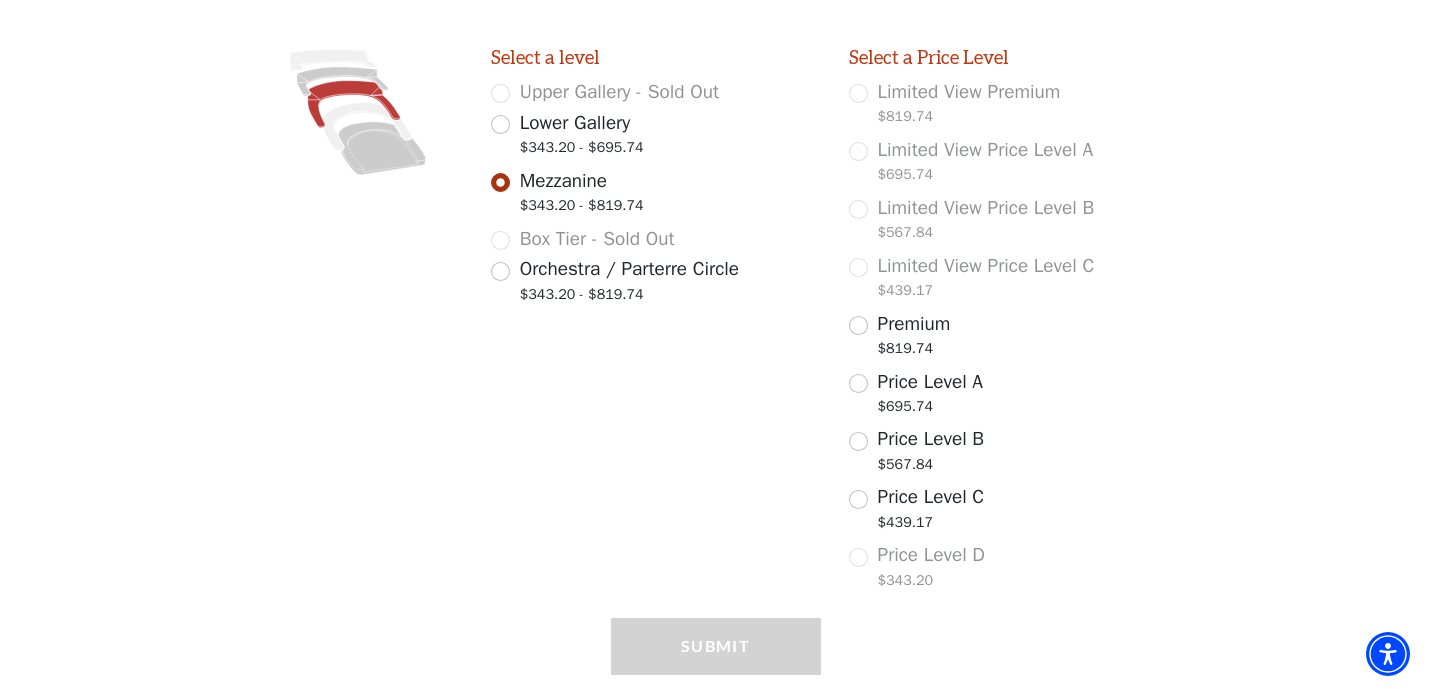 scroll, scrollTop: 400, scrollLeft: 0, axis: vertical 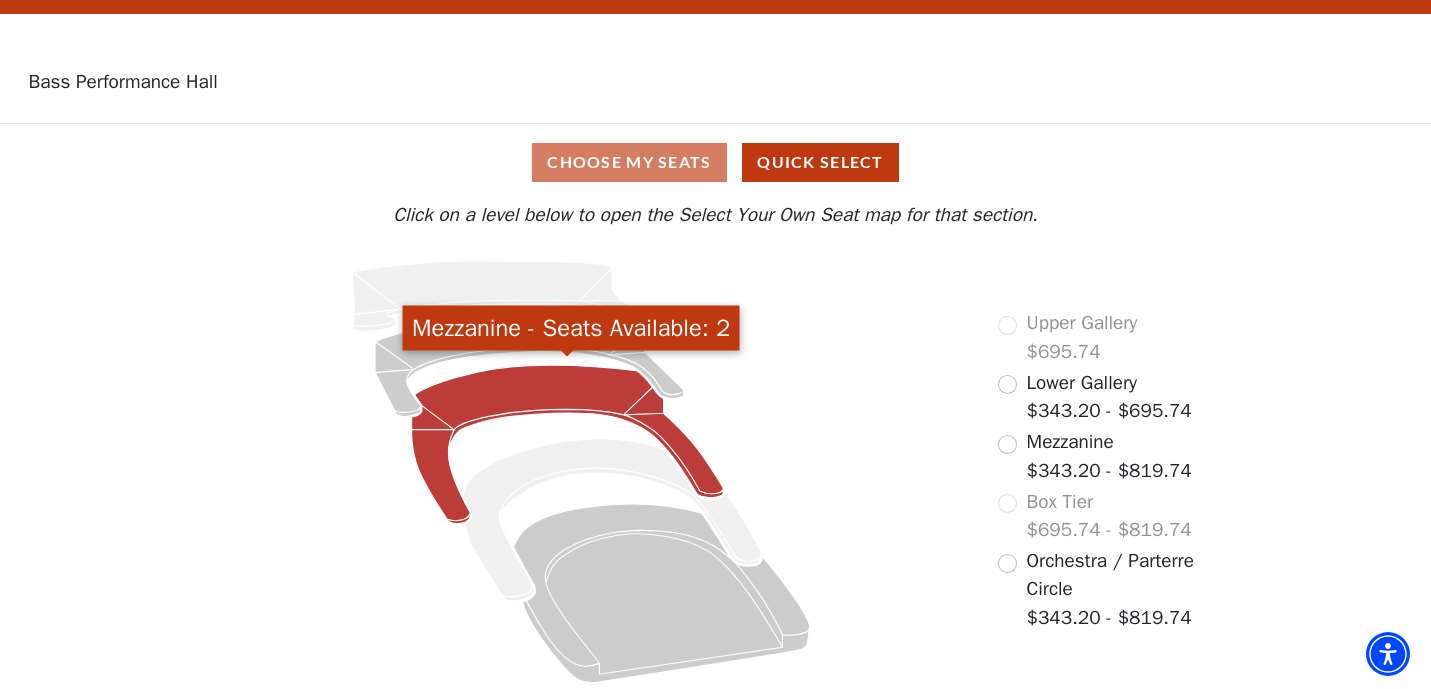 click 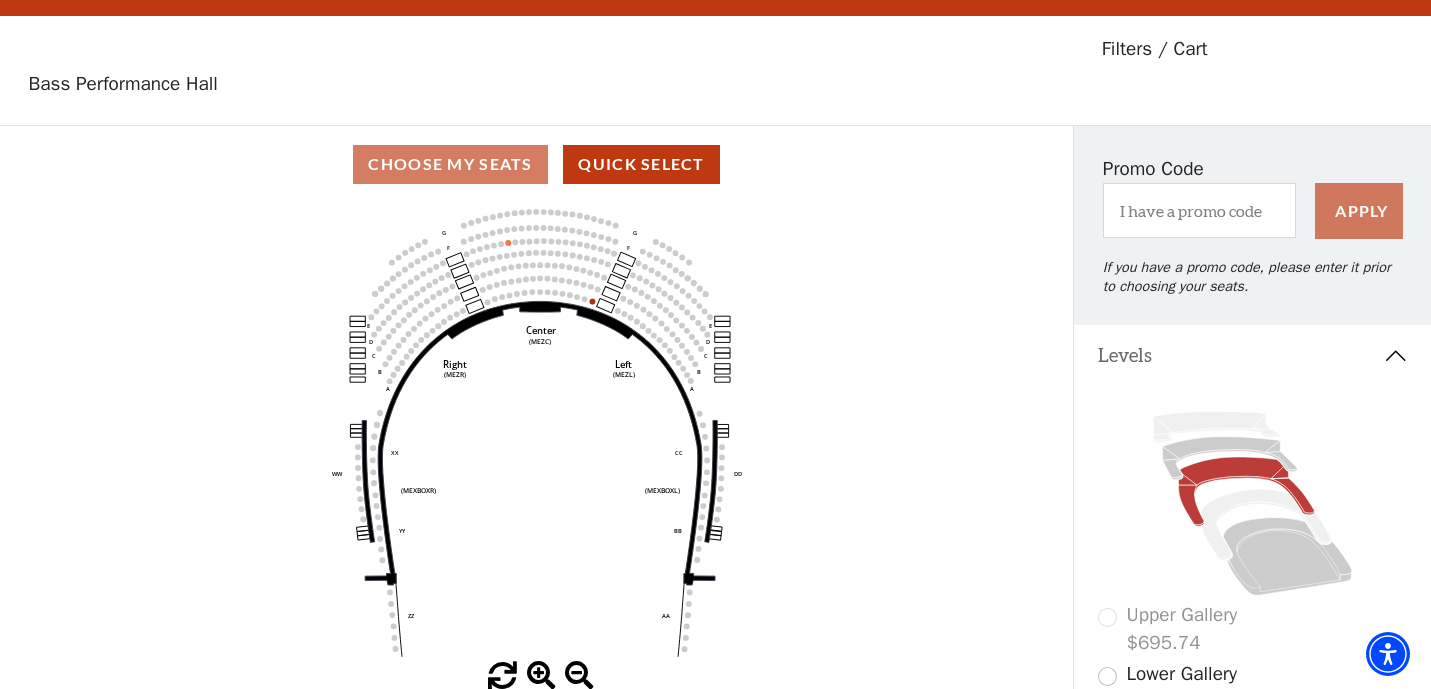 scroll, scrollTop: 92, scrollLeft: 0, axis: vertical 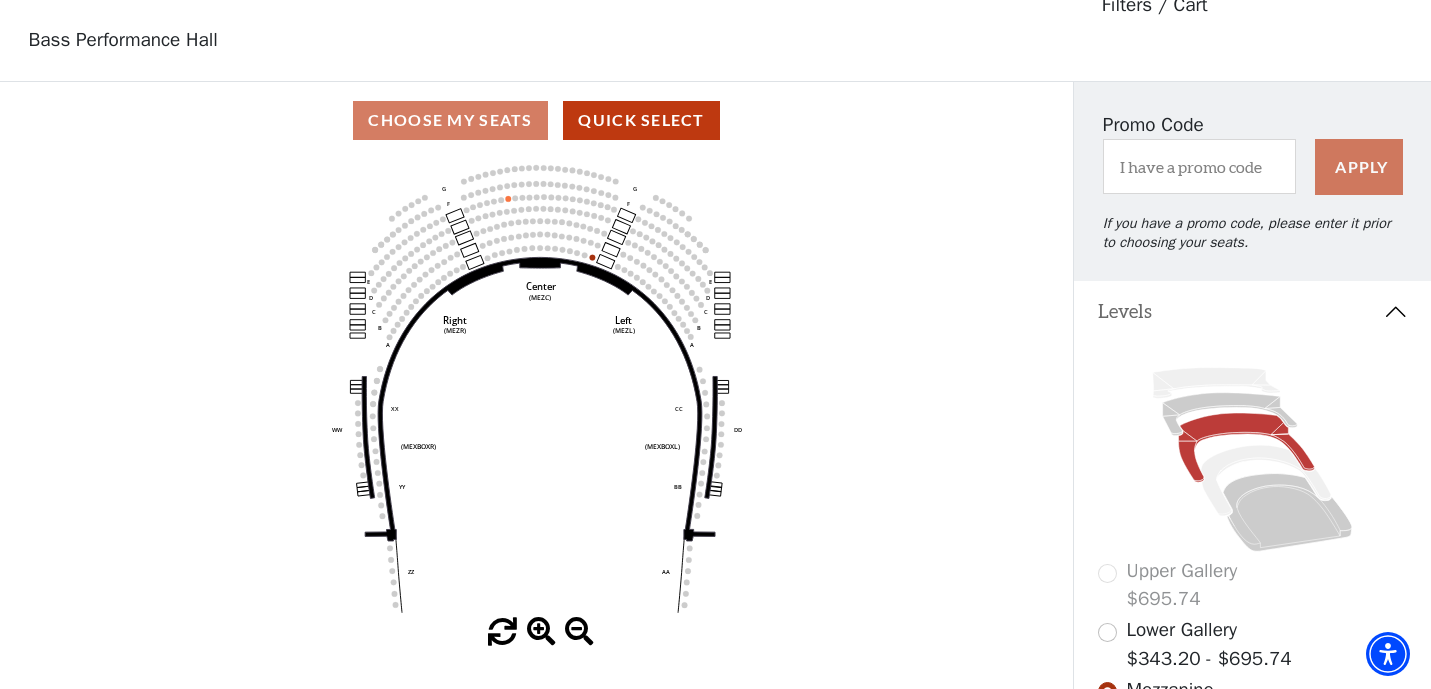 click on "Choose My Seats
Quick Select" at bounding box center [536, 120] 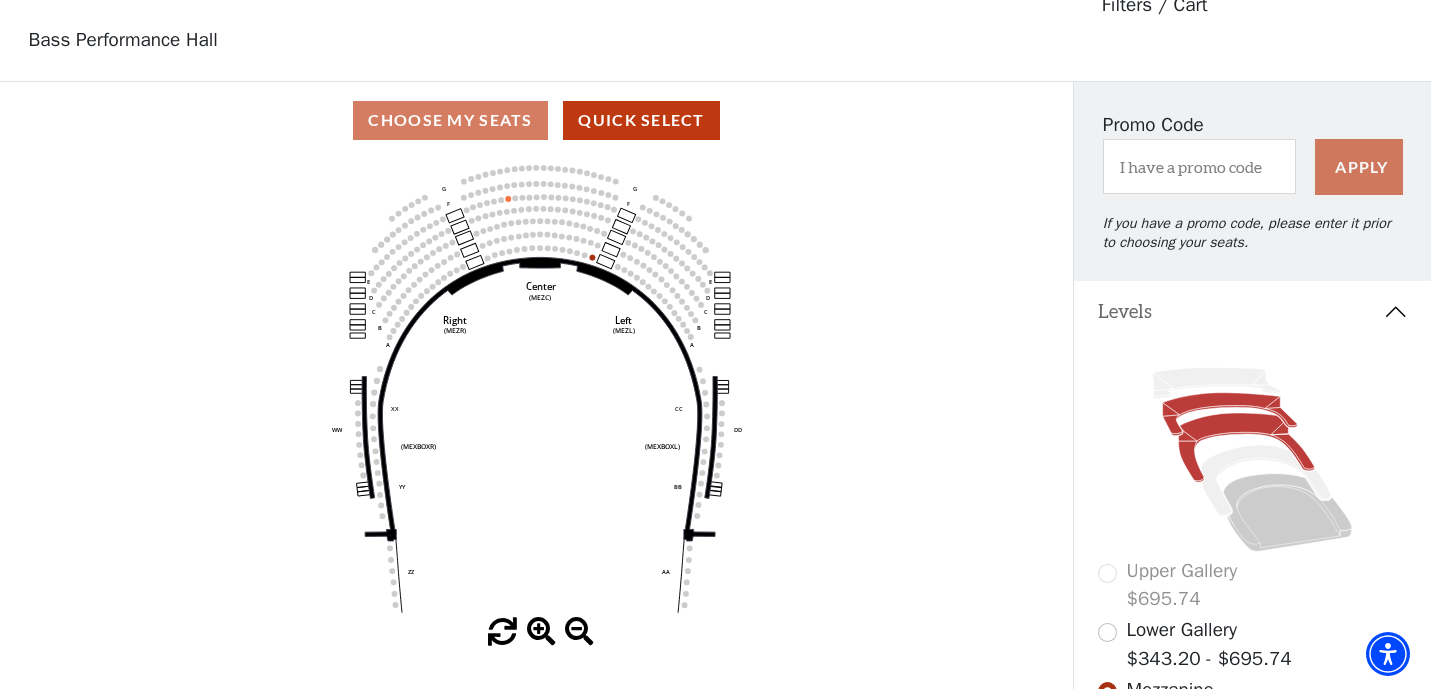 click 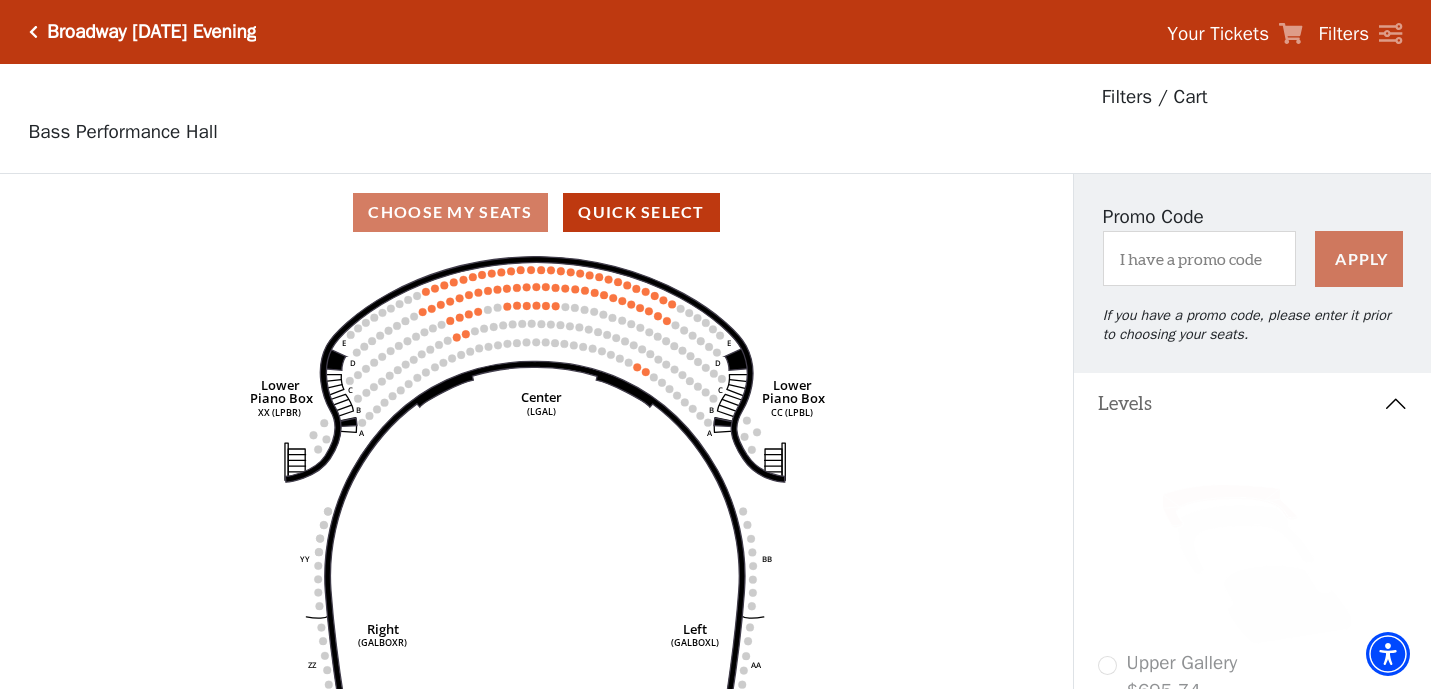 scroll, scrollTop: 92, scrollLeft: 0, axis: vertical 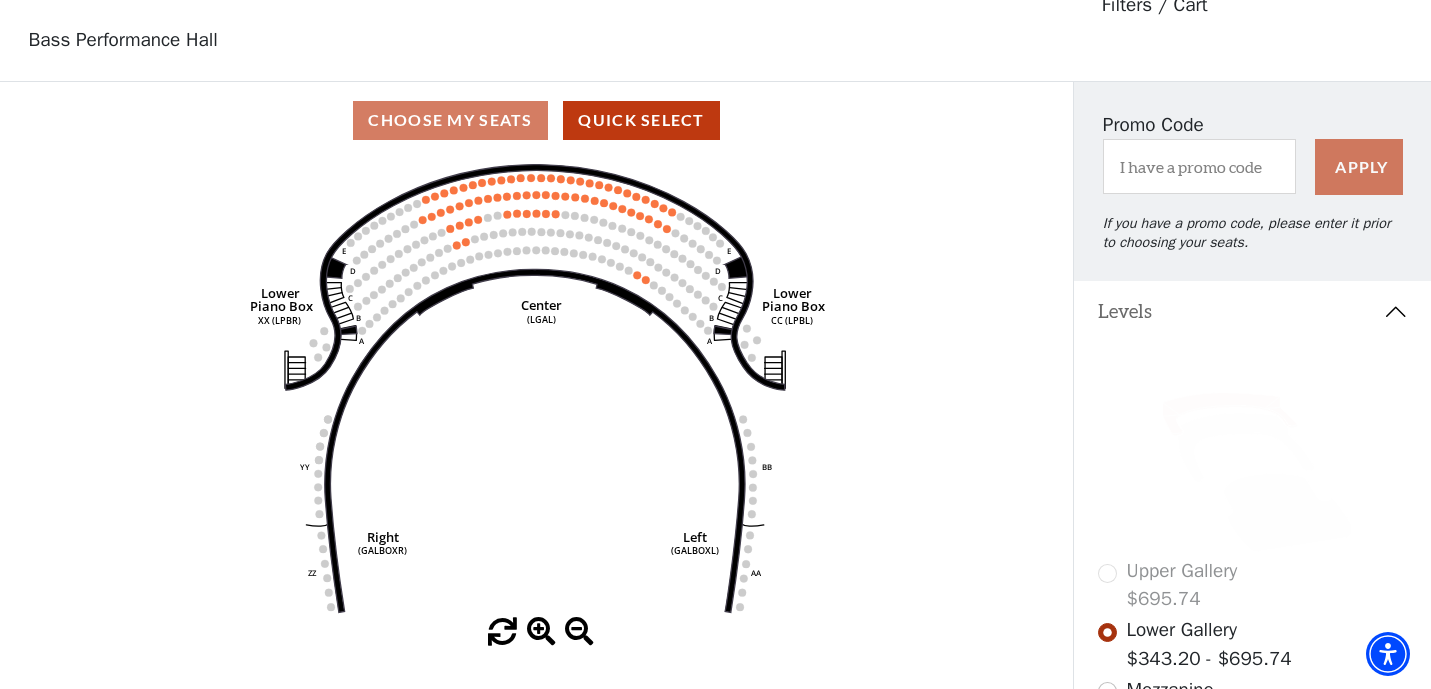 click on "Right   (GALBOXR)   E   D   C   B   A   E   D   C   B   A   YY   ZZ   Left   (GALBOXL)   BB   AA   Center   Lower   Piano Box   (LGAL)   CC (LPBL)   Lower   Piano Box   XX (LPBR)" 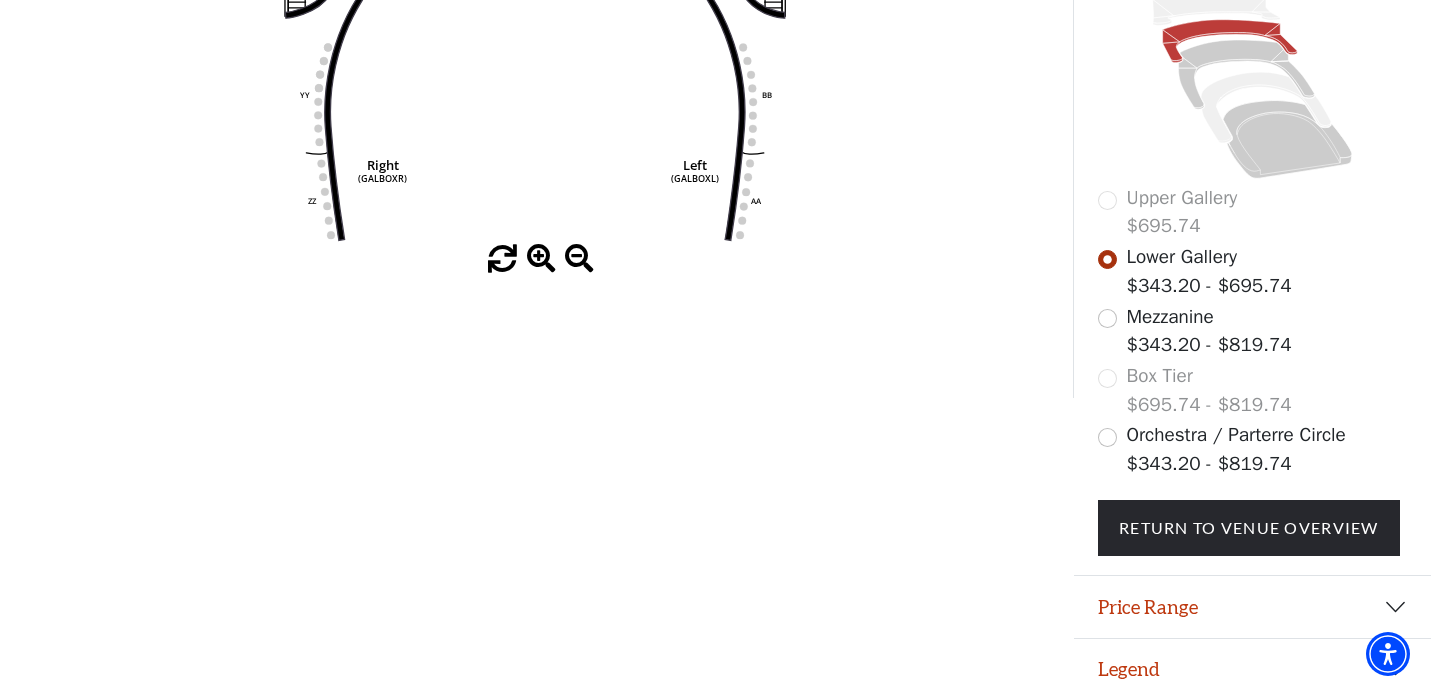 scroll, scrollTop: 425, scrollLeft: 0, axis: vertical 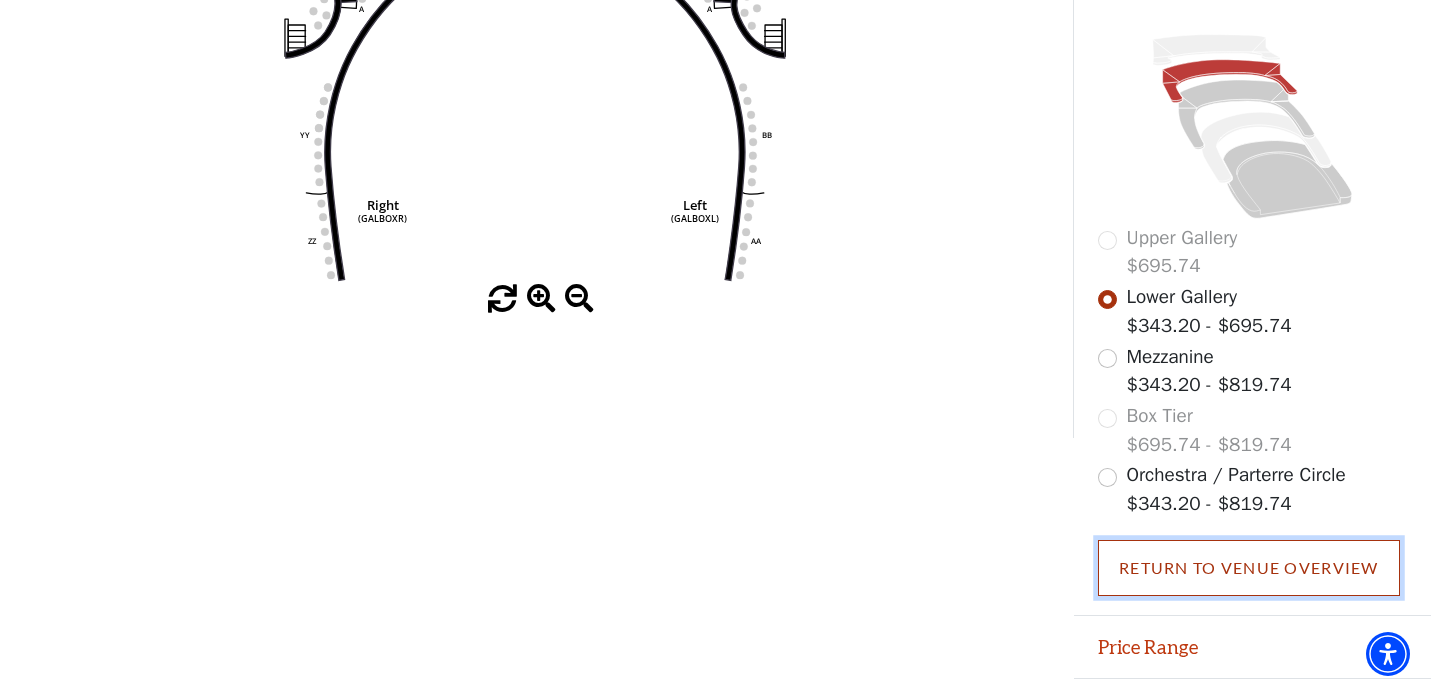 click on "Return To Venue Overview" at bounding box center [1249, 568] 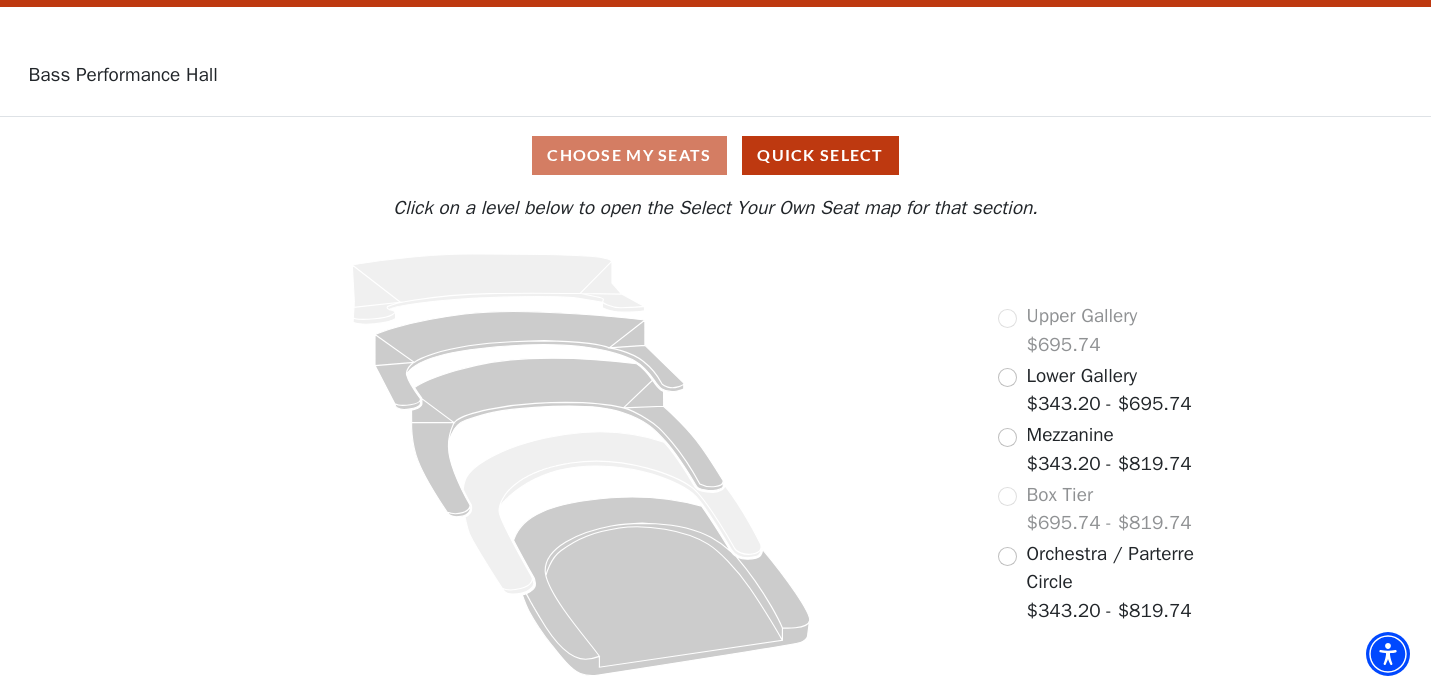scroll, scrollTop: 50, scrollLeft: 0, axis: vertical 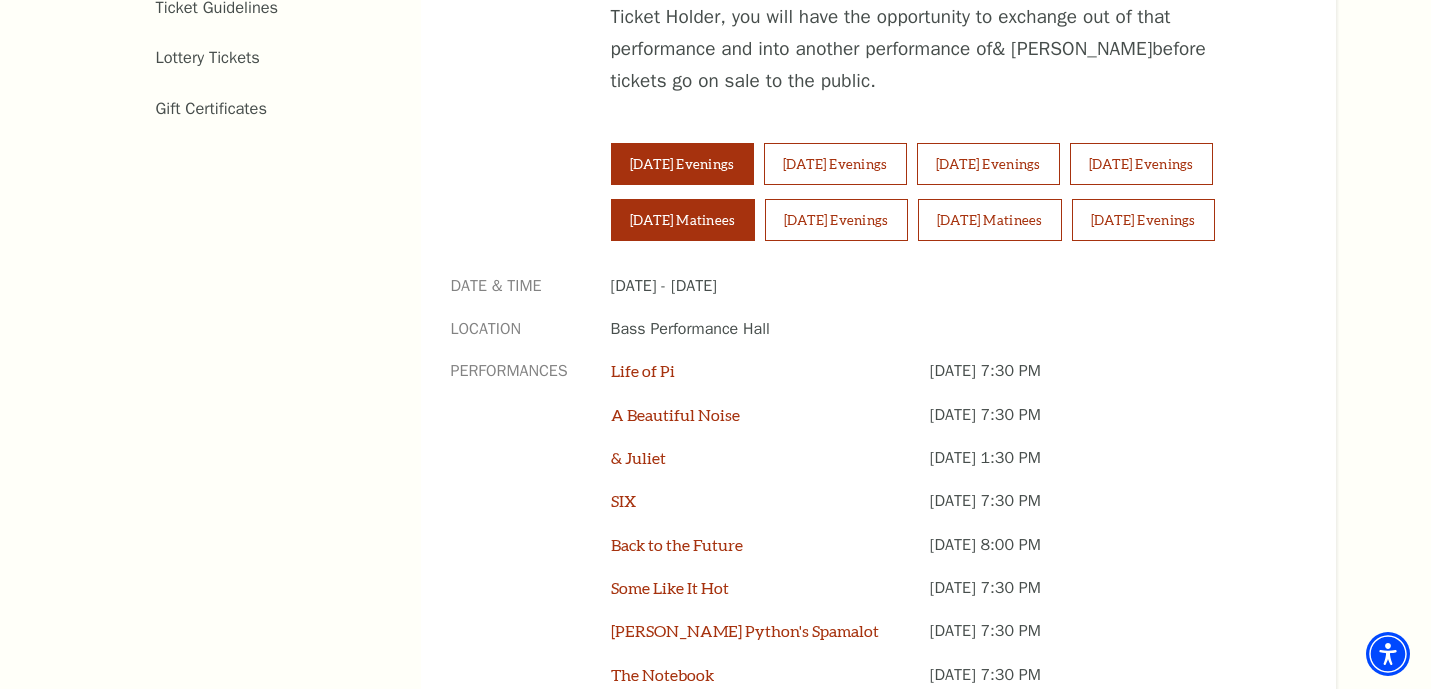 click on "Saturday Matinees" at bounding box center (683, 220) 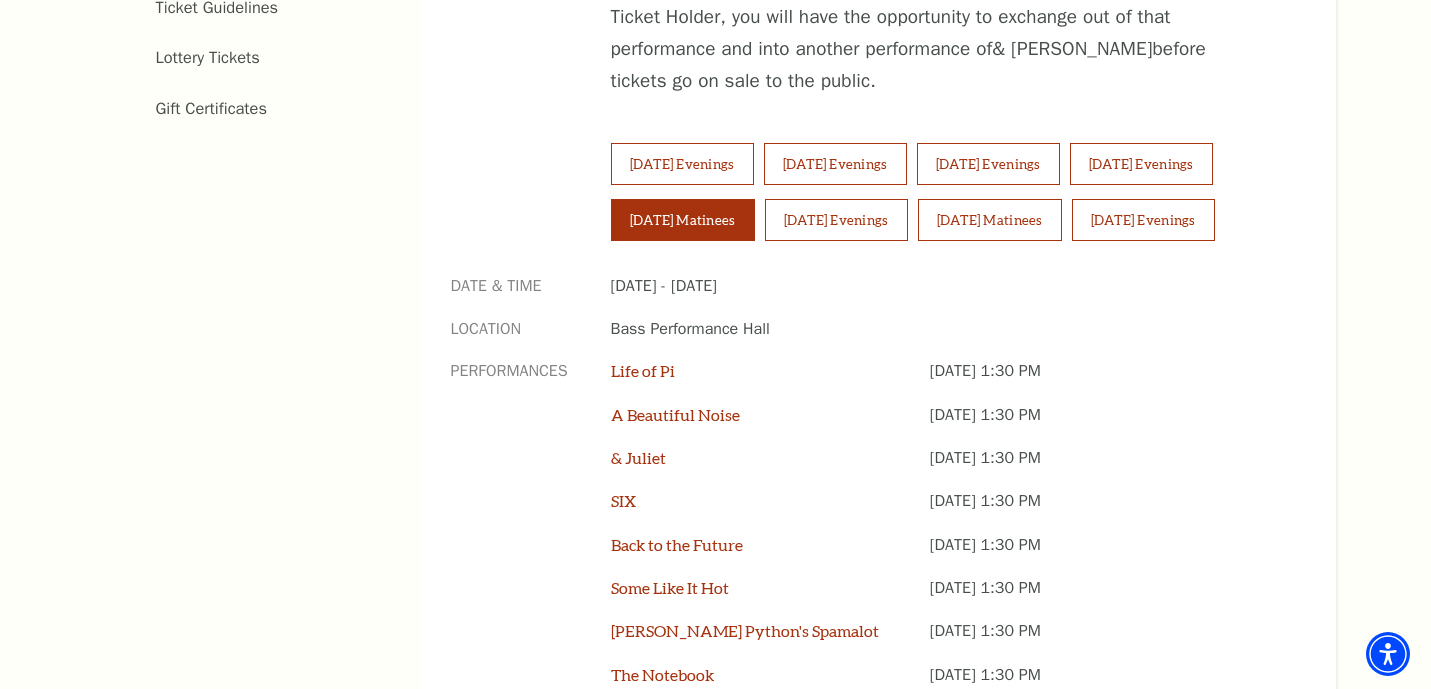 type 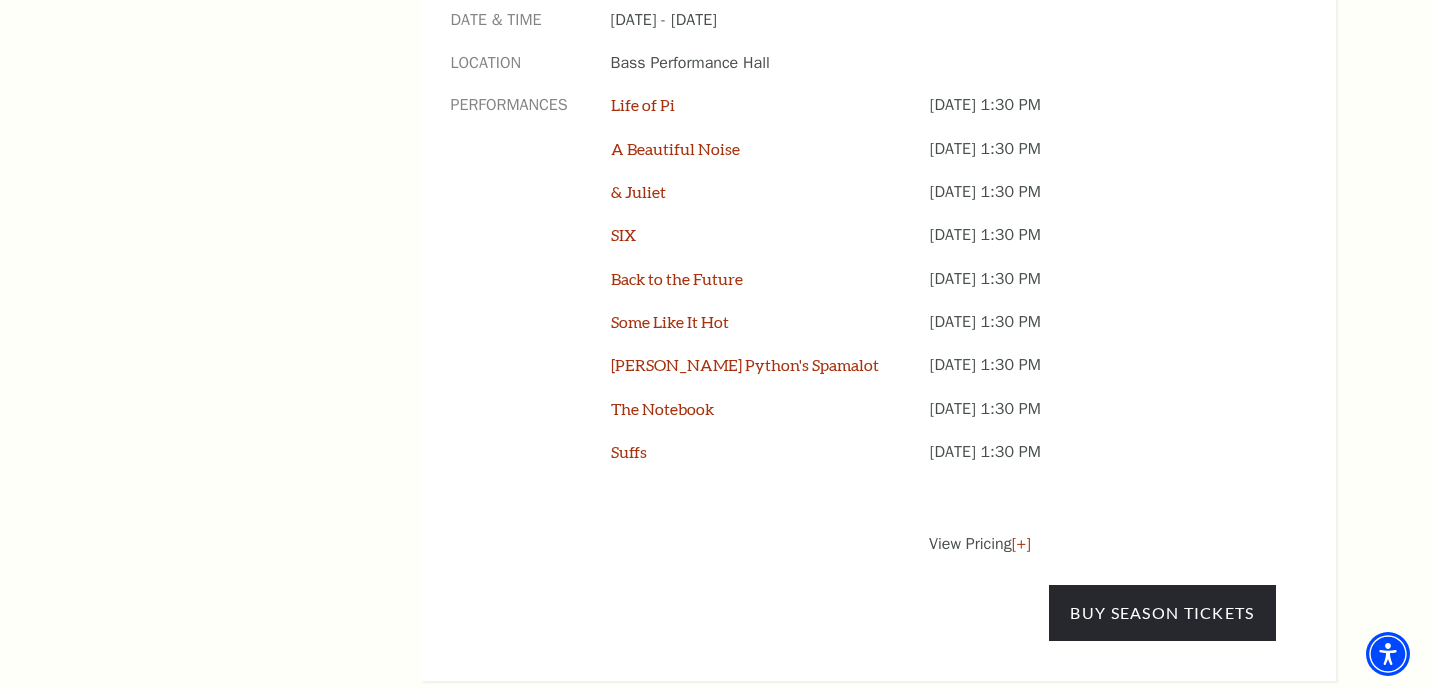 scroll, scrollTop: 1600, scrollLeft: 0, axis: vertical 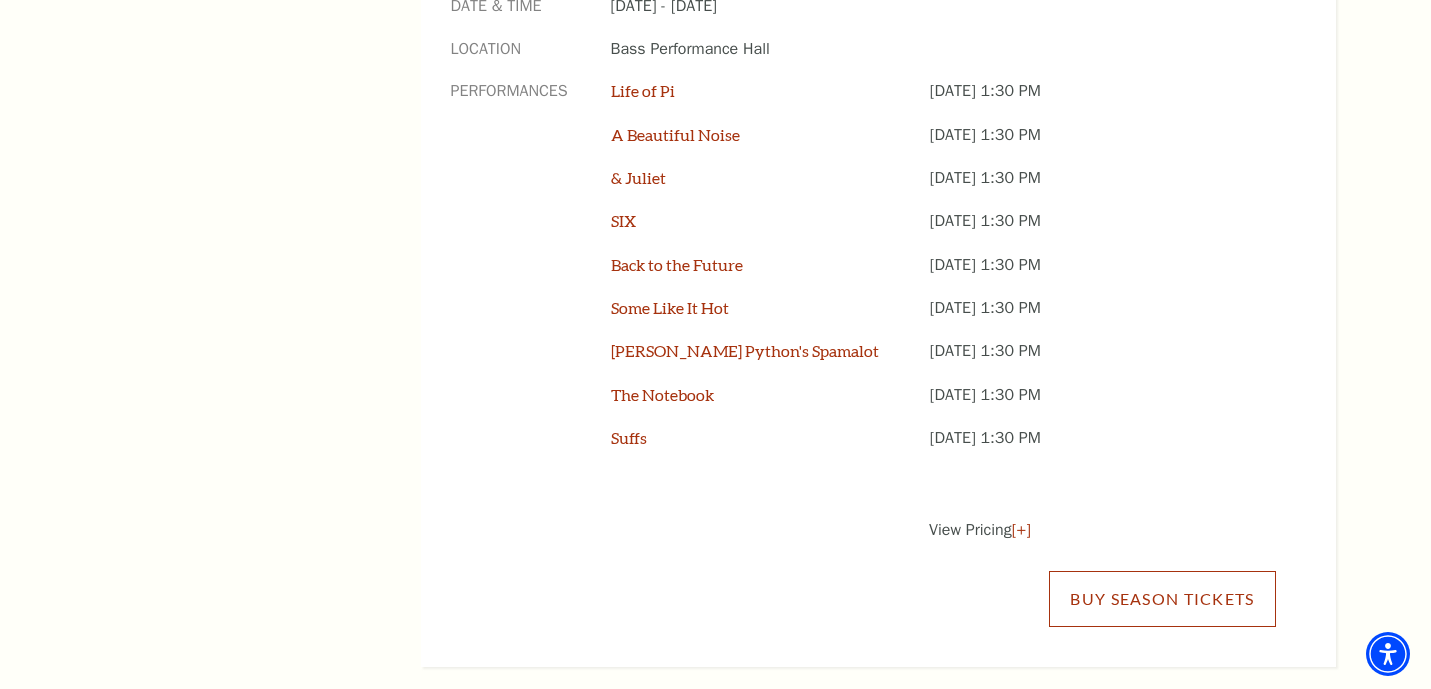 click on "Buy Season Tickets" at bounding box center [1162, 599] 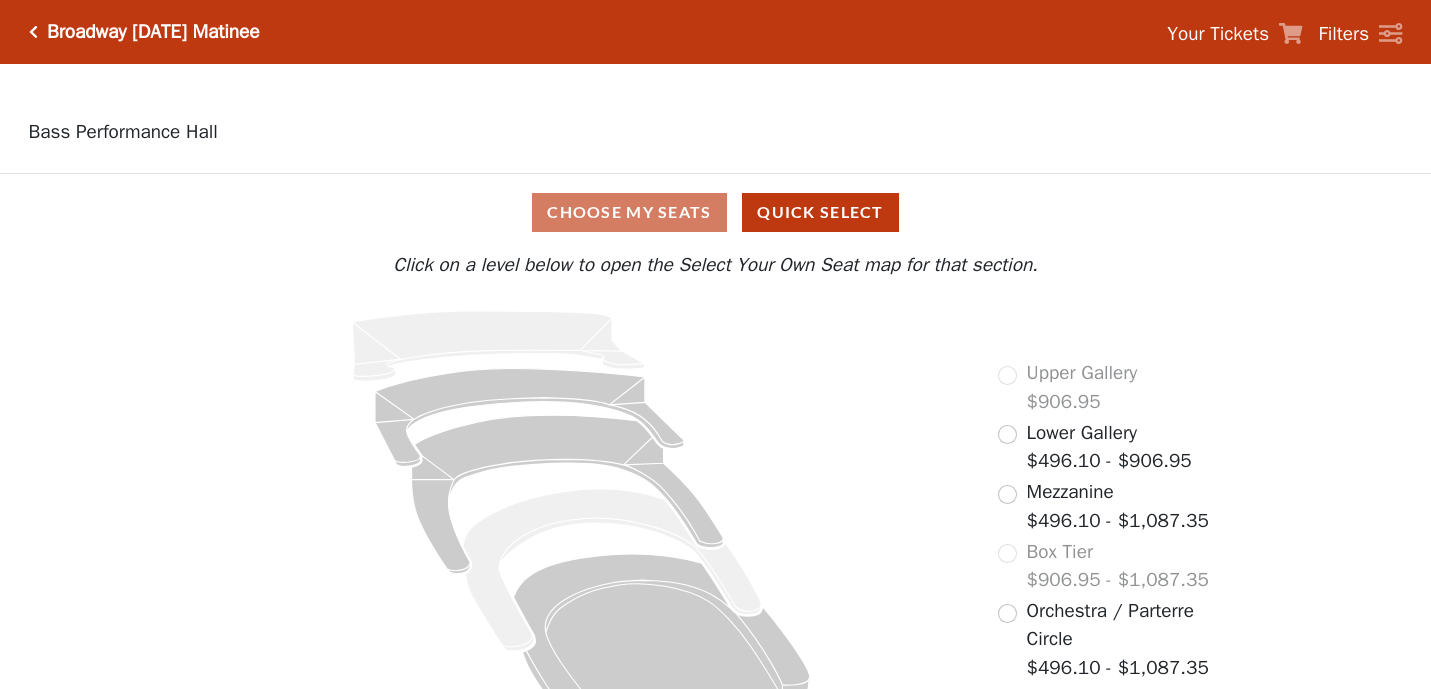 scroll, scrollTop: 0, scrollLeft: 0, axis: both 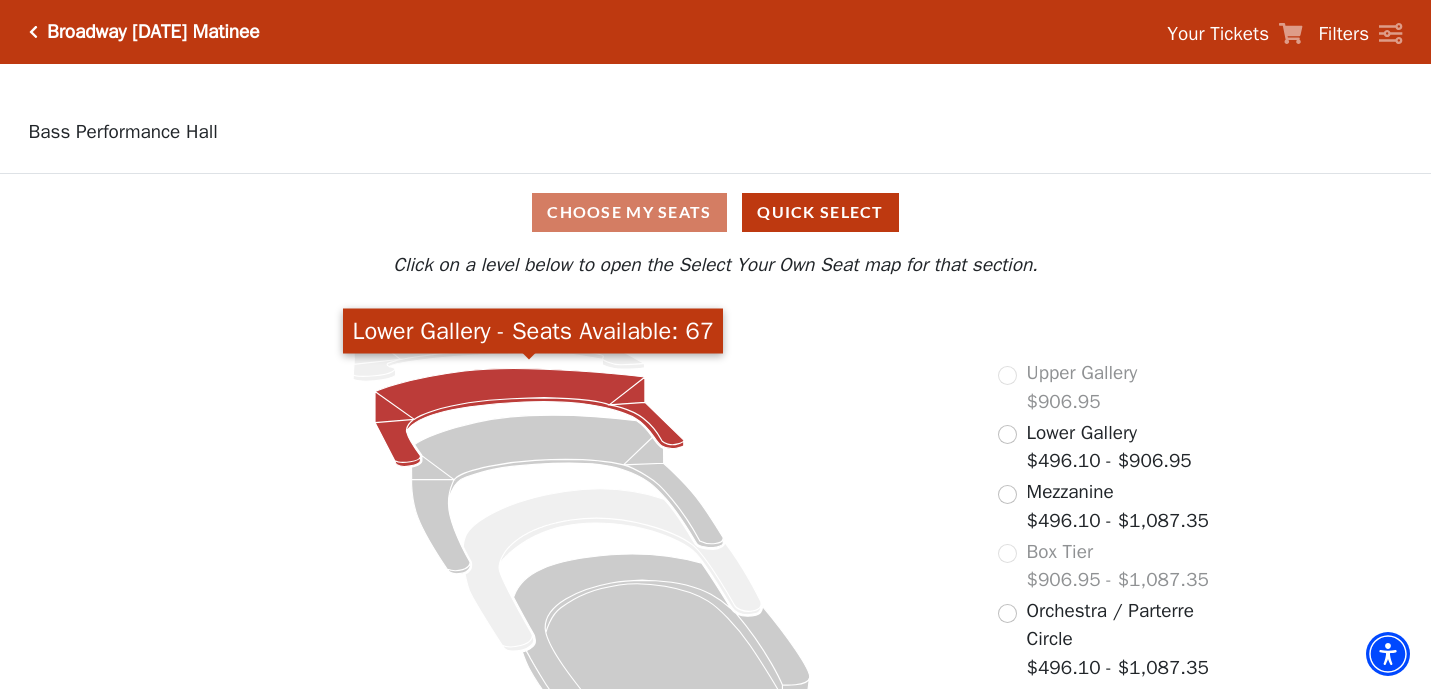 click 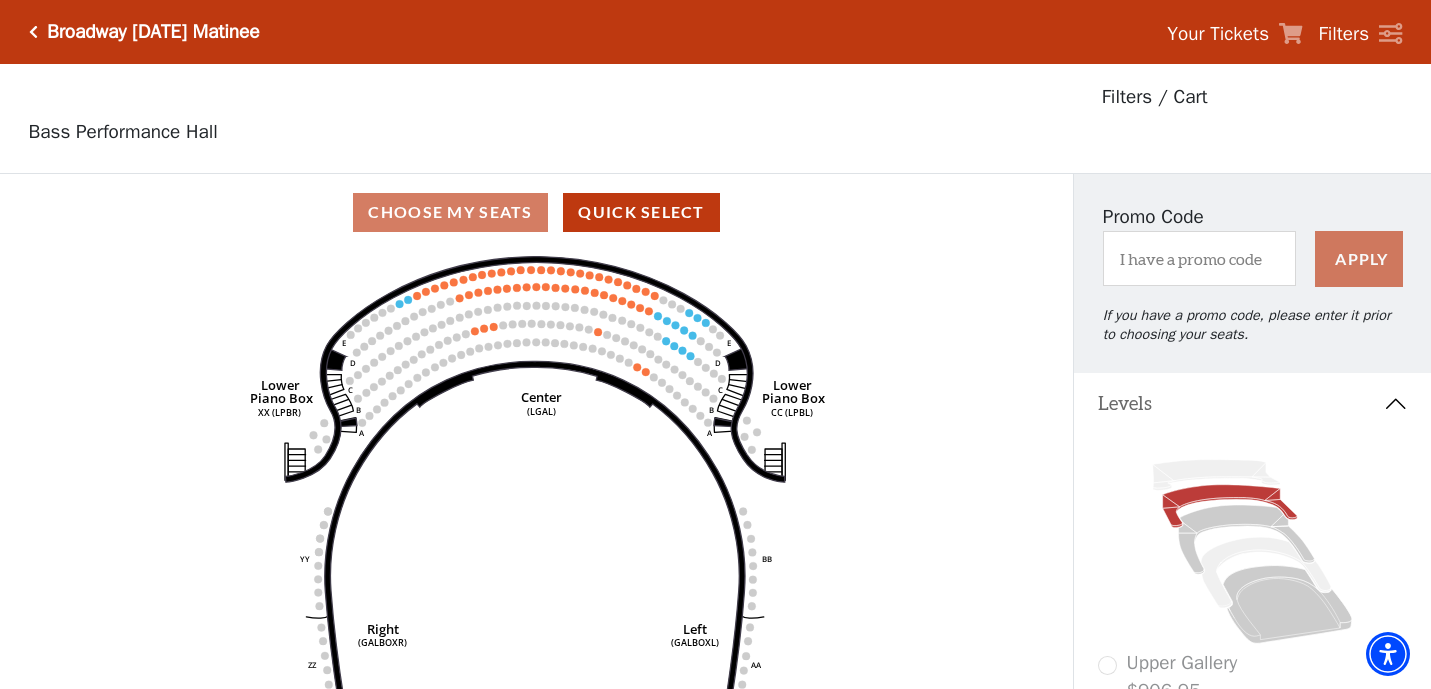 scroll, scrollTop: 92, scrollLeft: 0, axis: vertical 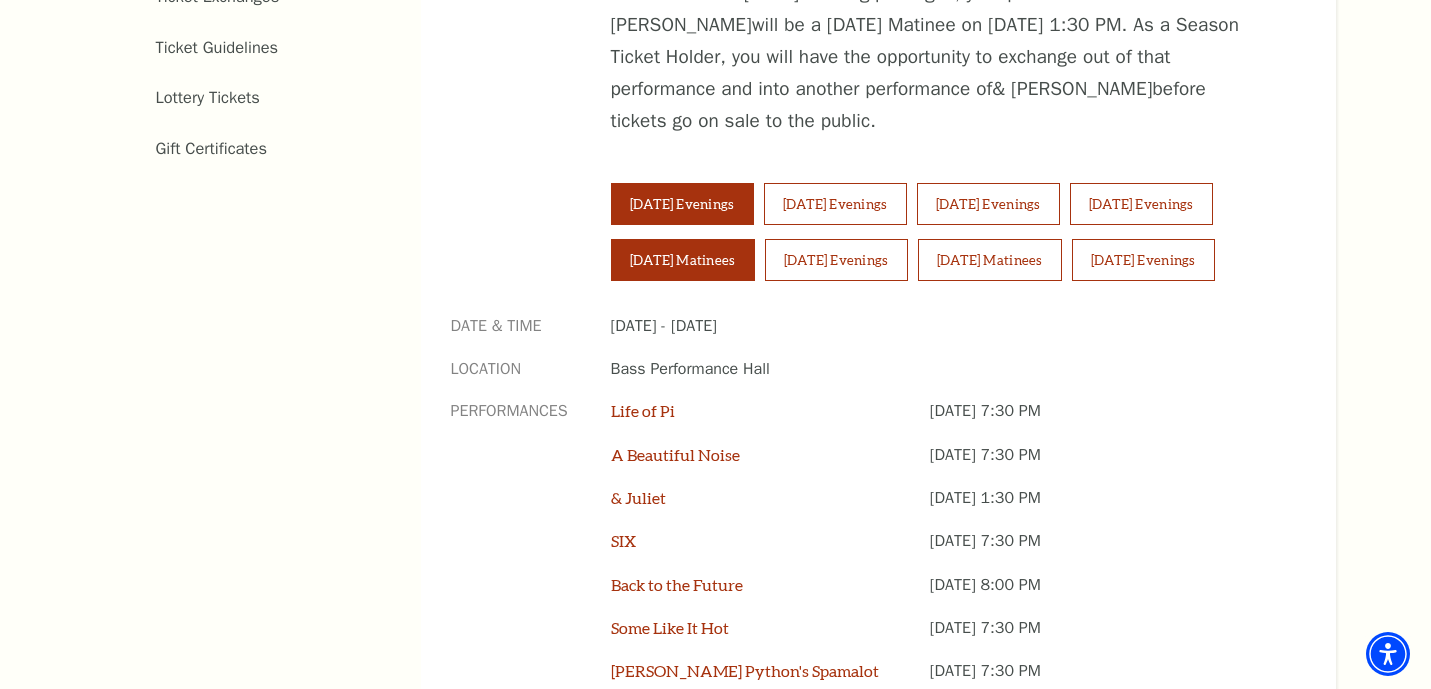 click on "[DATE] Matinees" at bounding box center [683, 260] 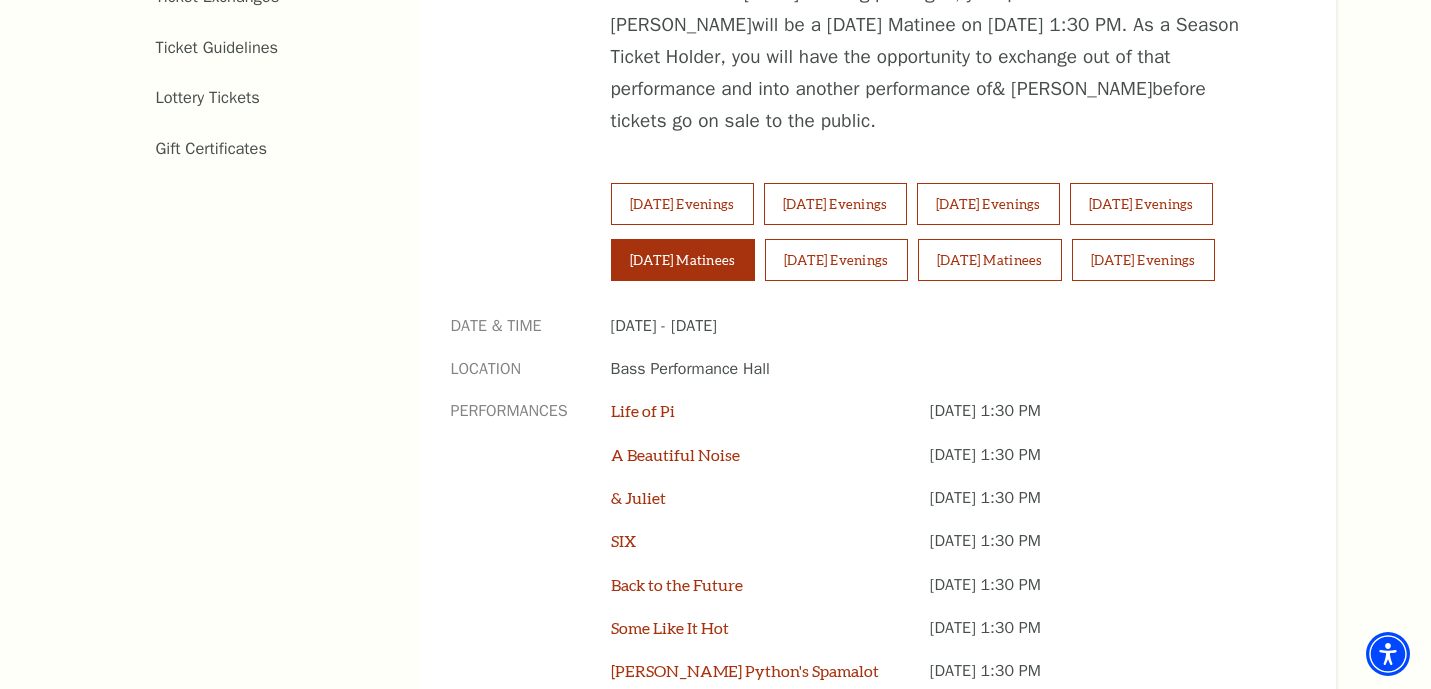 click on "Bass Performance Hall" at bounding box center (943, 369) 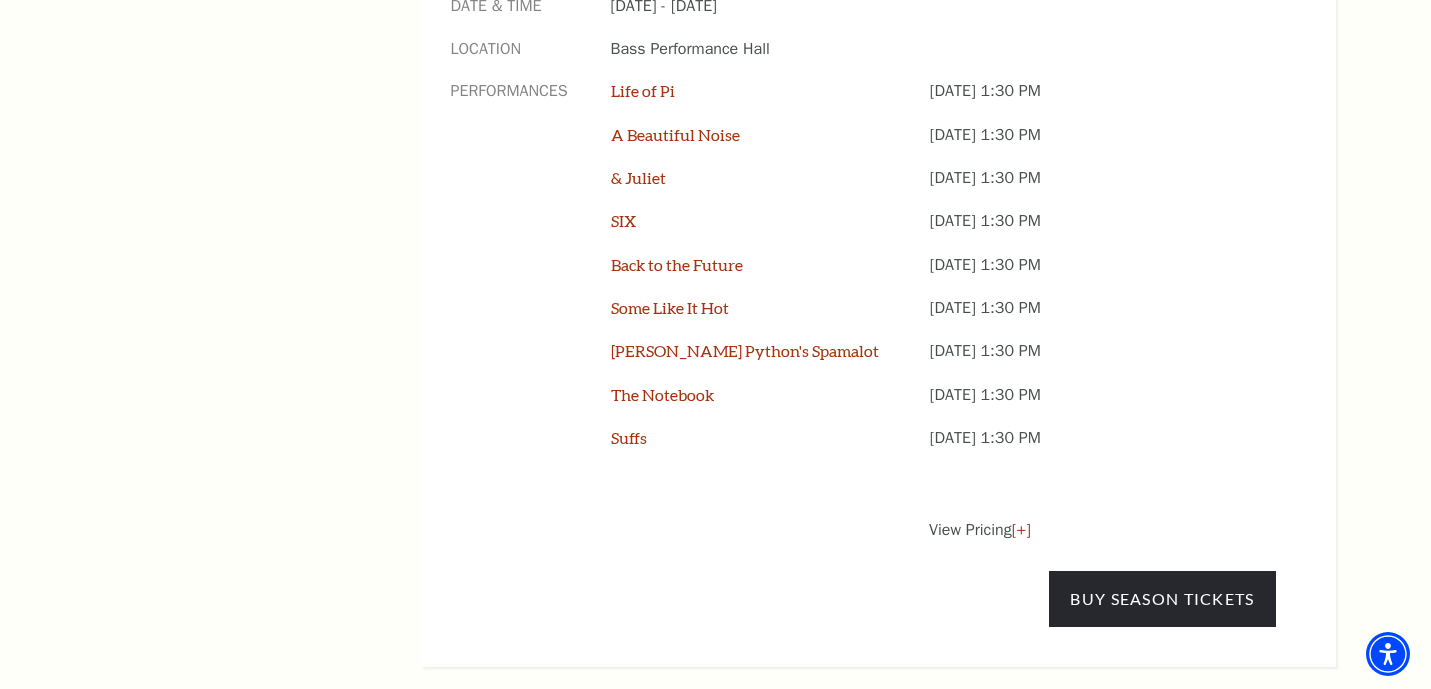 scroll, scrollTop: 1640, scrollLeft: 0, axis: vertical 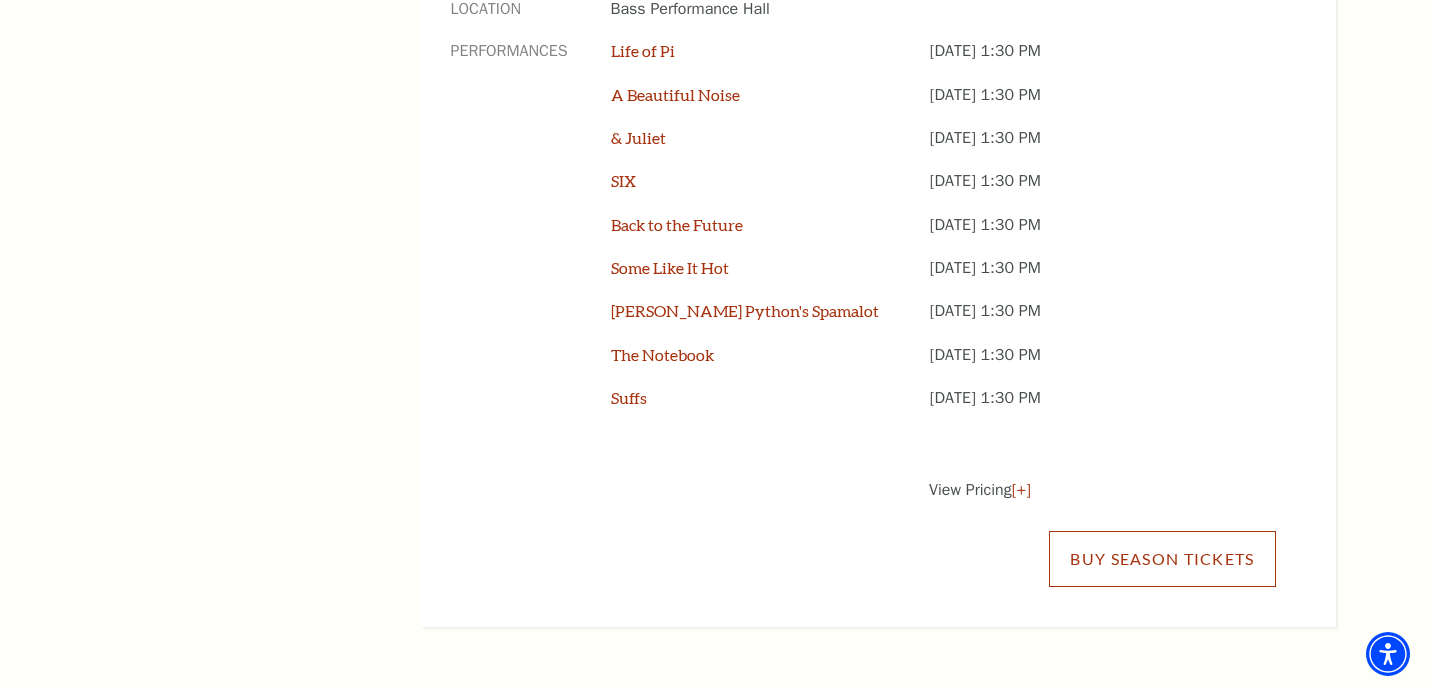 click on "Buy Season Tickets" at bounding box center [1162, 559] 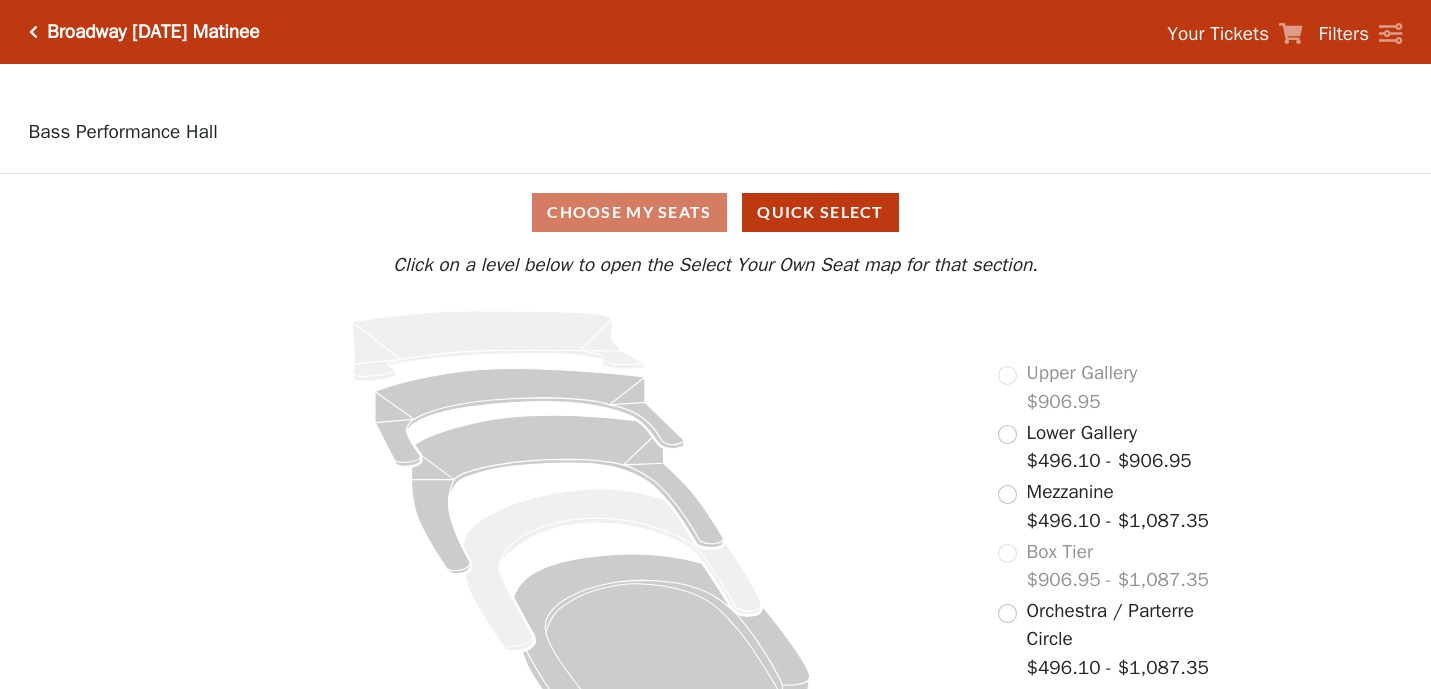 scroll, scrollTop: 0, scrollLeft: 0, axis: both 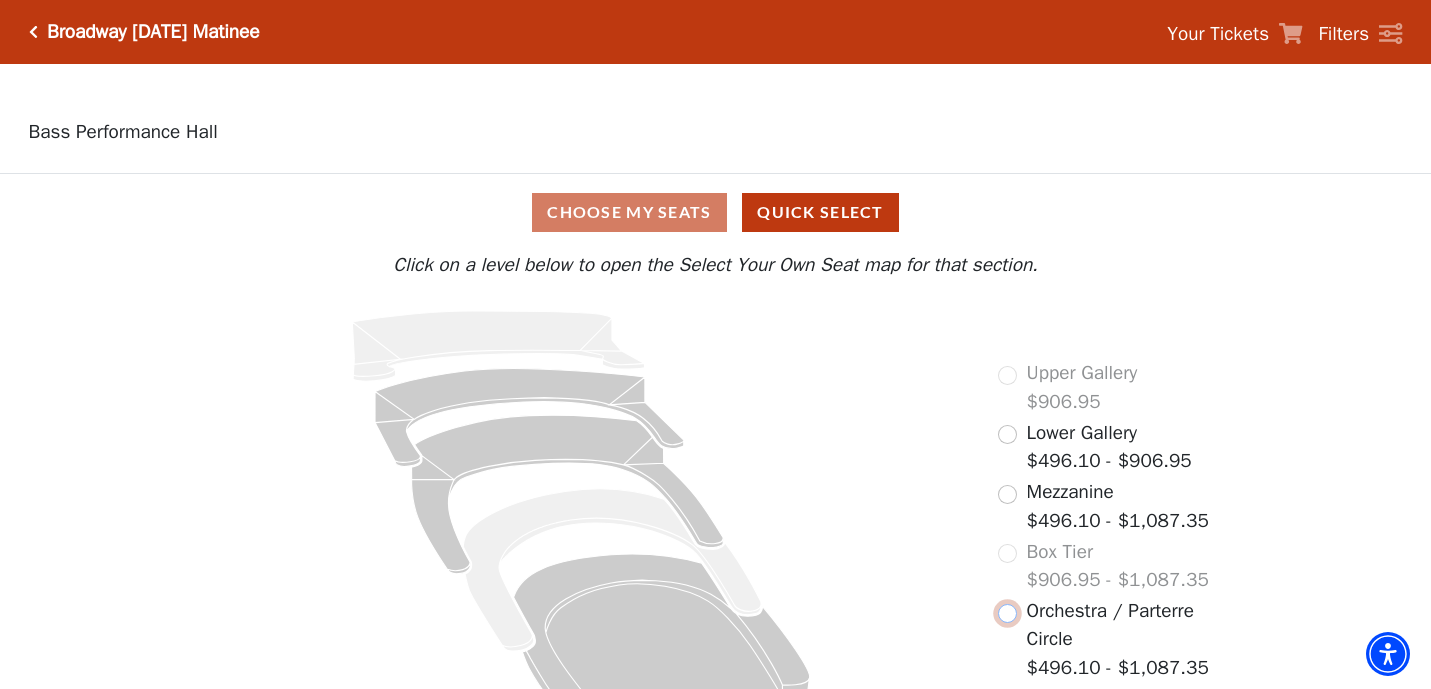 click at bounding box center (1007, 613) 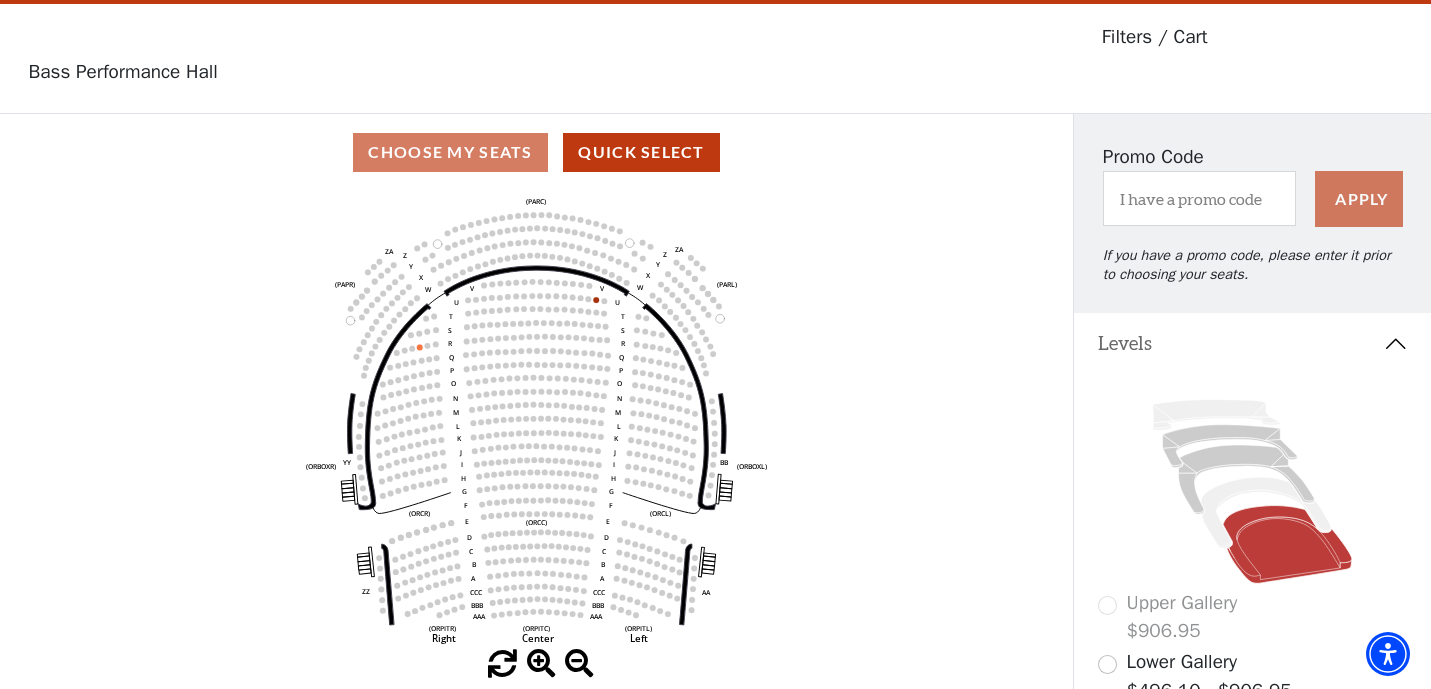 scroll, scrollTop: 92, scrollLeft: 0, axis: vertical 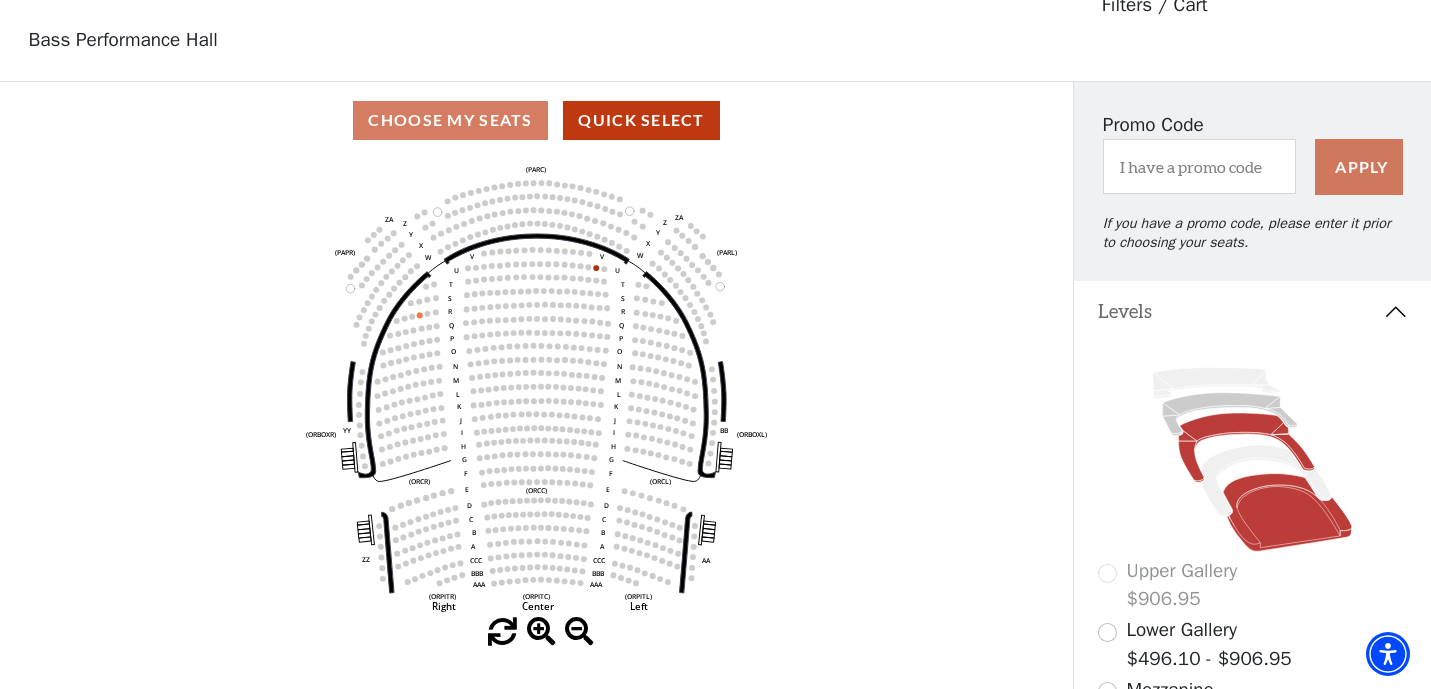 click 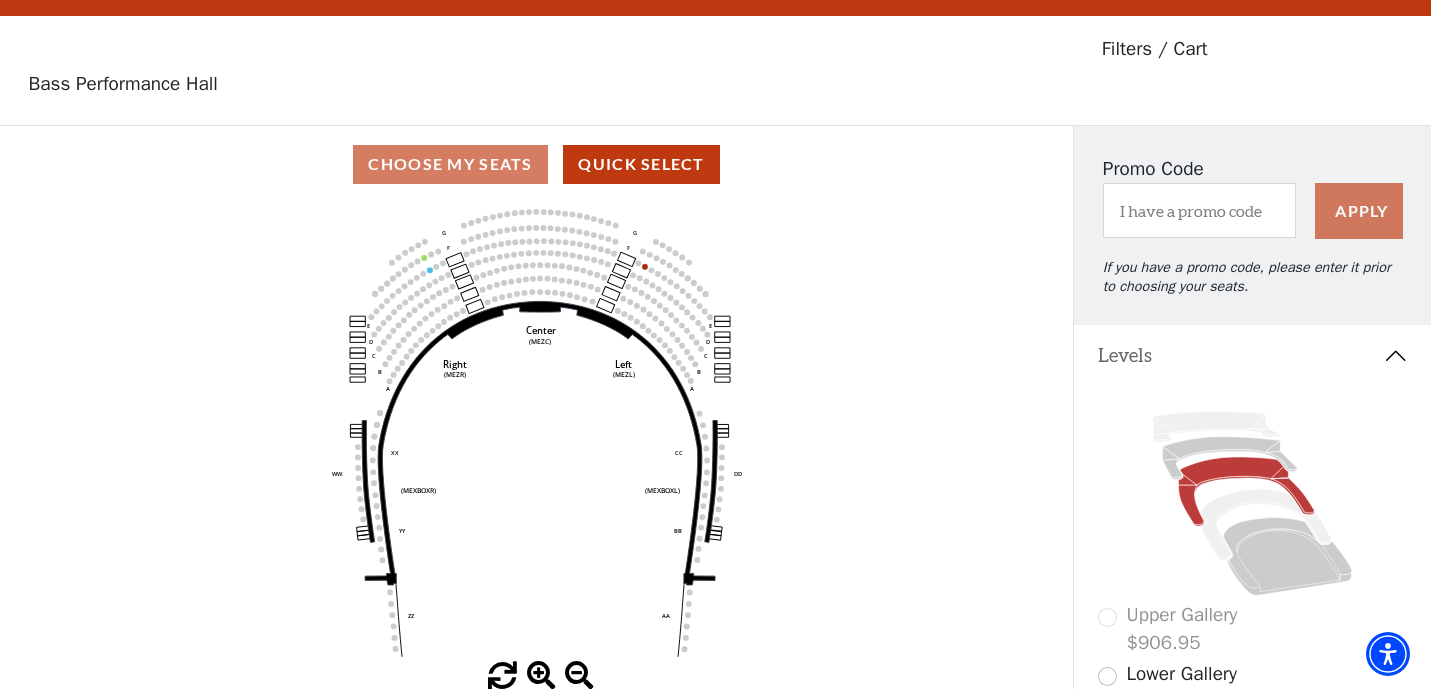 scroll, scrollTop: 92, scrollLeft: 0, axis: vertical 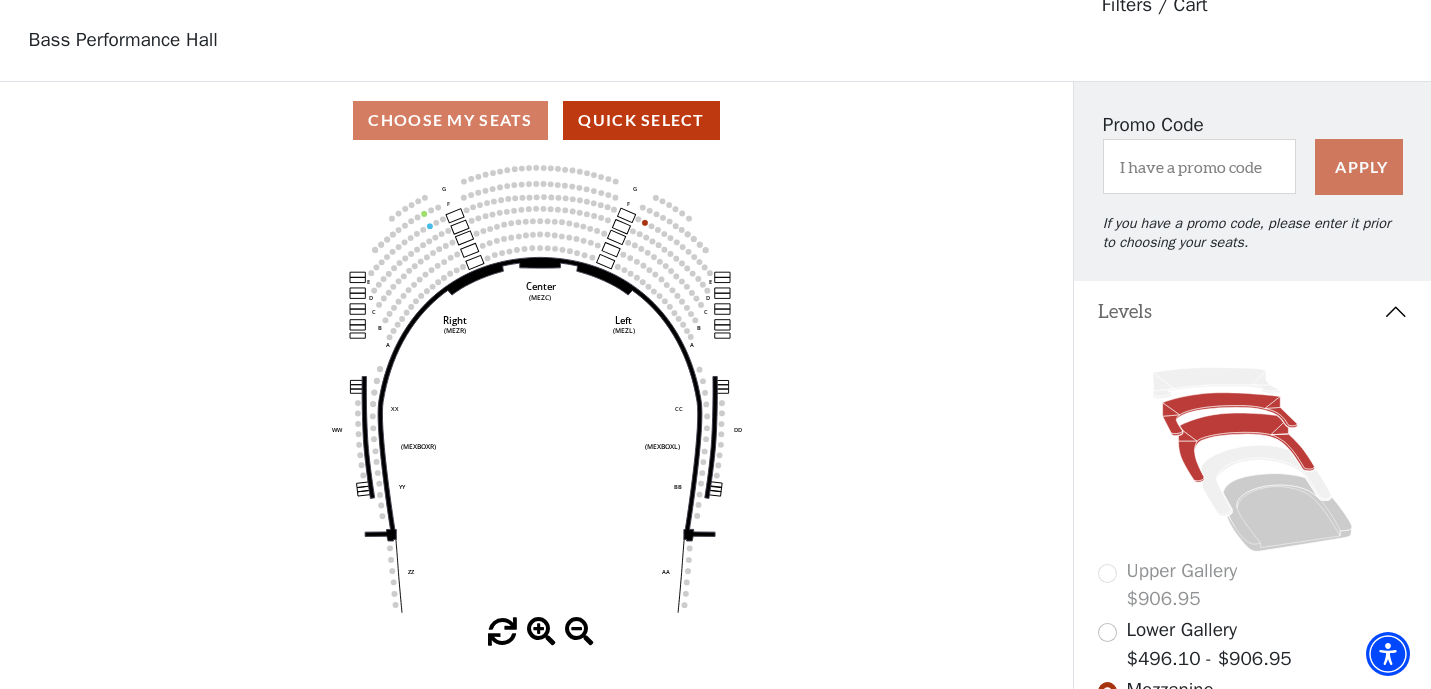 click 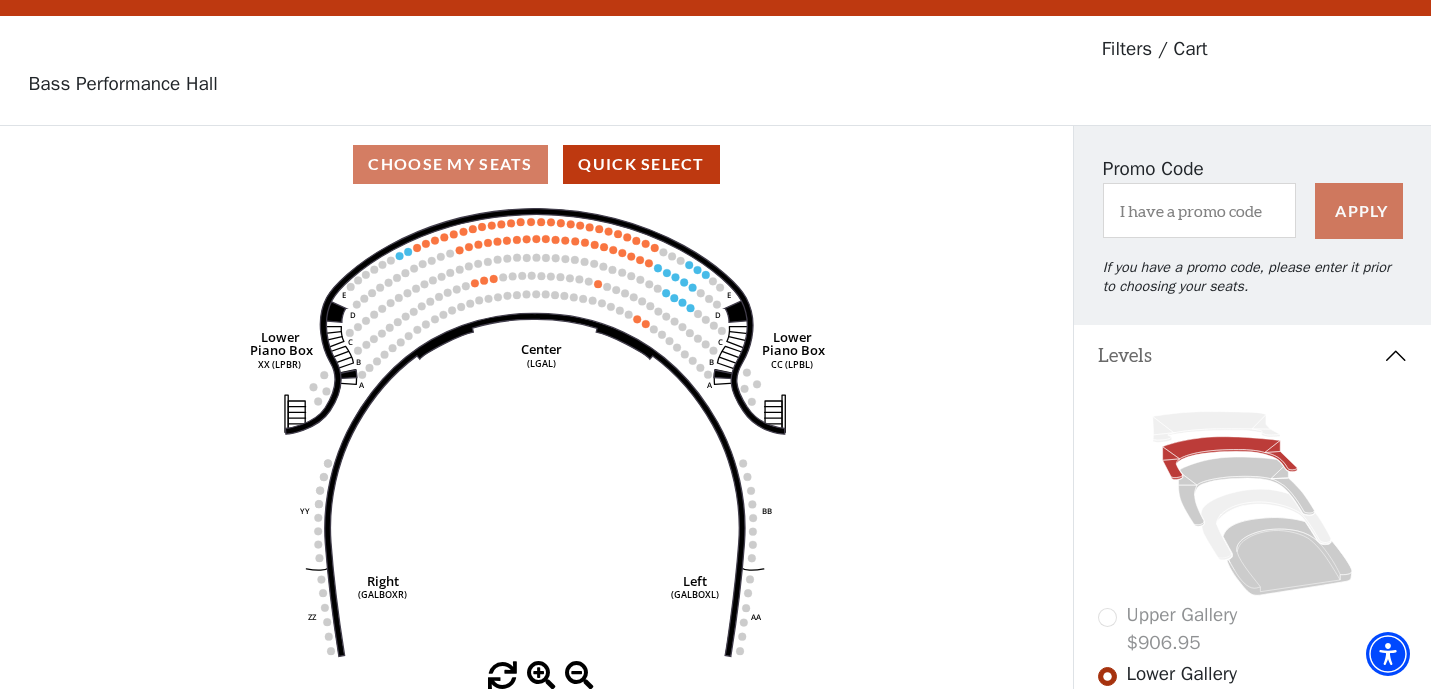 scroll, scrollTop: 92, scrollLeft: 0, axis: vertical 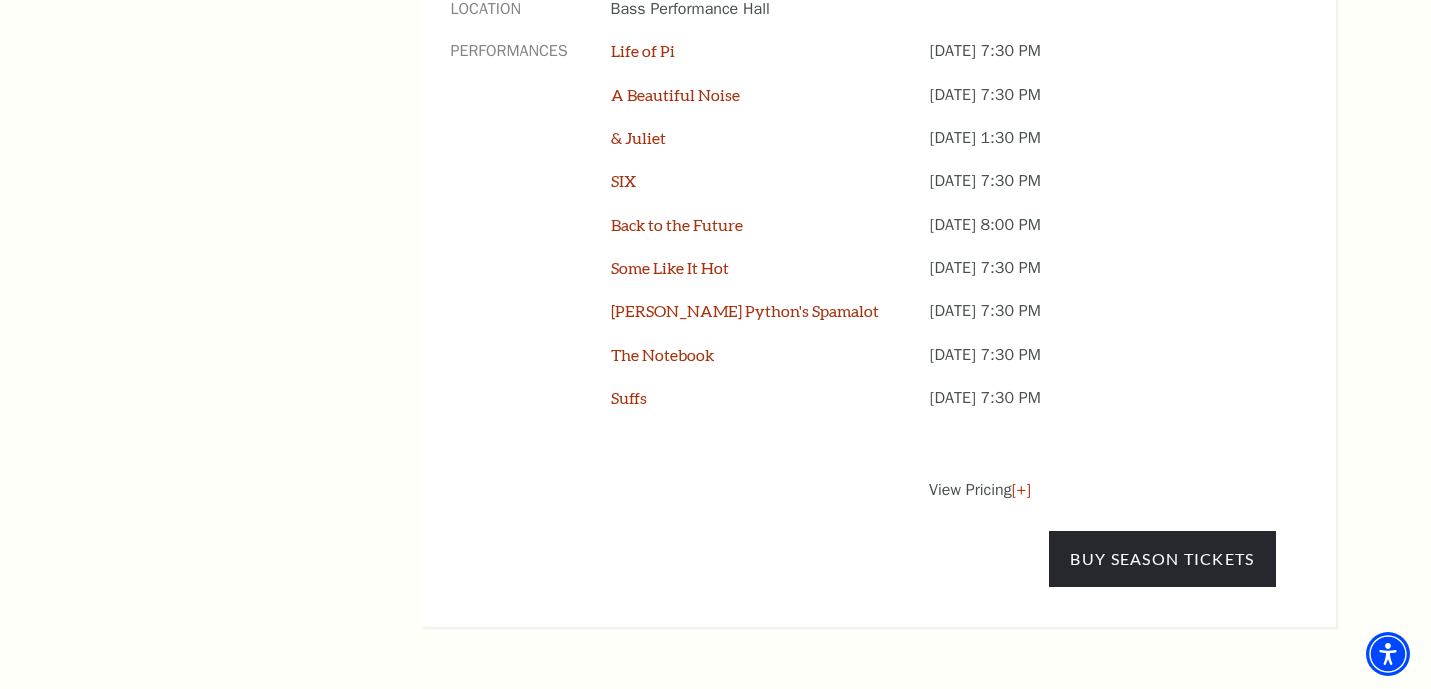 click on "Now On Sale   Broadway At The Bass presented by PNC Bank   [PERSON_NAME] Steel Popular Entertainment   The [PERSON_NAME]   Calendar   Season Tickets     Group Tickets   Mobile Ticketing   Ticket Exchanges   Ticket Guidelines   Lottery Tickets   Gift Certificates" at bounding box center (228, -127) 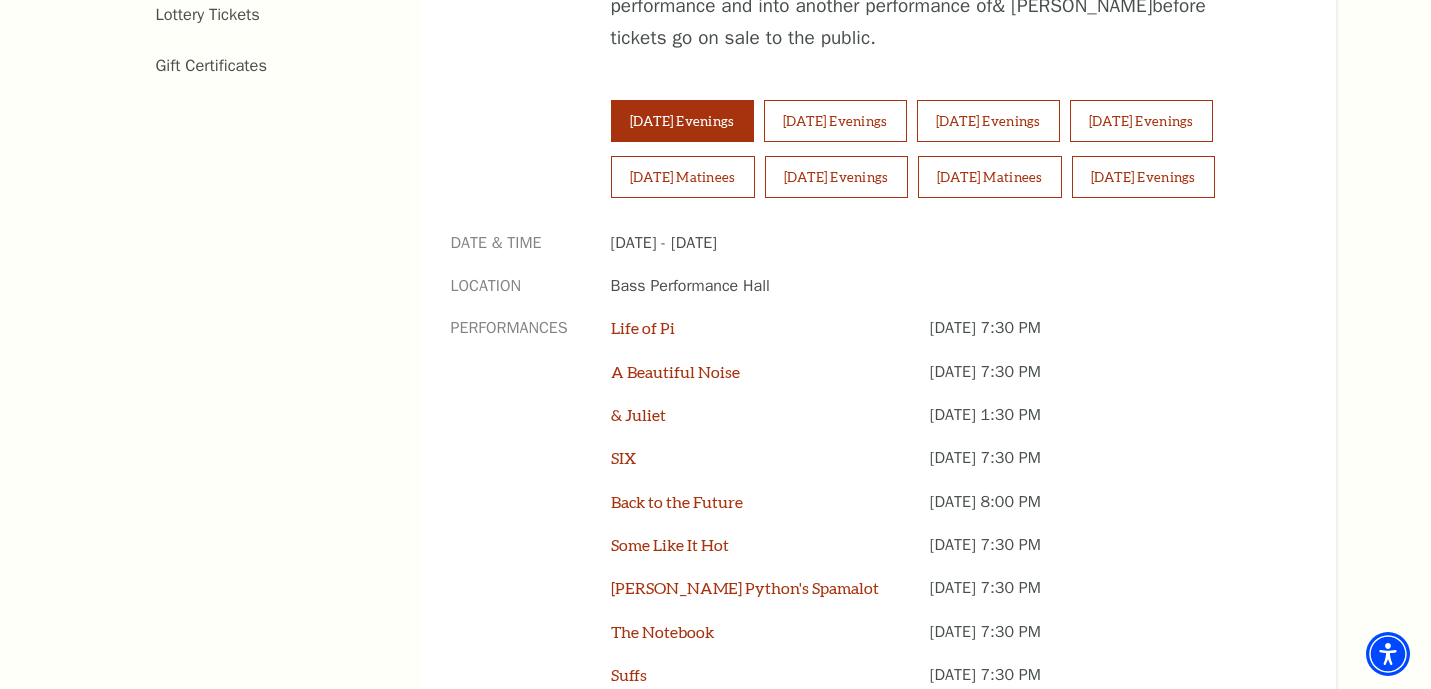 scroll, scrollTop: 1376, scrollLeft: 0, axis: vertical 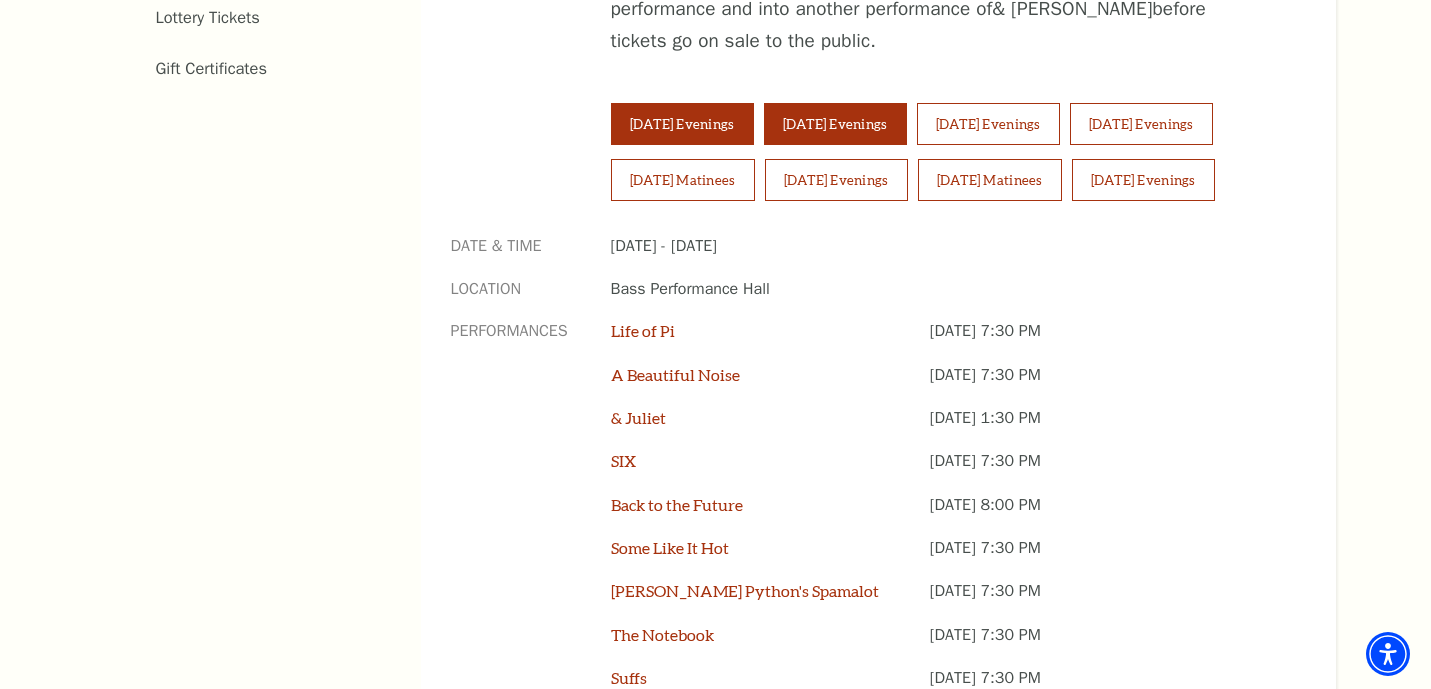 click on "Wednesday Evenings" at bounding box center [835, 124] 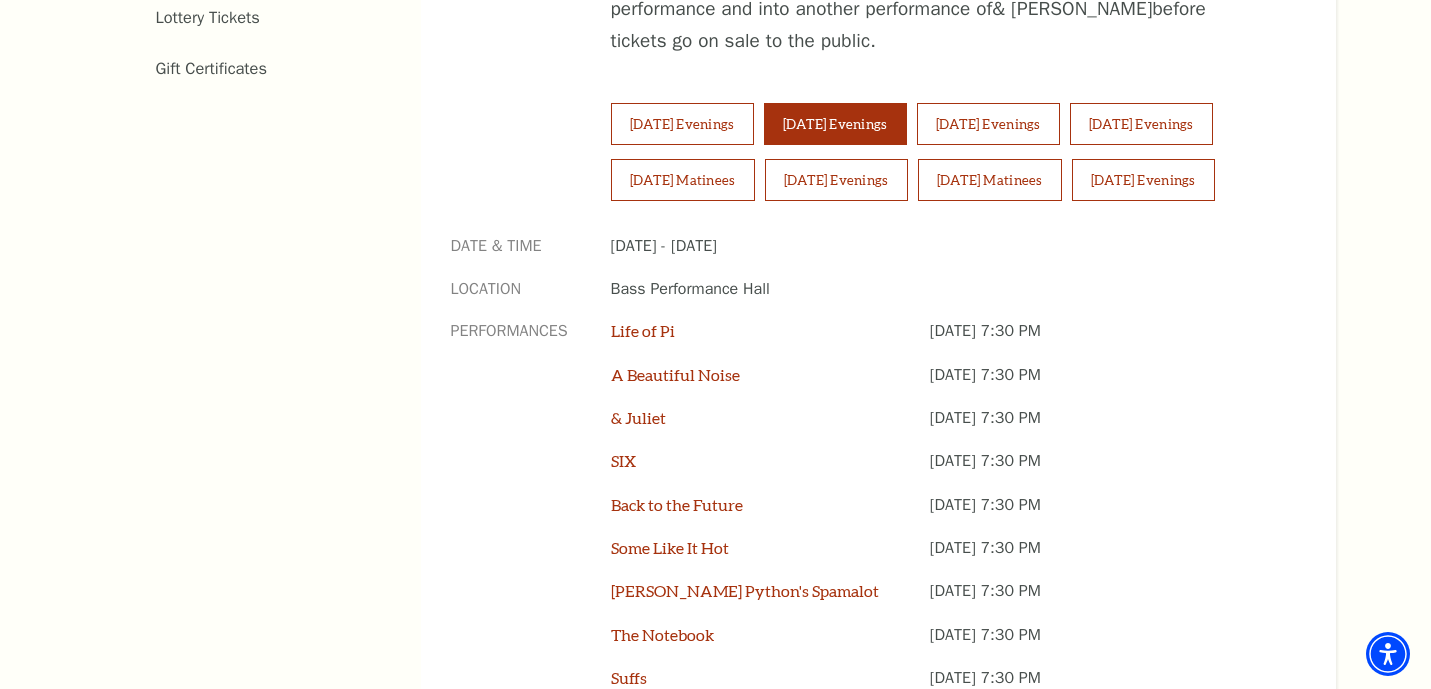 click on "Performances" at bounding box center [516, 515] 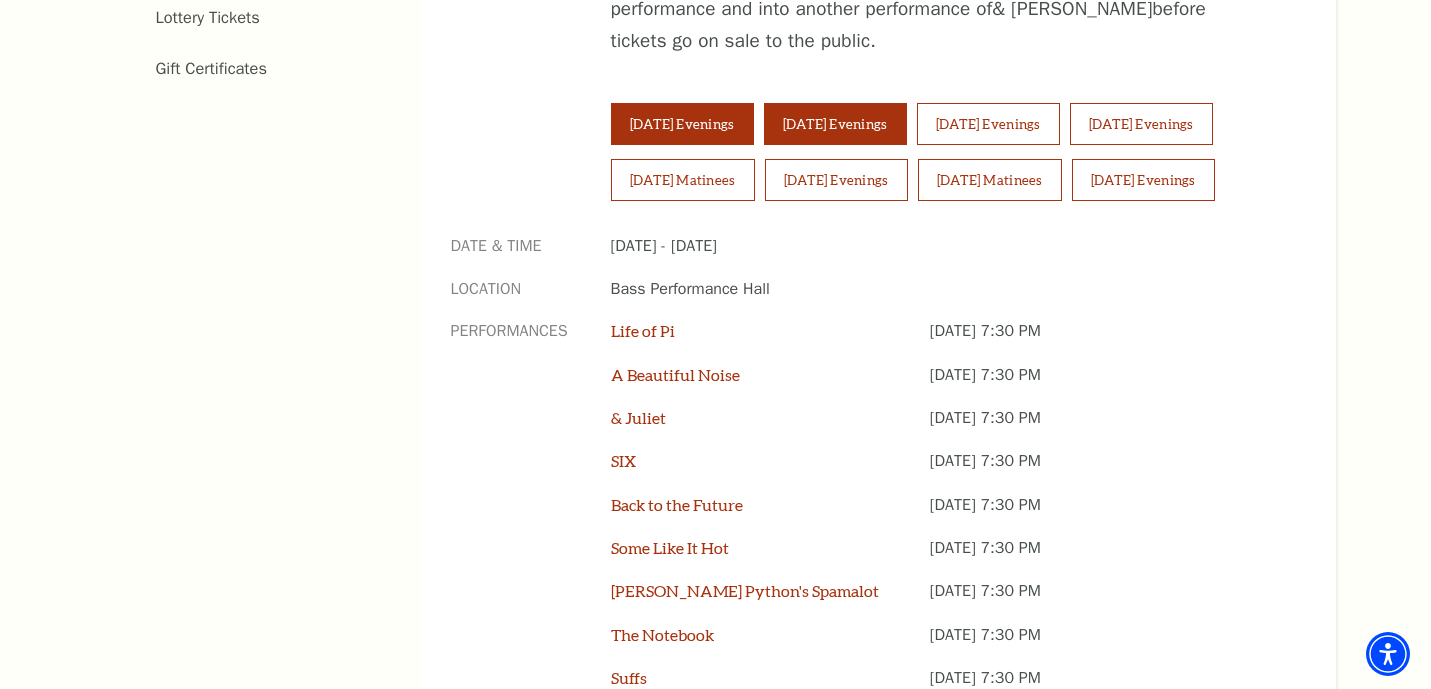 click on "Tuesday Evenings" at bounding box center [682, 124] 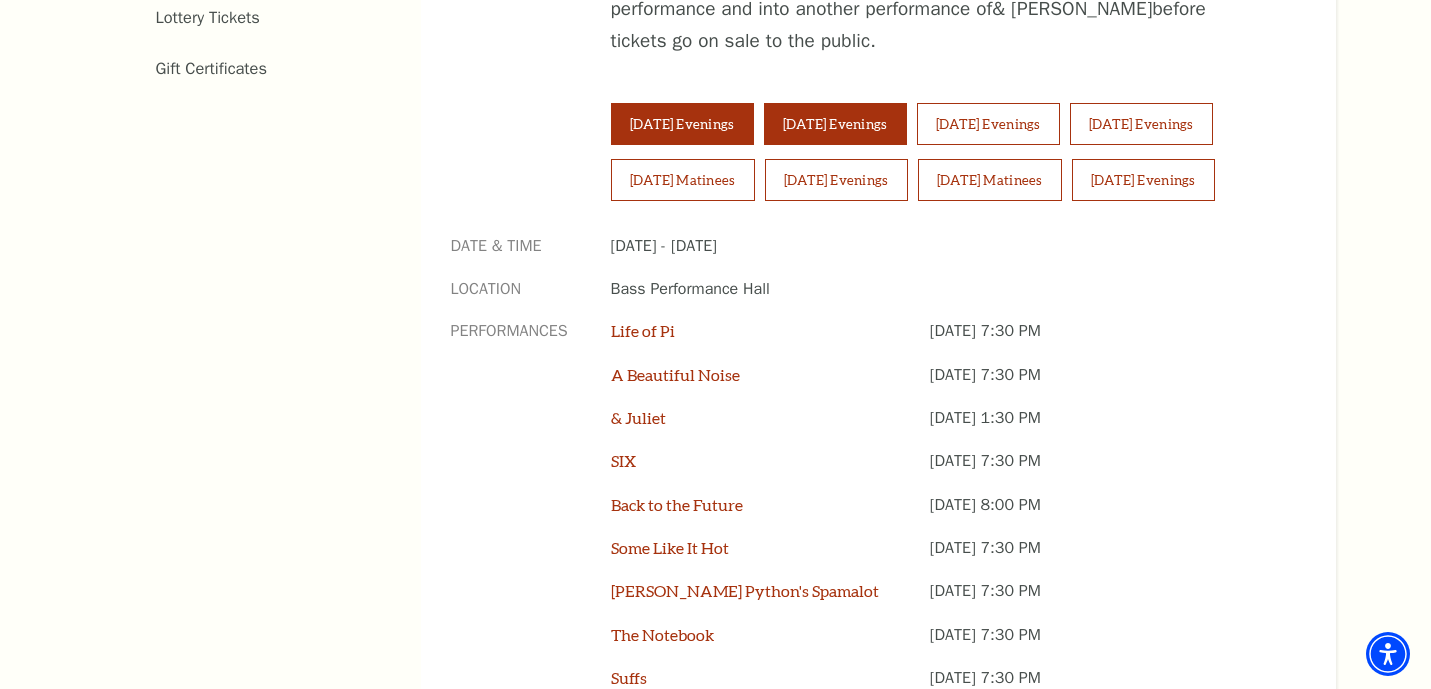 click on "Wednesday Evenings" at bounding box center (835, 124) 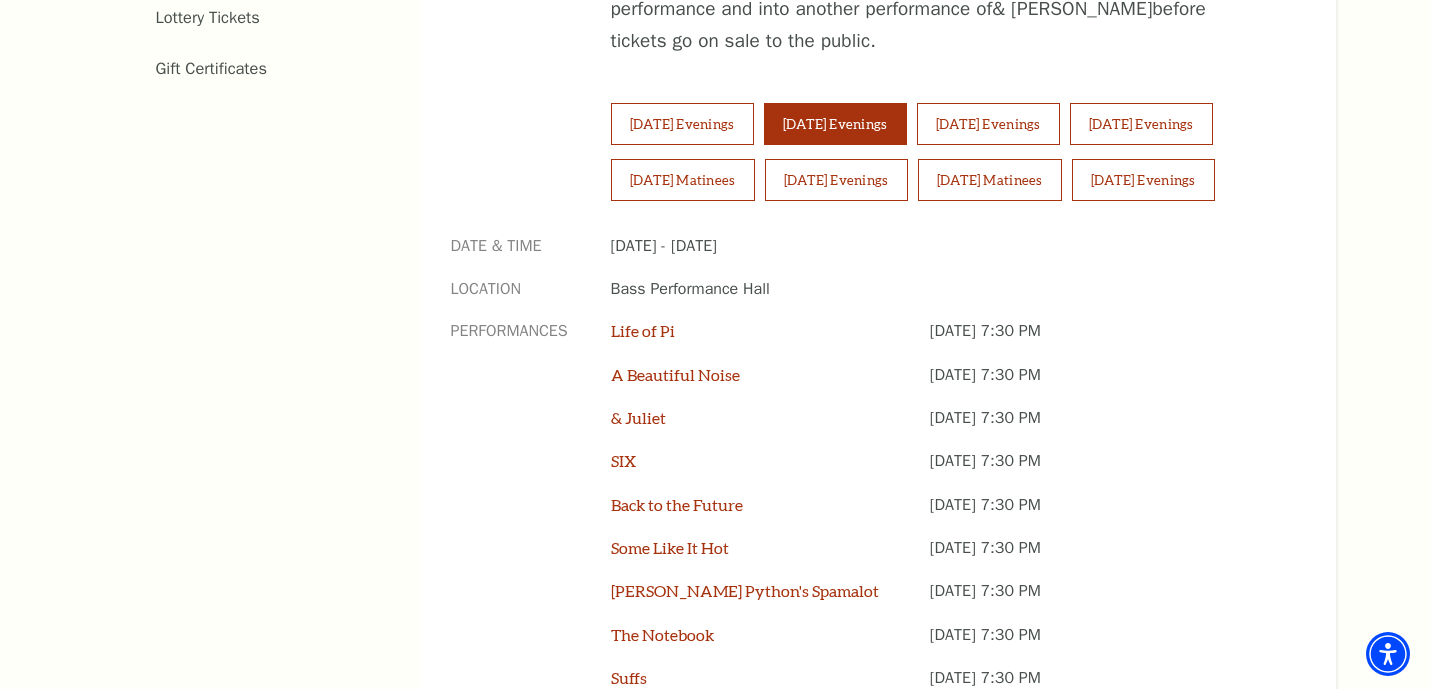 click on "Performances" at bounding box center [516, 515] 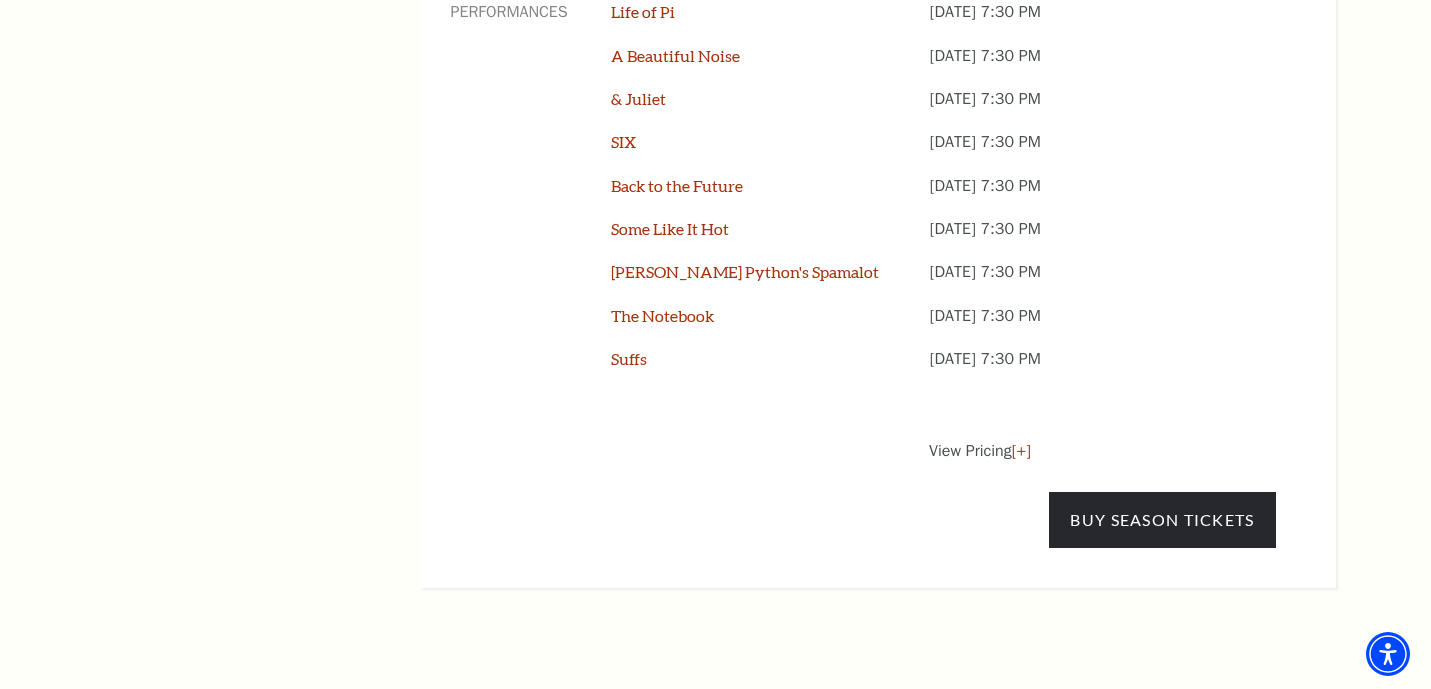 scroll, scrollTop: 1680, scrollLeft: 0, axis: vertical 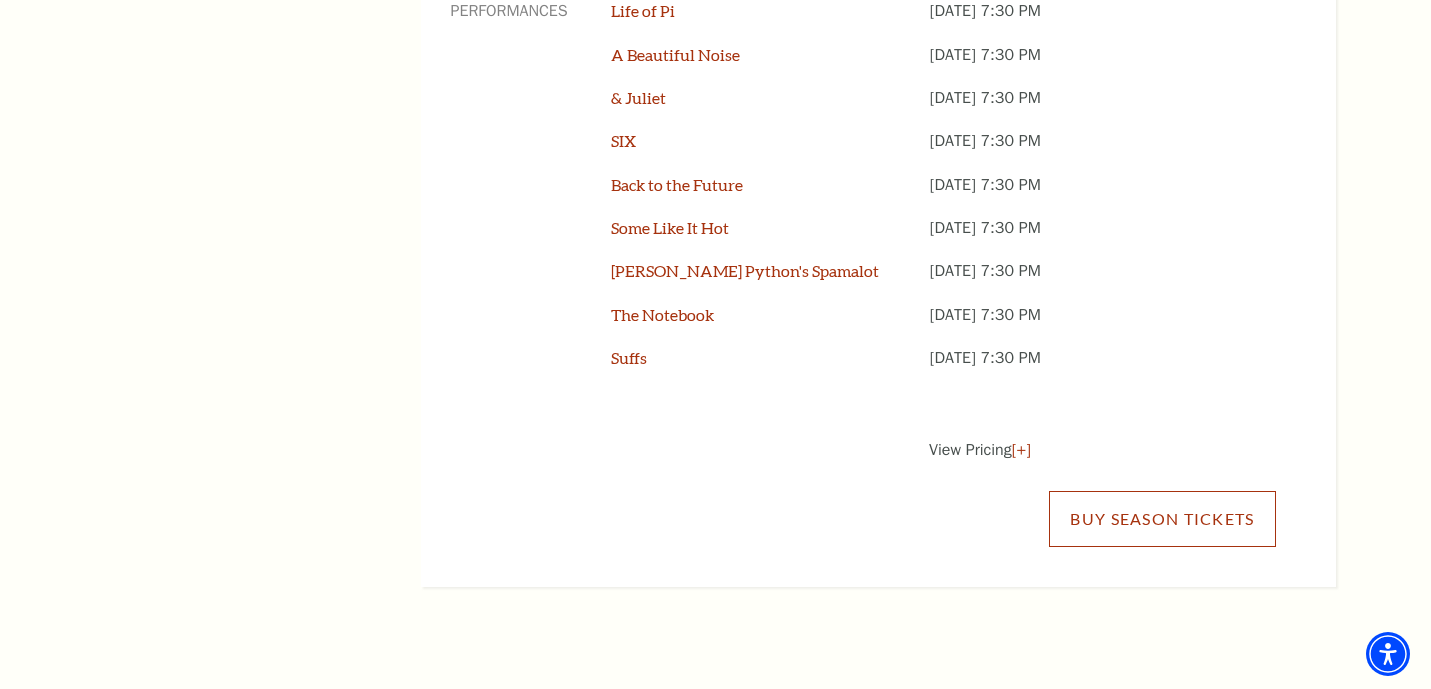 click on "Buy Season Tickets" at bounding box center [1162, 519] 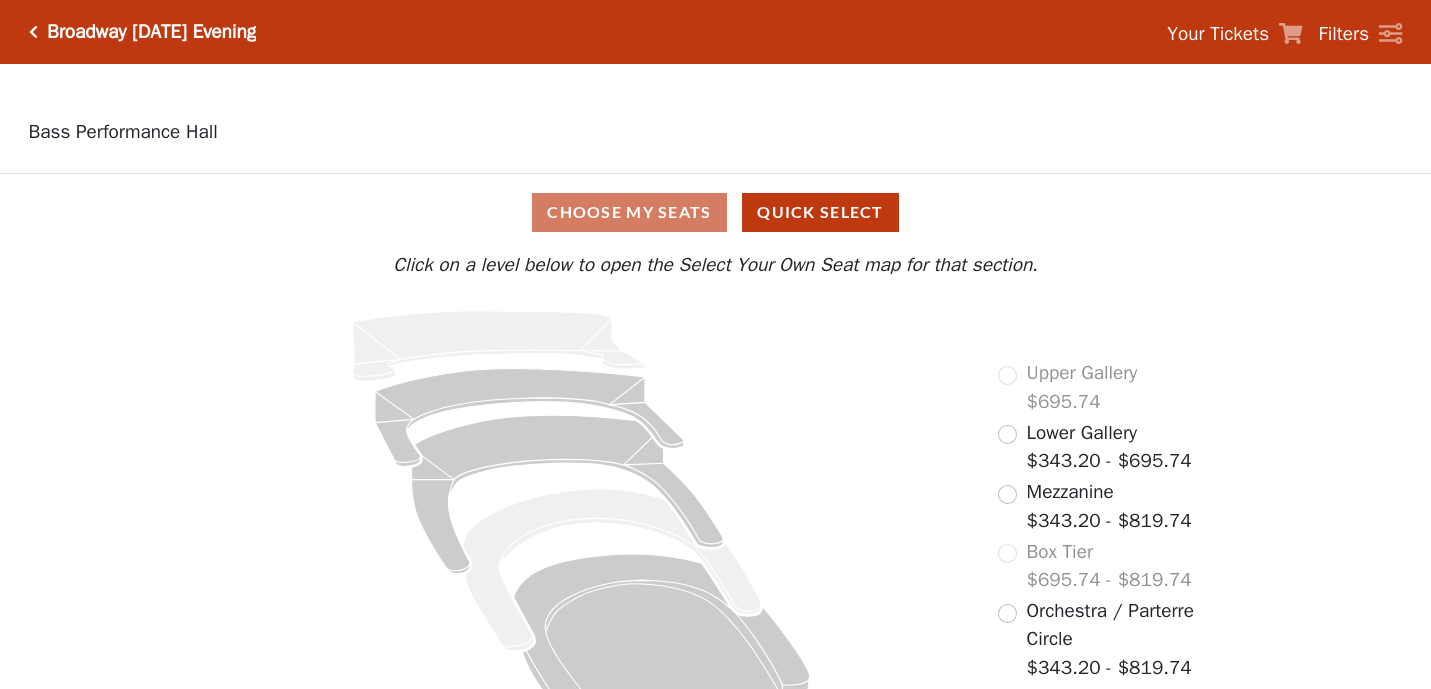 scroll, scrollTop: 0, scrollLeft: 0, axis: both 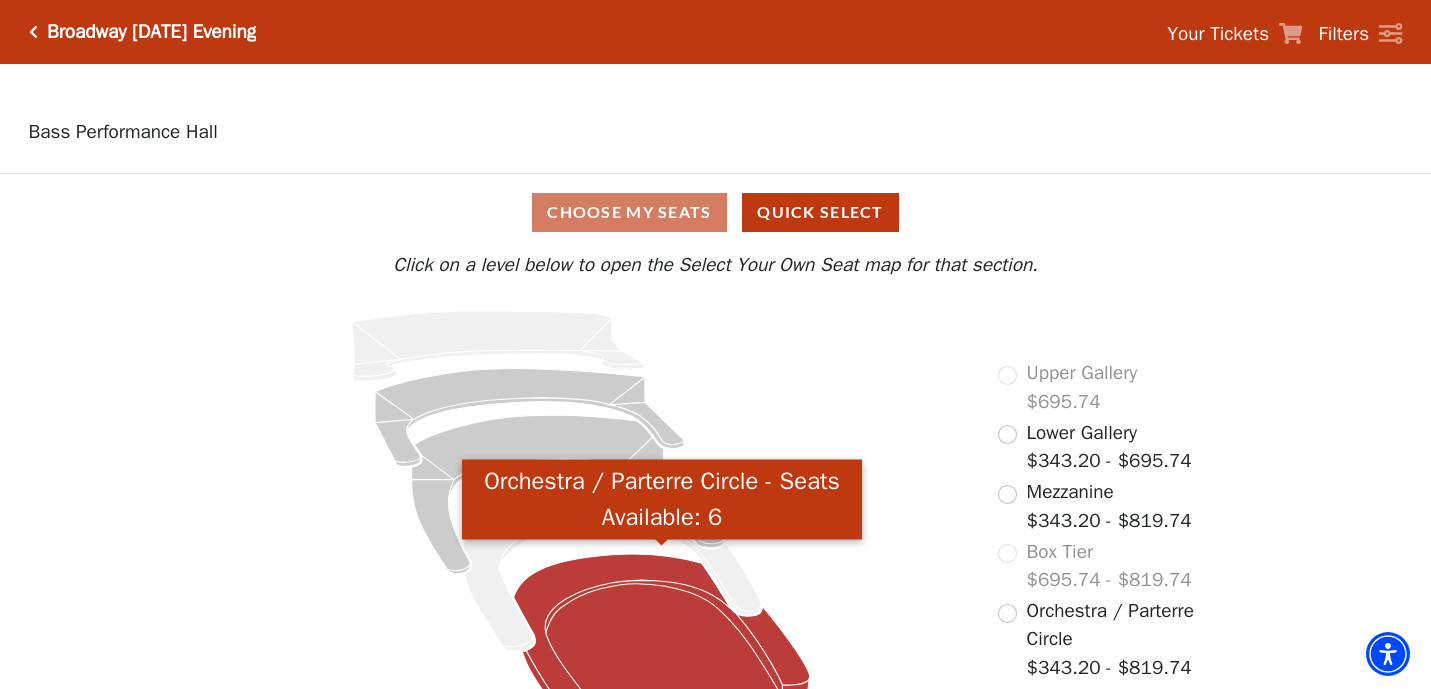 click 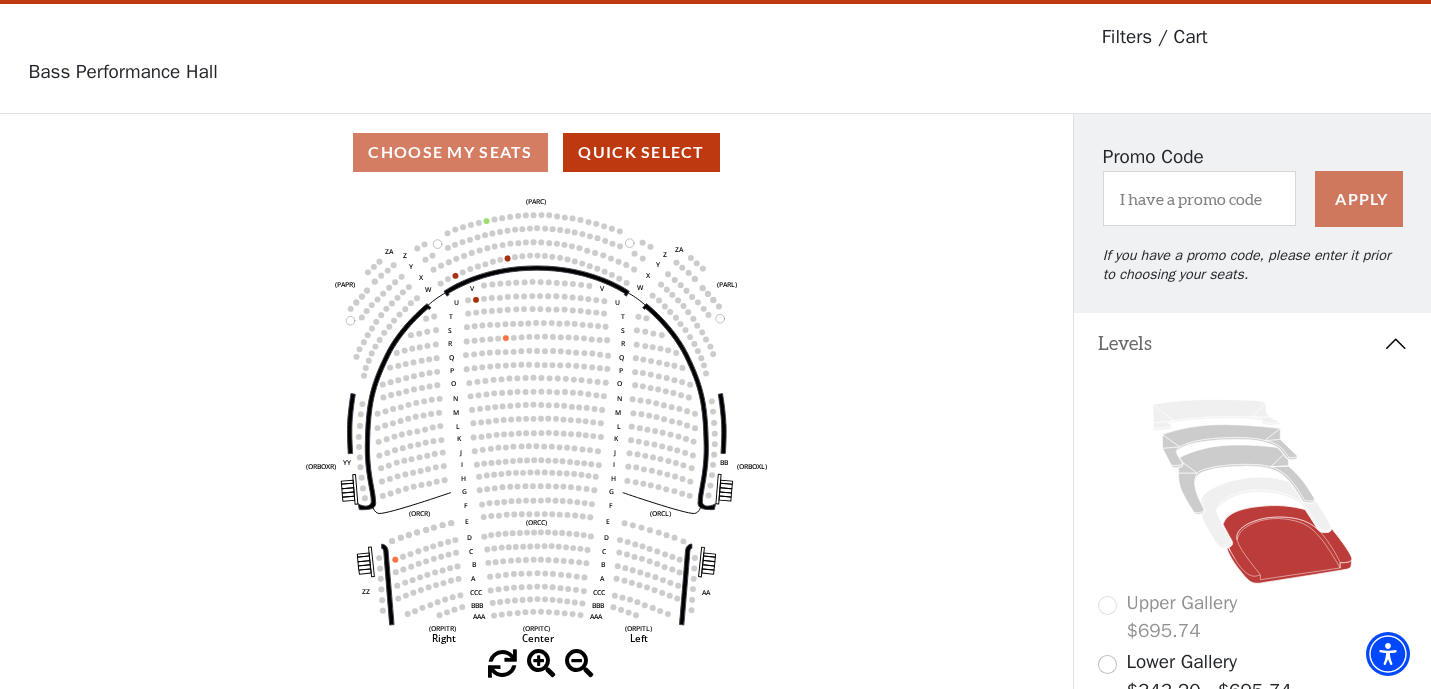 scroll, scrollTop: 92, scrollLeft: 0, axis: vertical 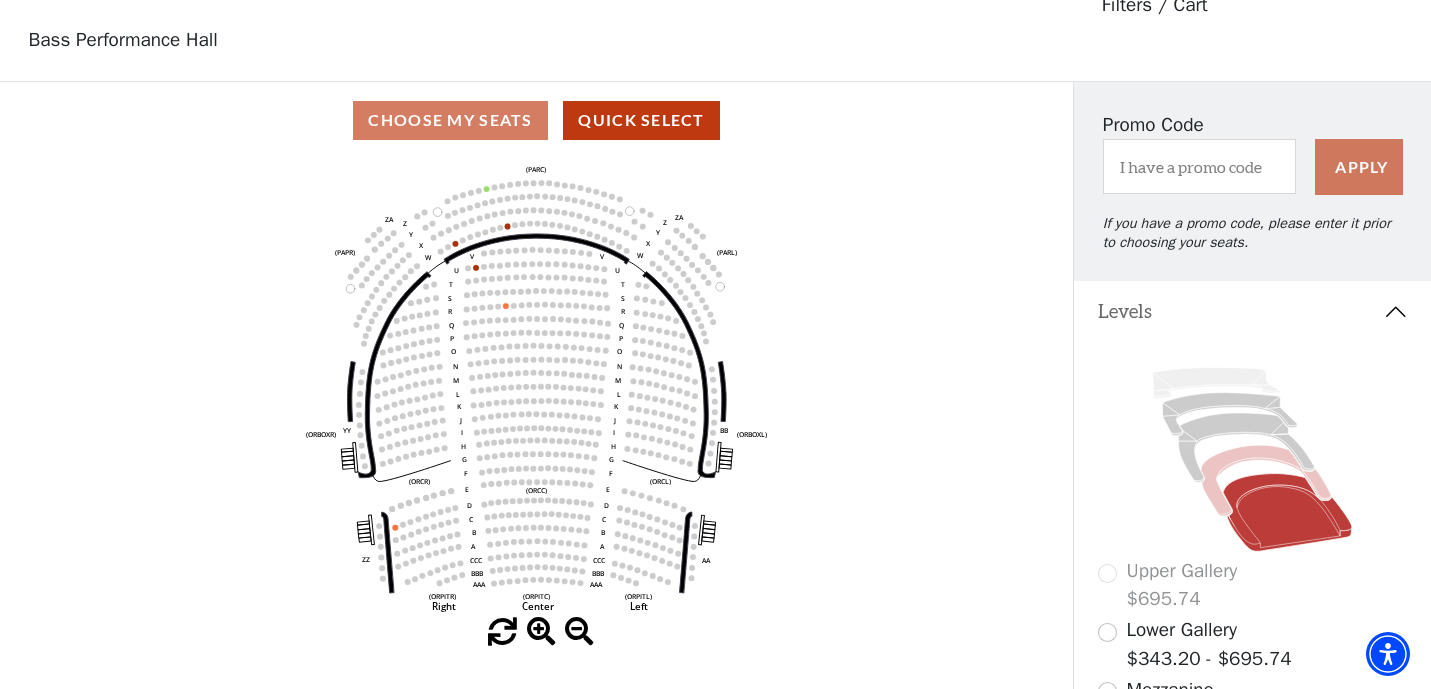 click 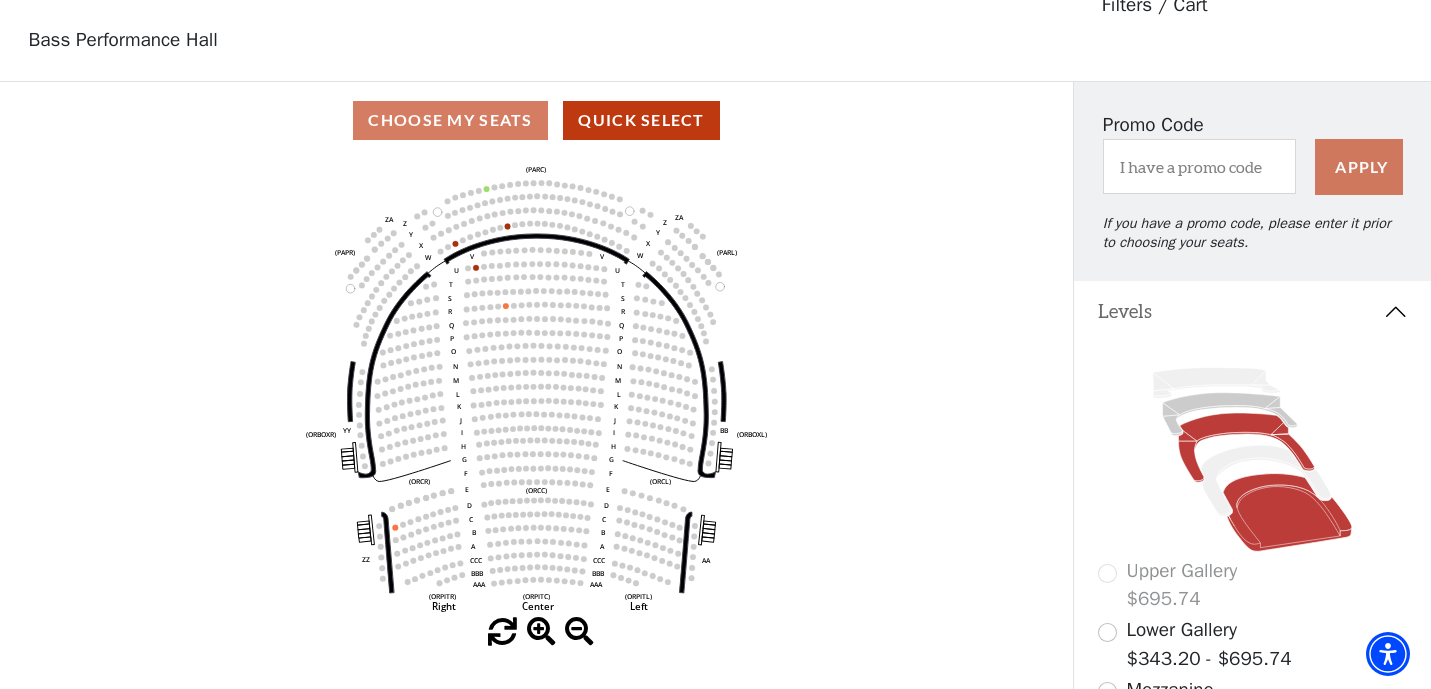 click 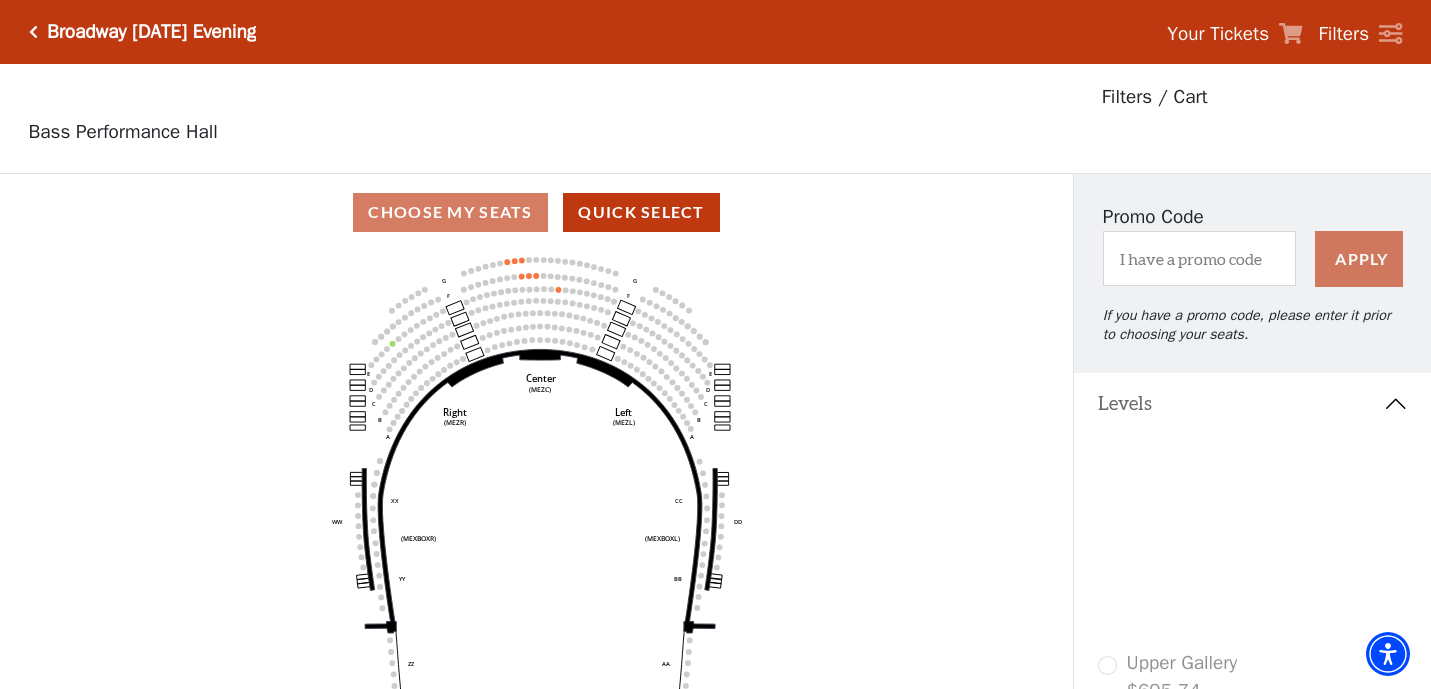 scroll, scrollTop: 92, scrollLeft: 0, axis: vertical 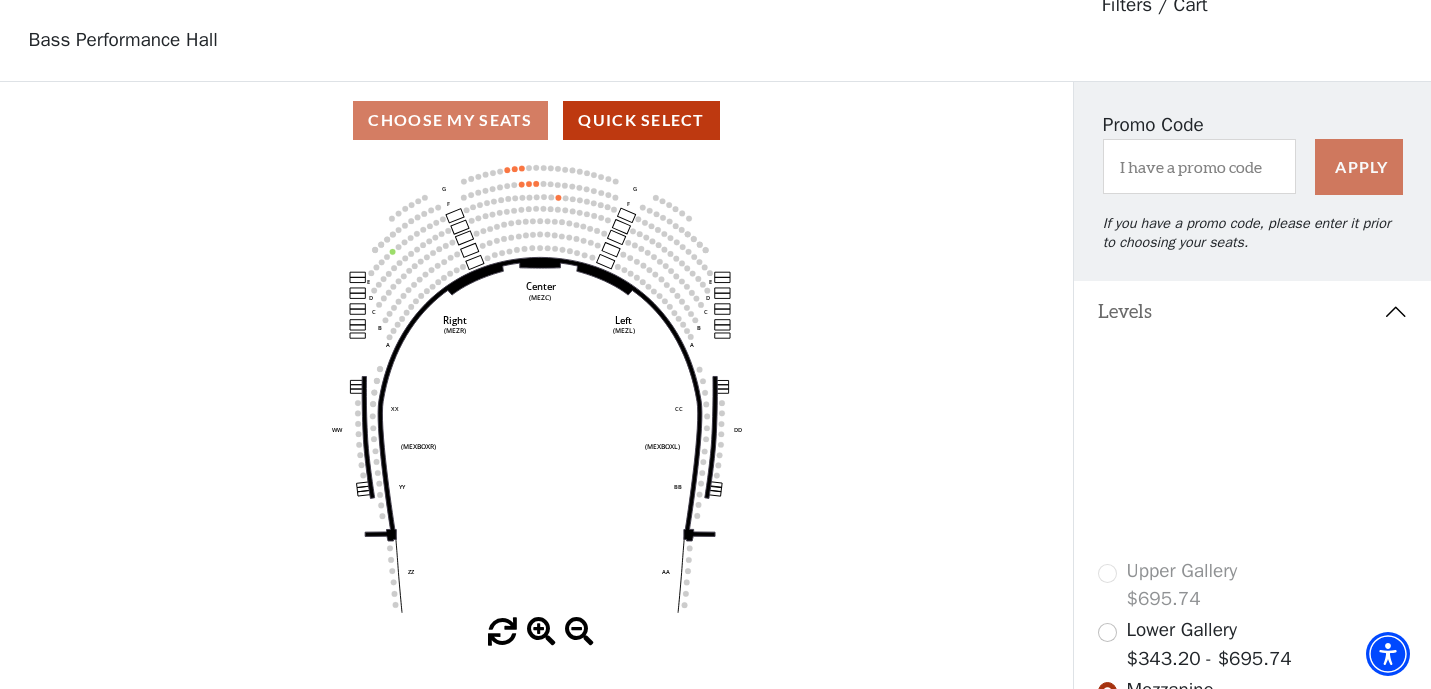 click 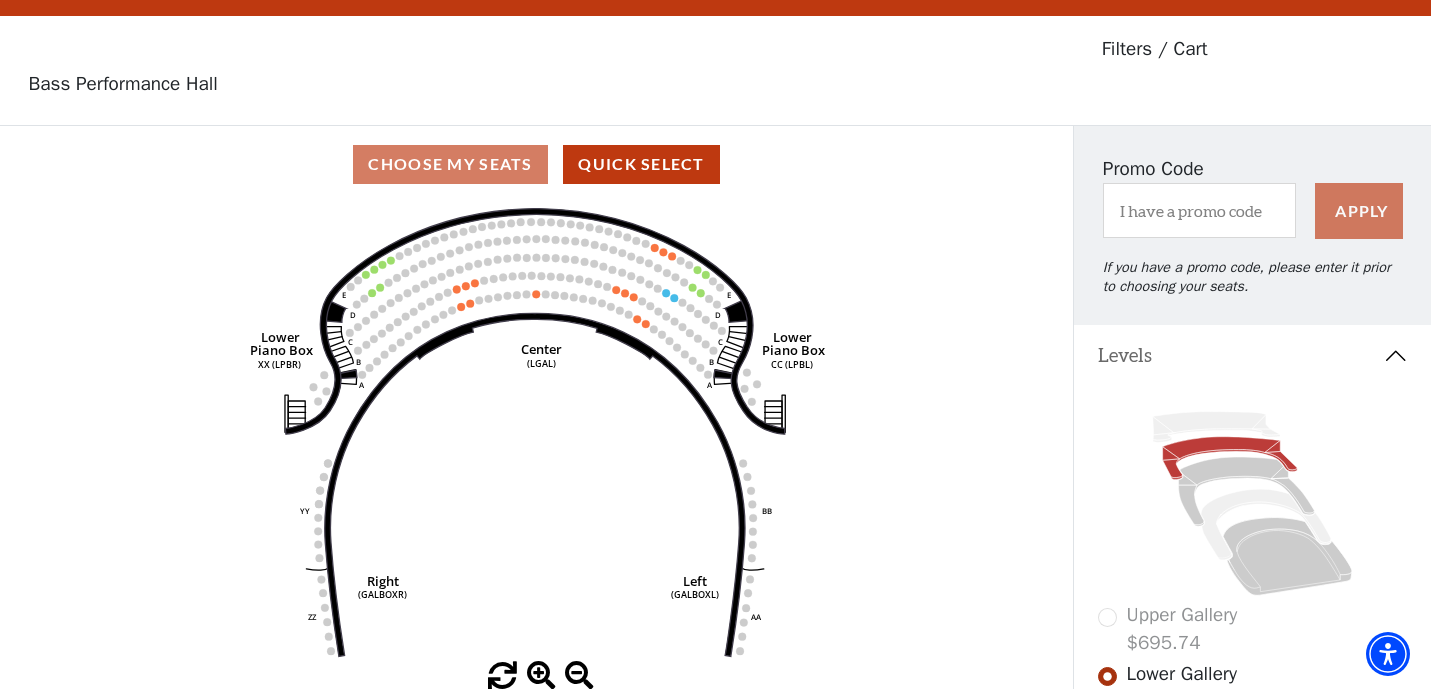 scroll, scrollTop: 92, scrollLeft: 0, axis: vertical 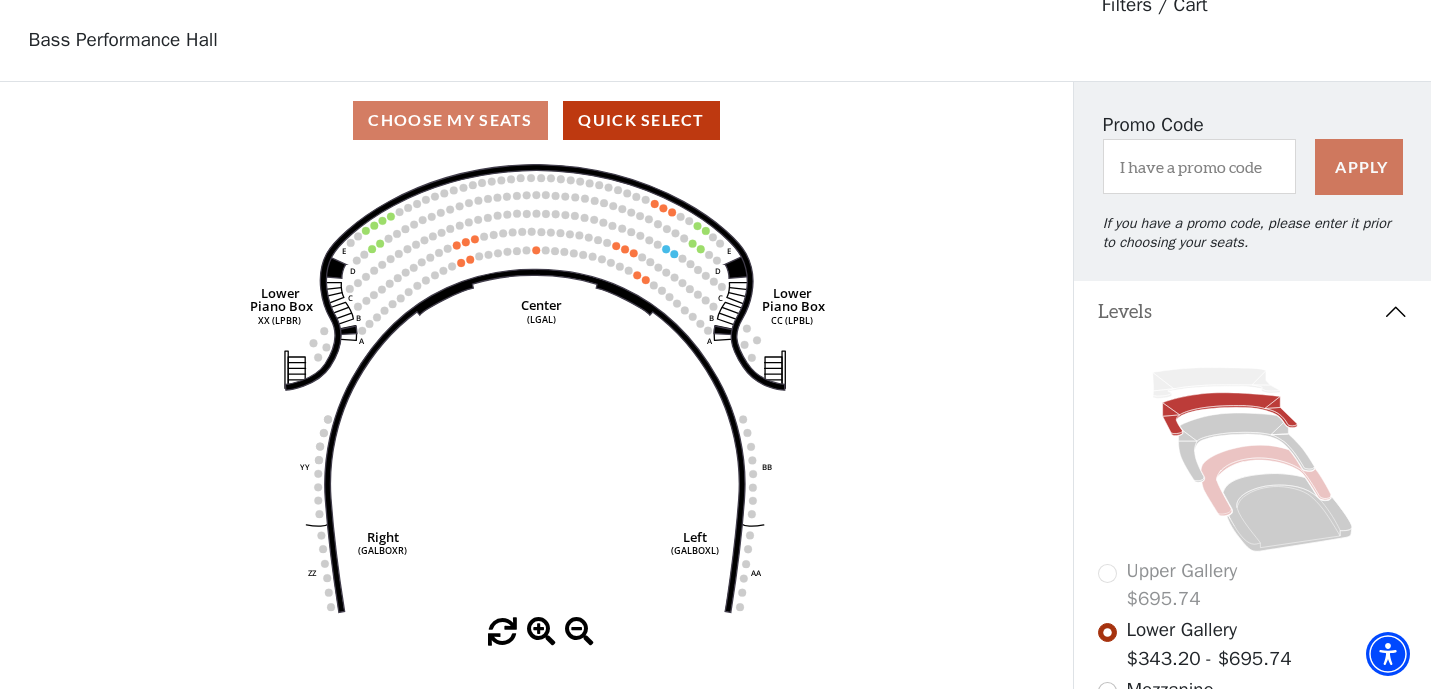 click 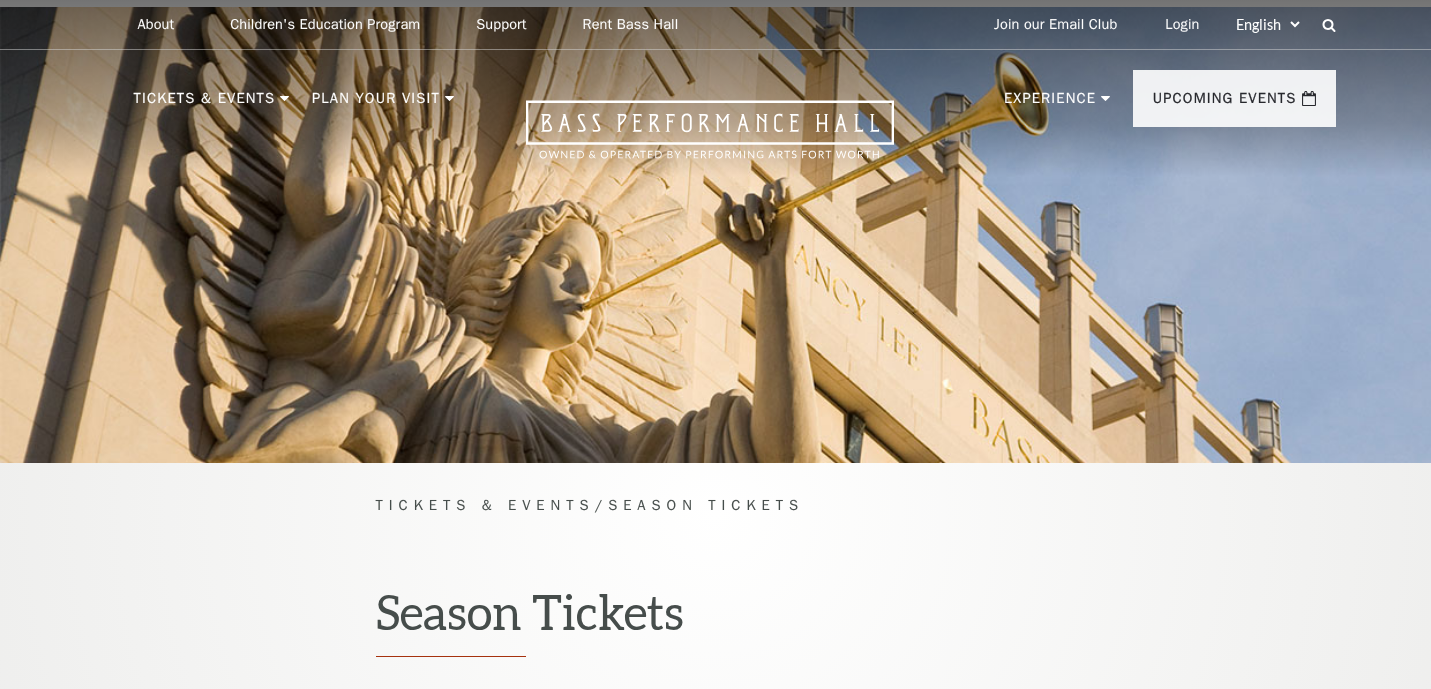 scroll, scrollTop: 1696, scrollLeft: 0, axis: vertical 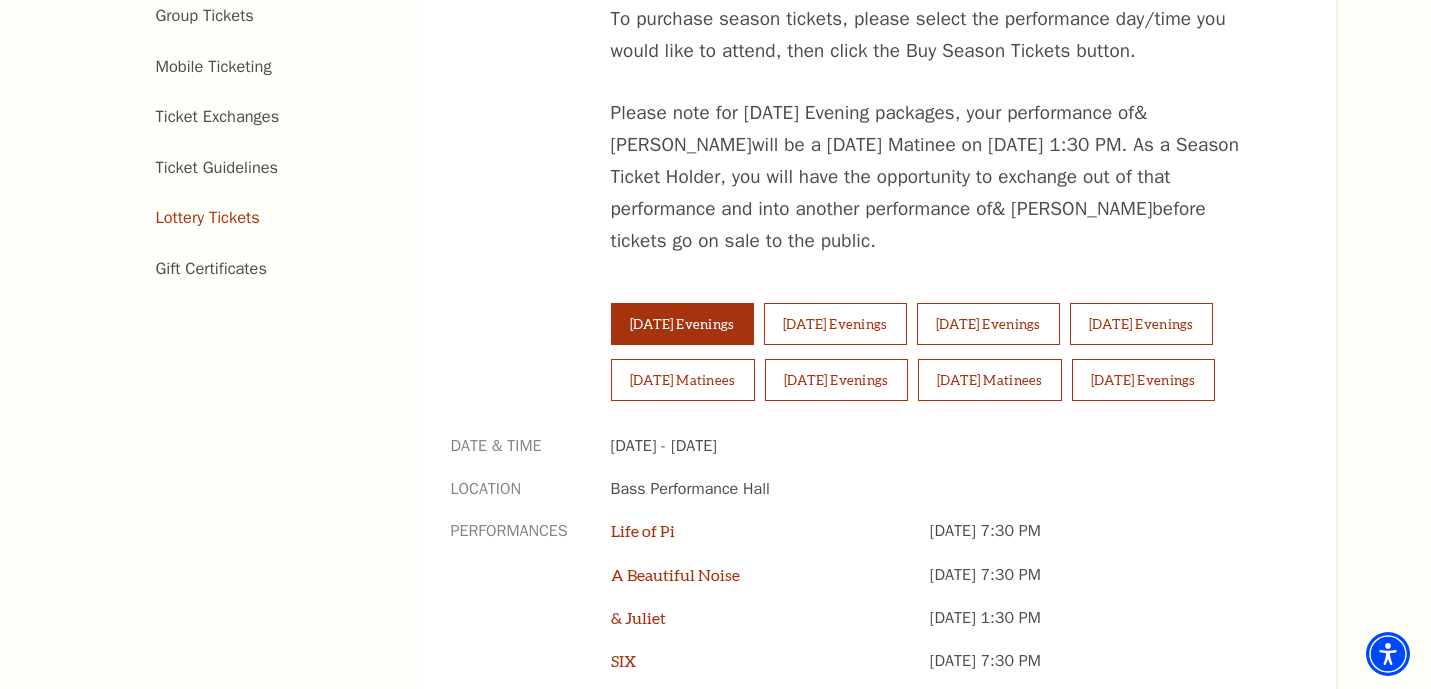 click on "Lottery Tickets" at bounding box center (208, 217) 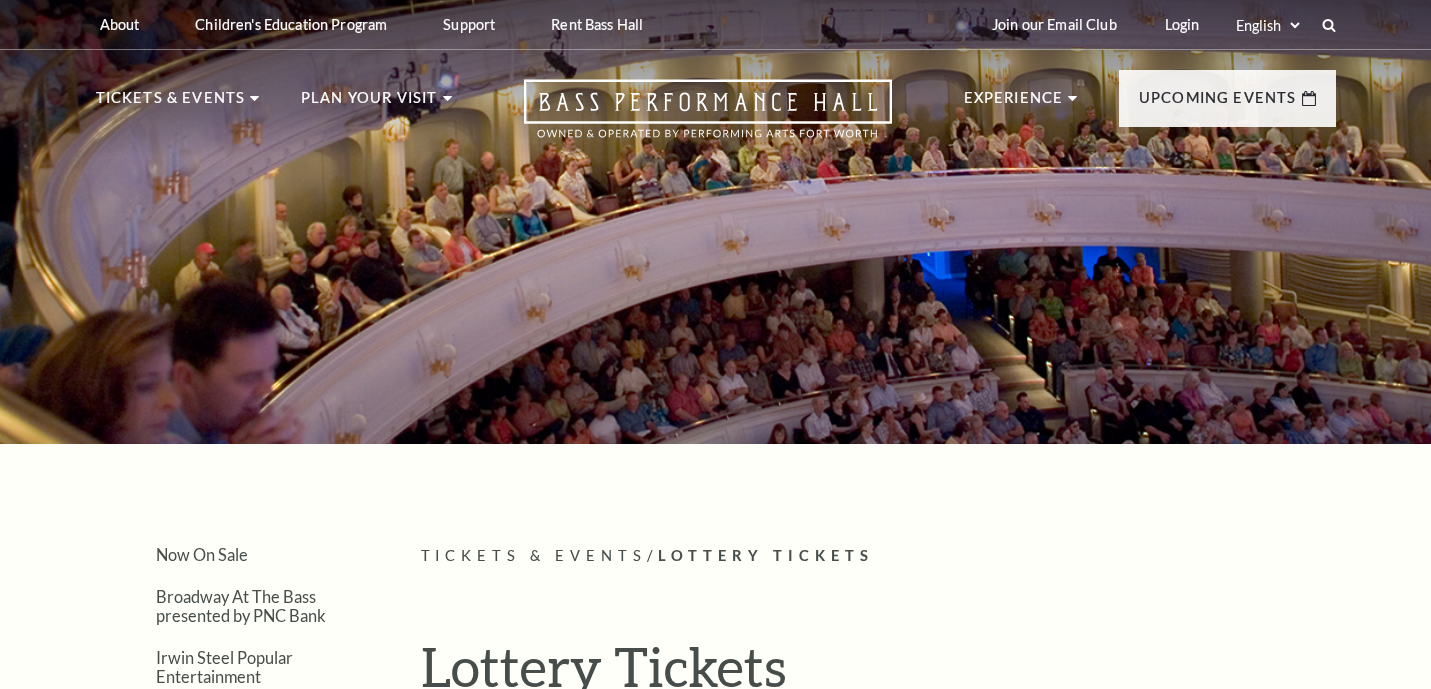 scroll, scrollTop: 0, scrollLeft: 0, axis: both 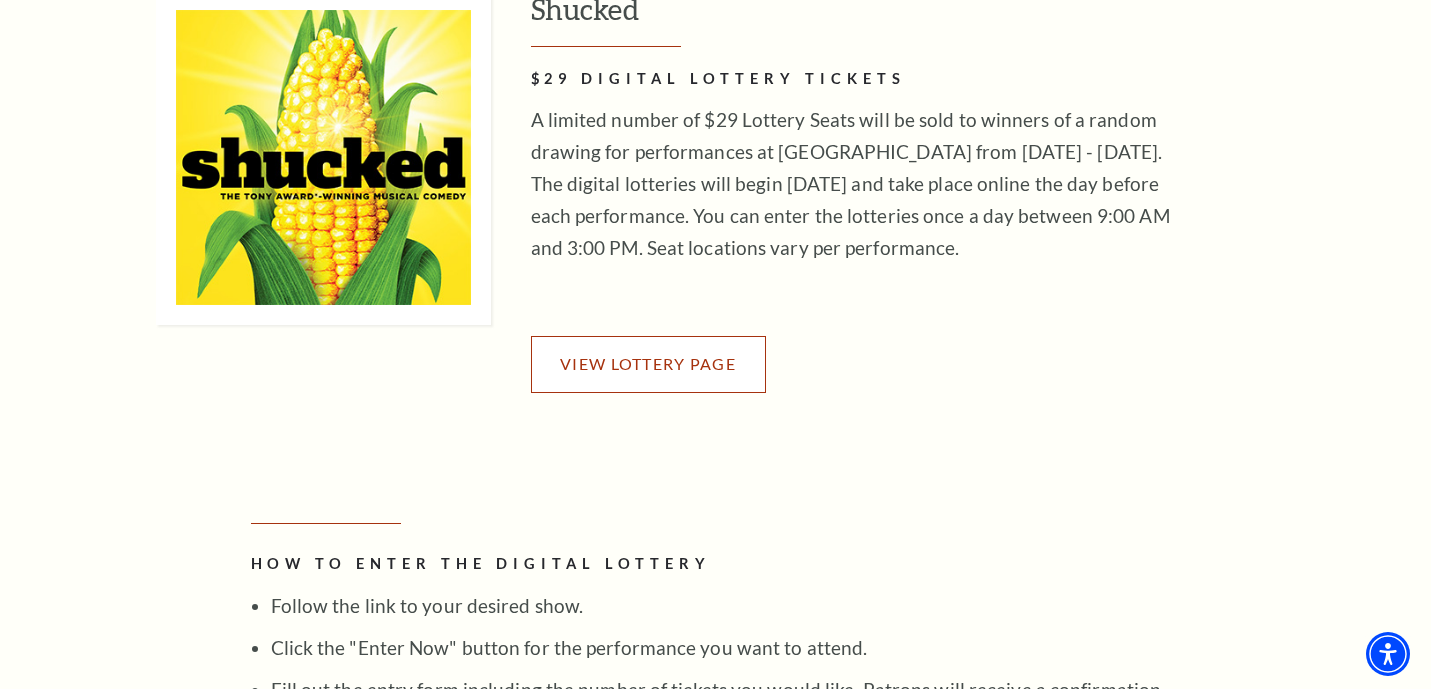 click on "View Lottery Page" at bounding box center [648, 364] 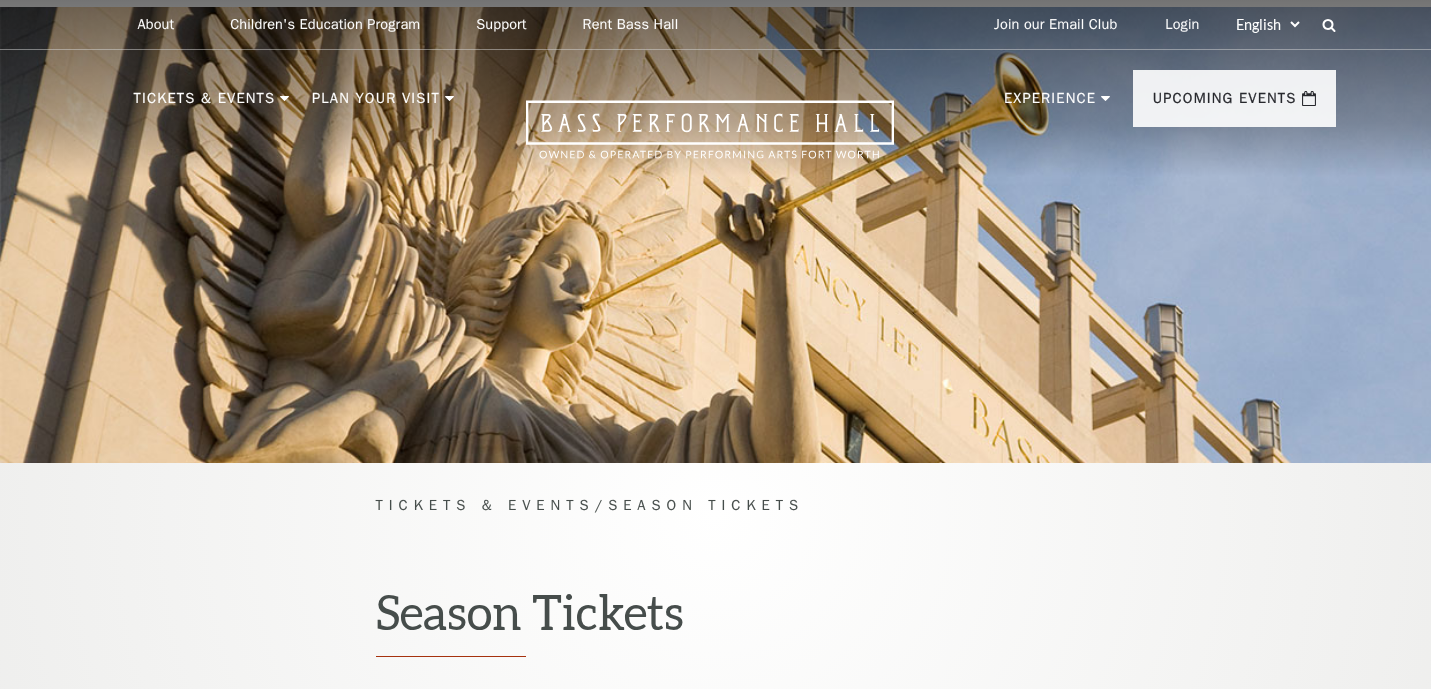 scroll, scrollTop: 0, scrollLeft: 0, axis: both 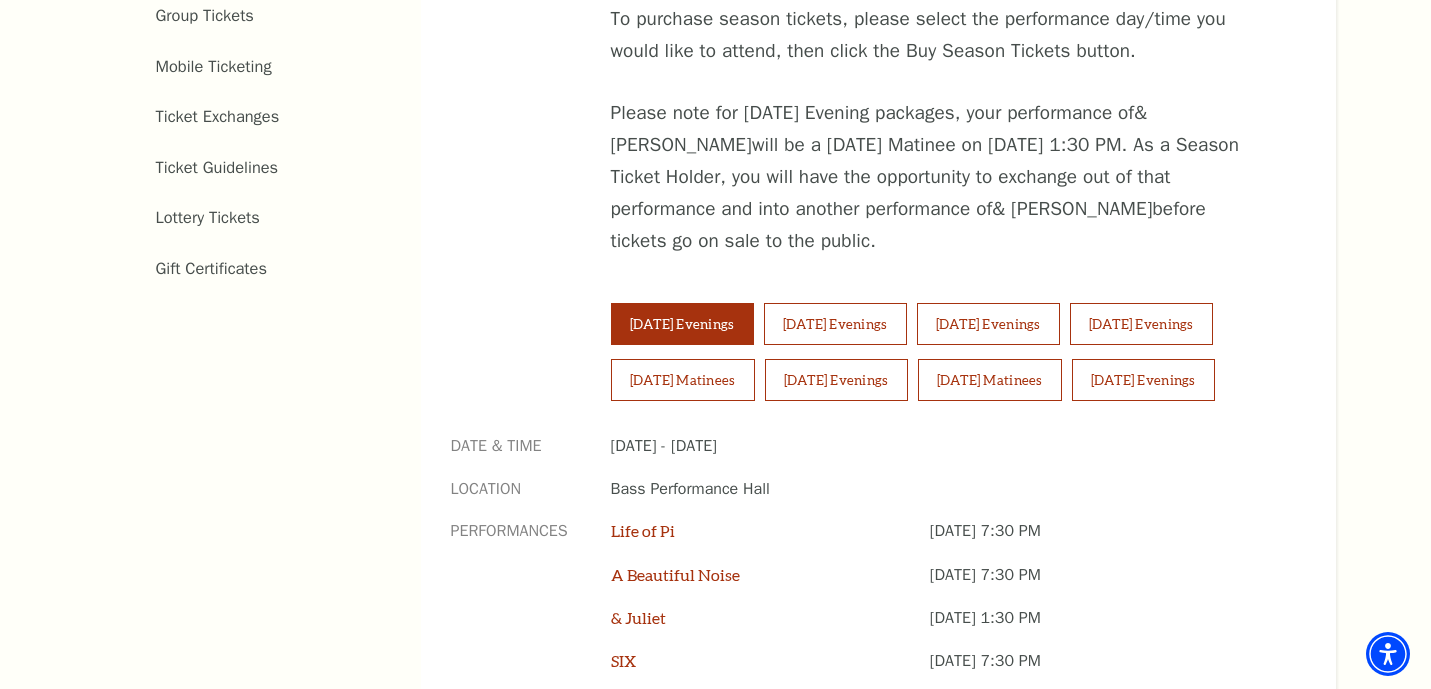click on "Now On Sale   Broadway At The Bass presented by PNC Bank   [PERSON_NAME] Steel Popular Entertainment   The [PERSON_NAME]   Calendar   Season Tickets     Group Tickets   Mobile Ticketing   Ticket Exchanges   Ticket Guidelines   Lottery Tickets   Gift Certificates" at bounding box center (228, -40) 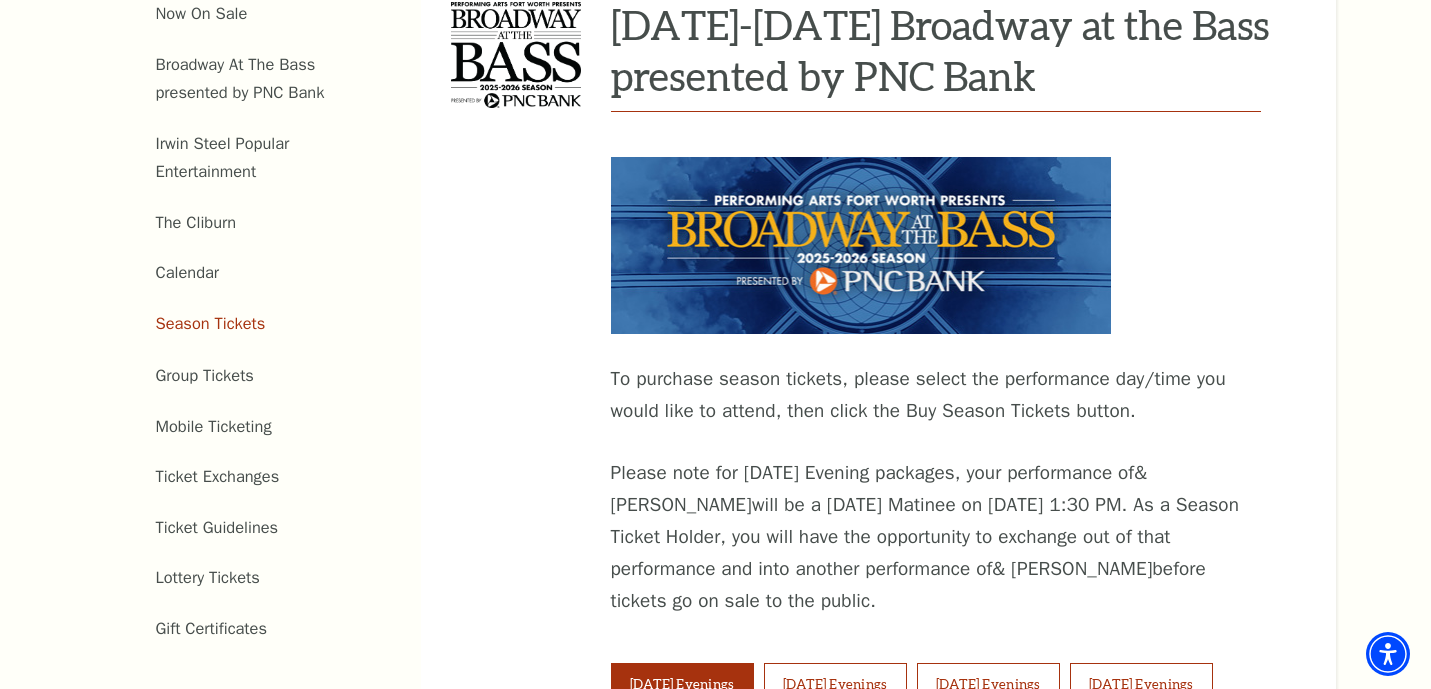 scroll, scrollTop: 776, scrollLeft: 0, axis: vertical 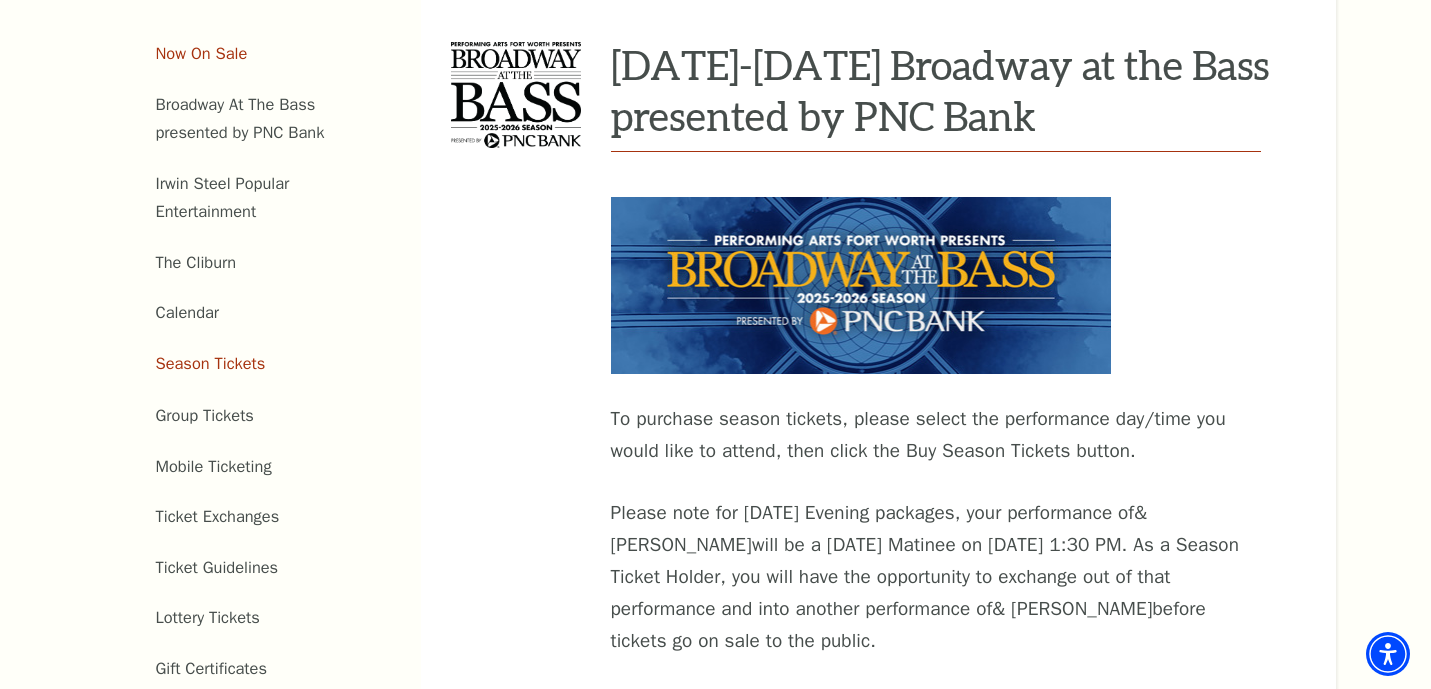 click on "Now On Sale" at bounding box center (202, 53) 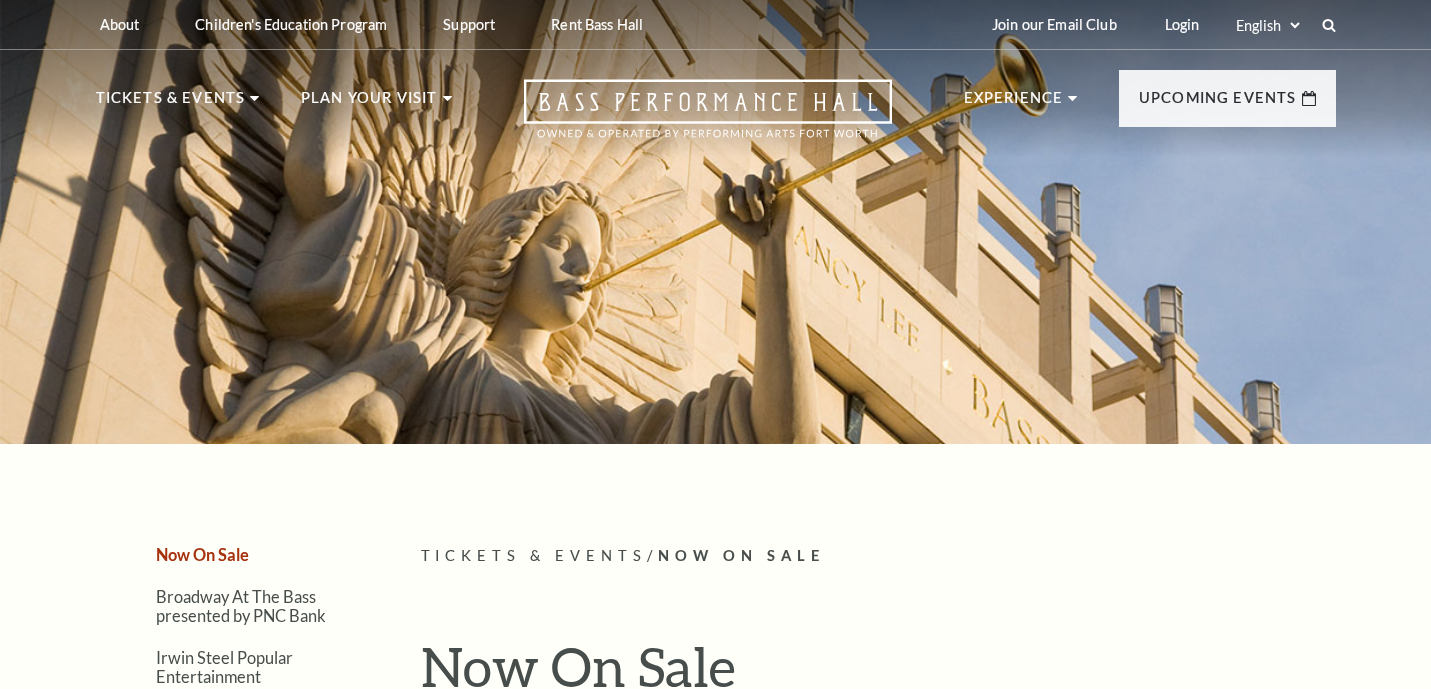 scroll, scrollTop: 0, scrollLeft: 0, axis: both 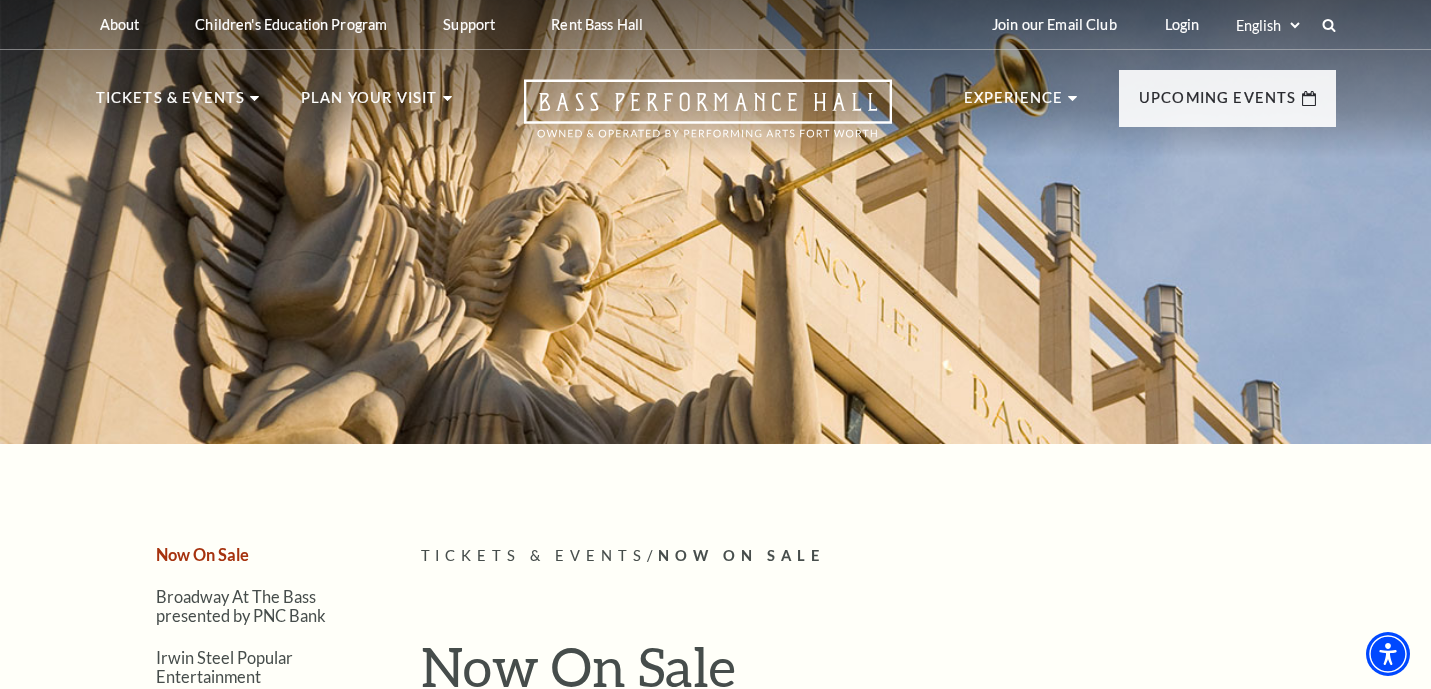 click on "Search
Now On Sale
Broadway At The Bass presented by PNC Bank
Irwin Steel Popular Entertainment
The Cliburn
Calendar
Season Tickets
Group Tickets
Mobile Ticketing
Ticket Exchanges
Ticket Guidelines
Lottery Tickets
Gift Certificates" at bounding box center [715, 7793] 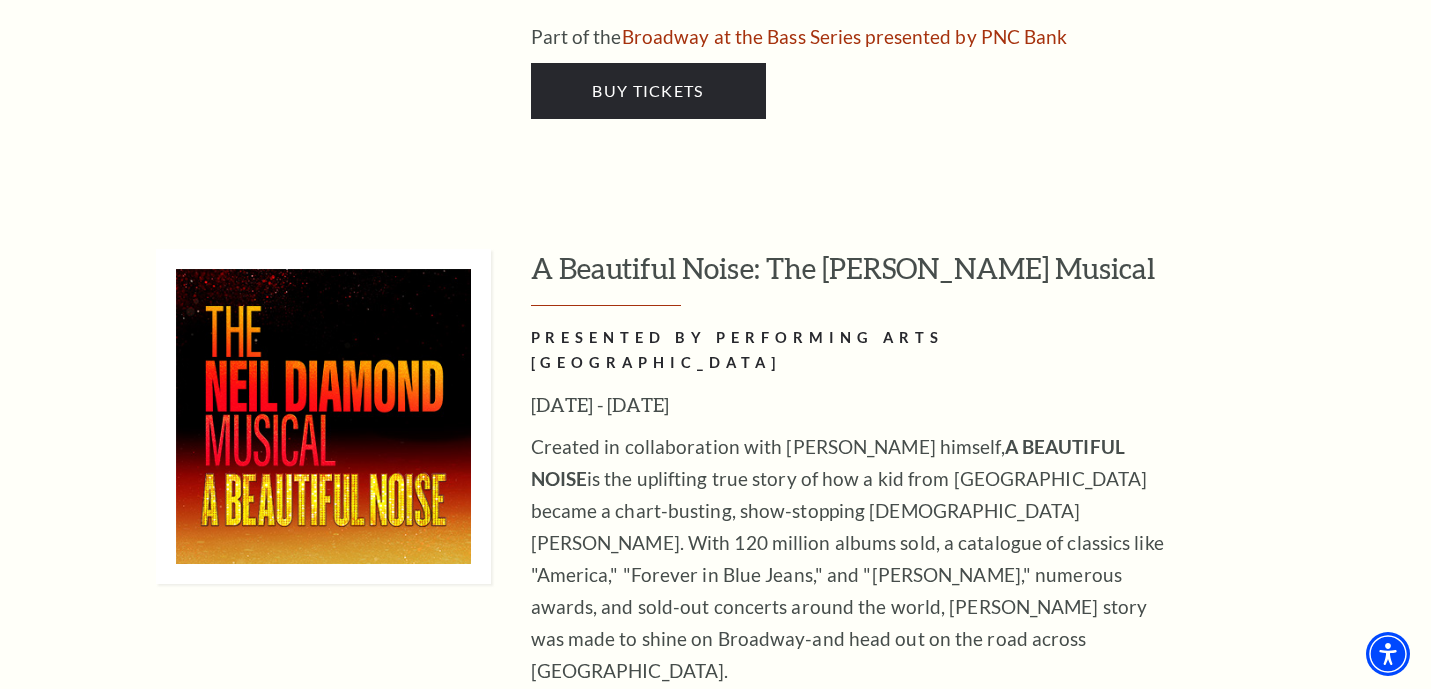 scroll, scrollTop: 6160, scrollLeft: 0, axis: vertical 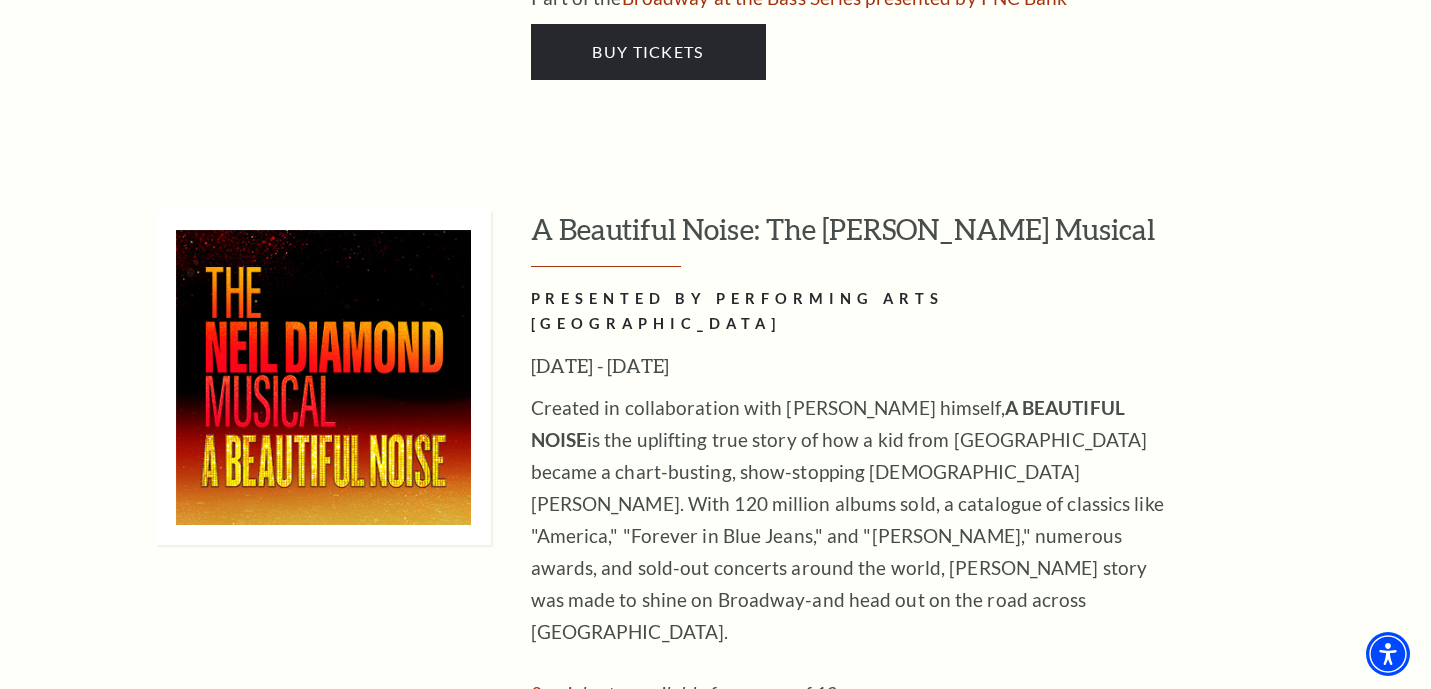 click on "Buy Tickets" at bounding box center [647, 809] 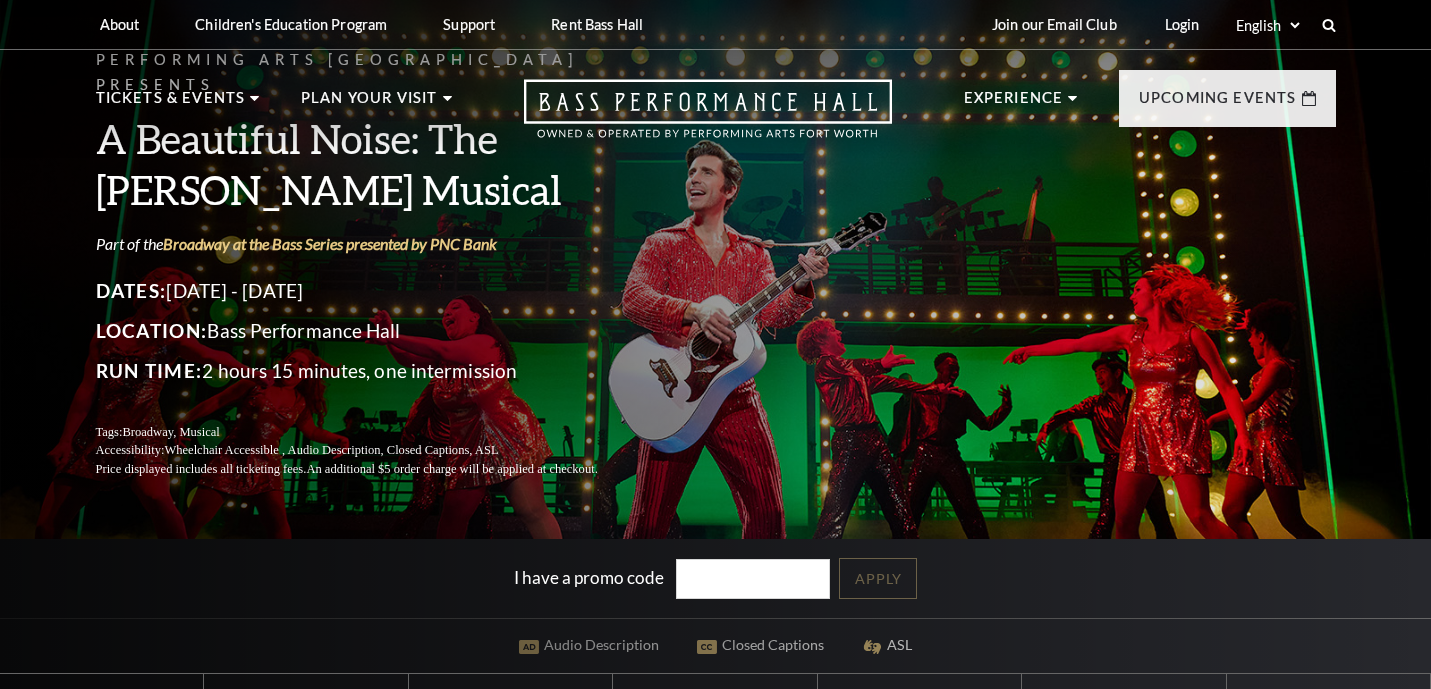 scroll, scrollTop: 0, scrollLeft: 0, axis: both 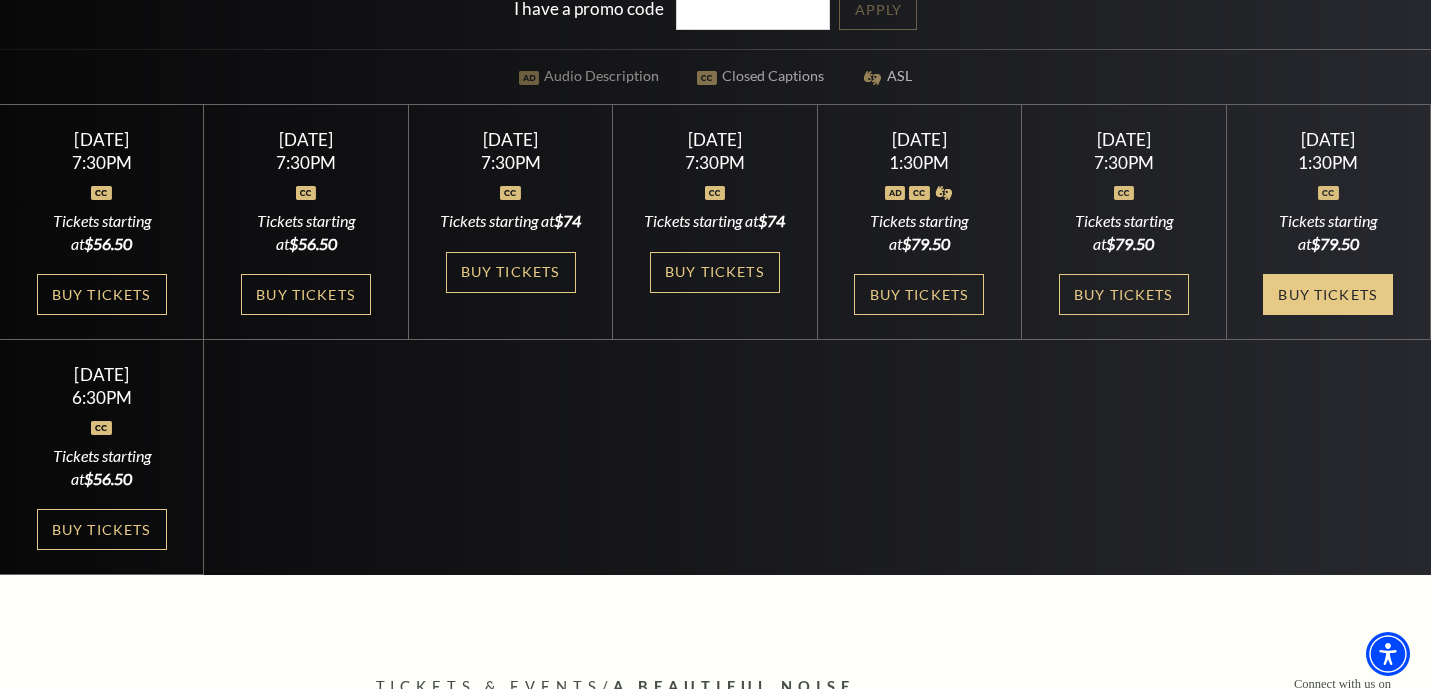 click on "Buy Tickets" at bounding box center [1328, 294] 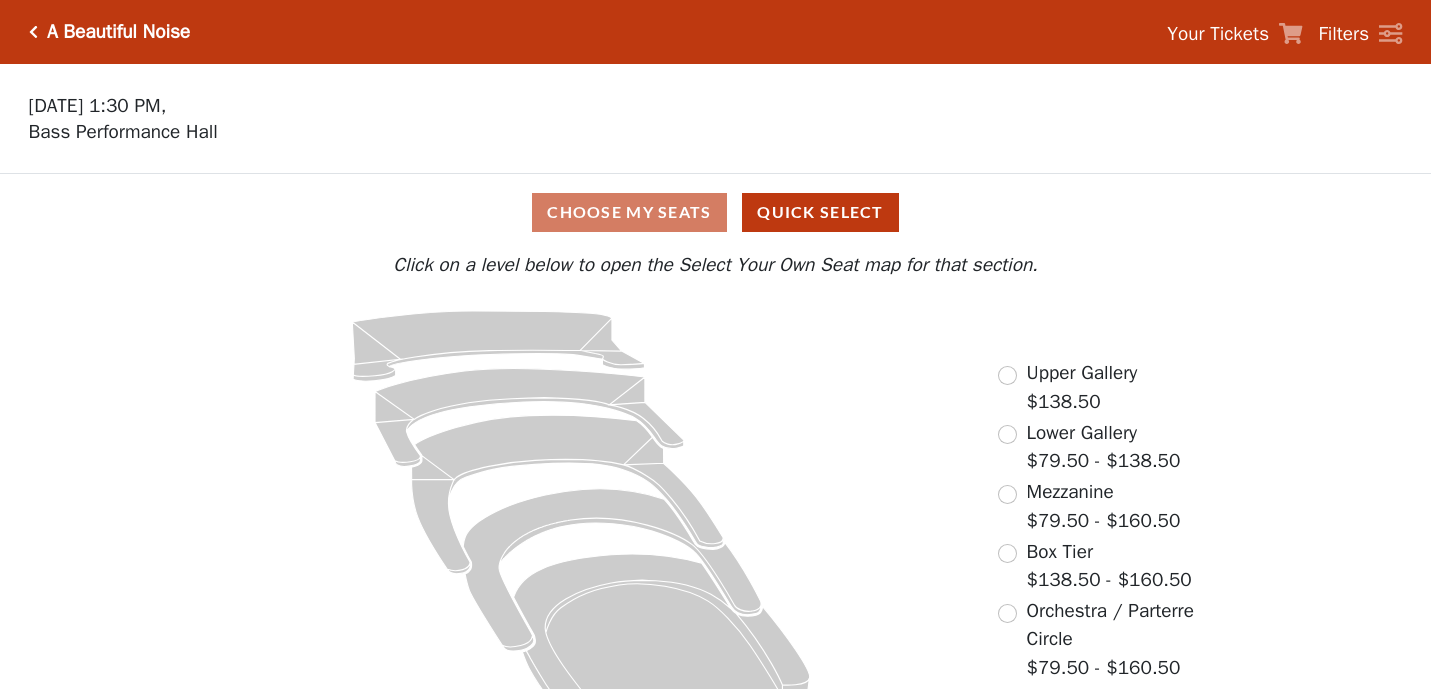 scroll, scrollTop: 0, scrollLeft: 0, axis: both 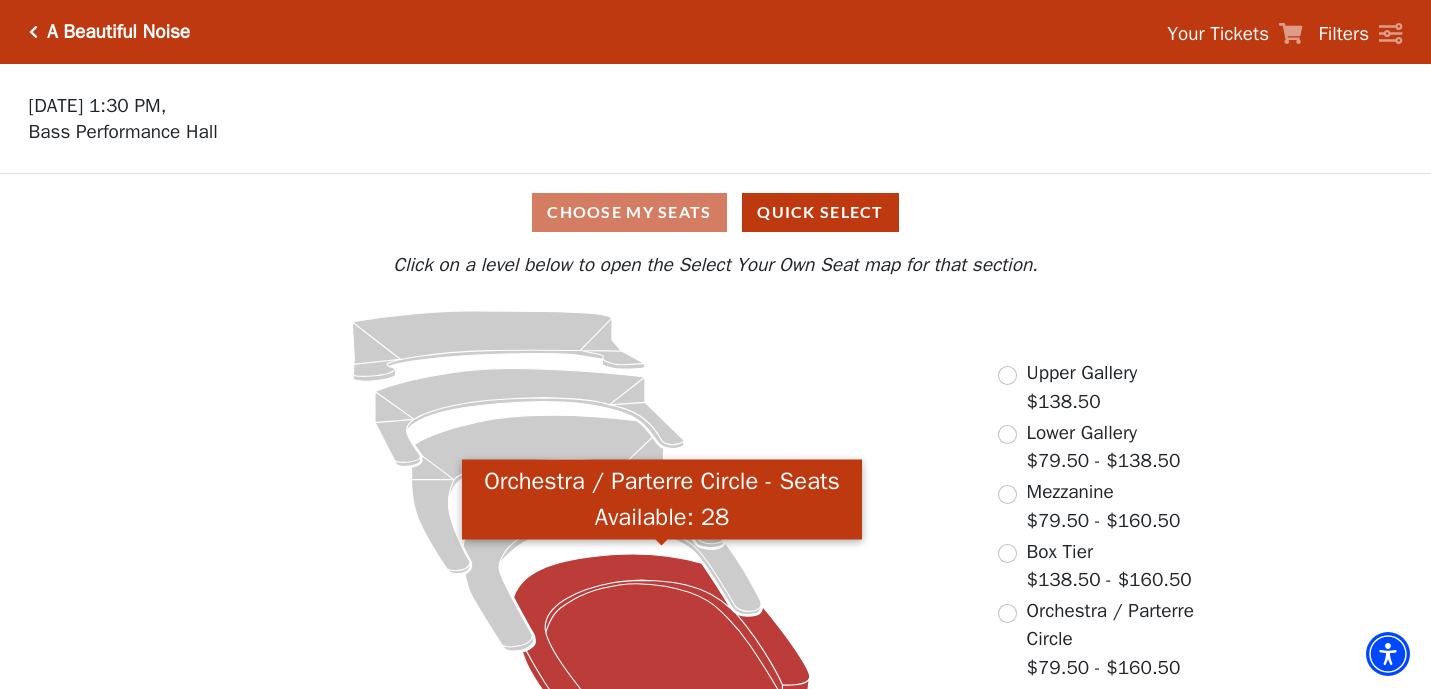 click 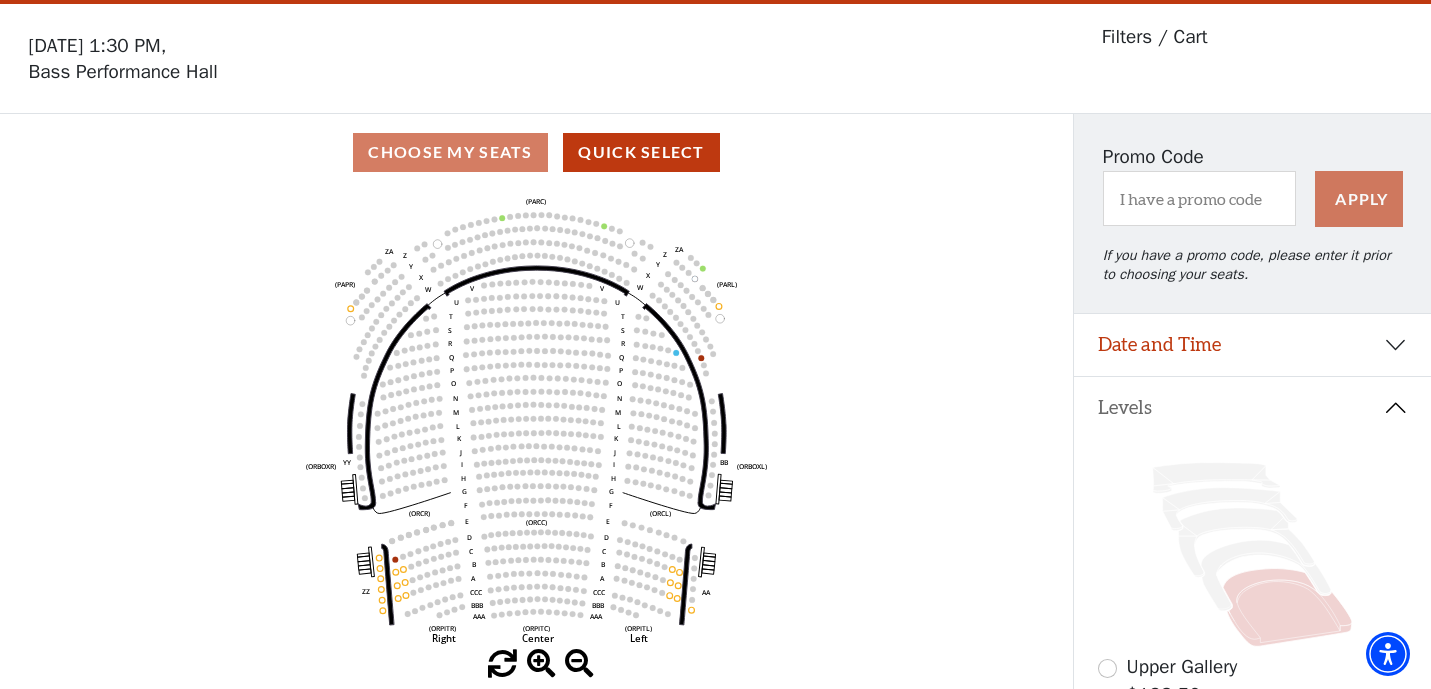 scroll, scrollTop: 92, scrollLeft: 0, axis: vertical 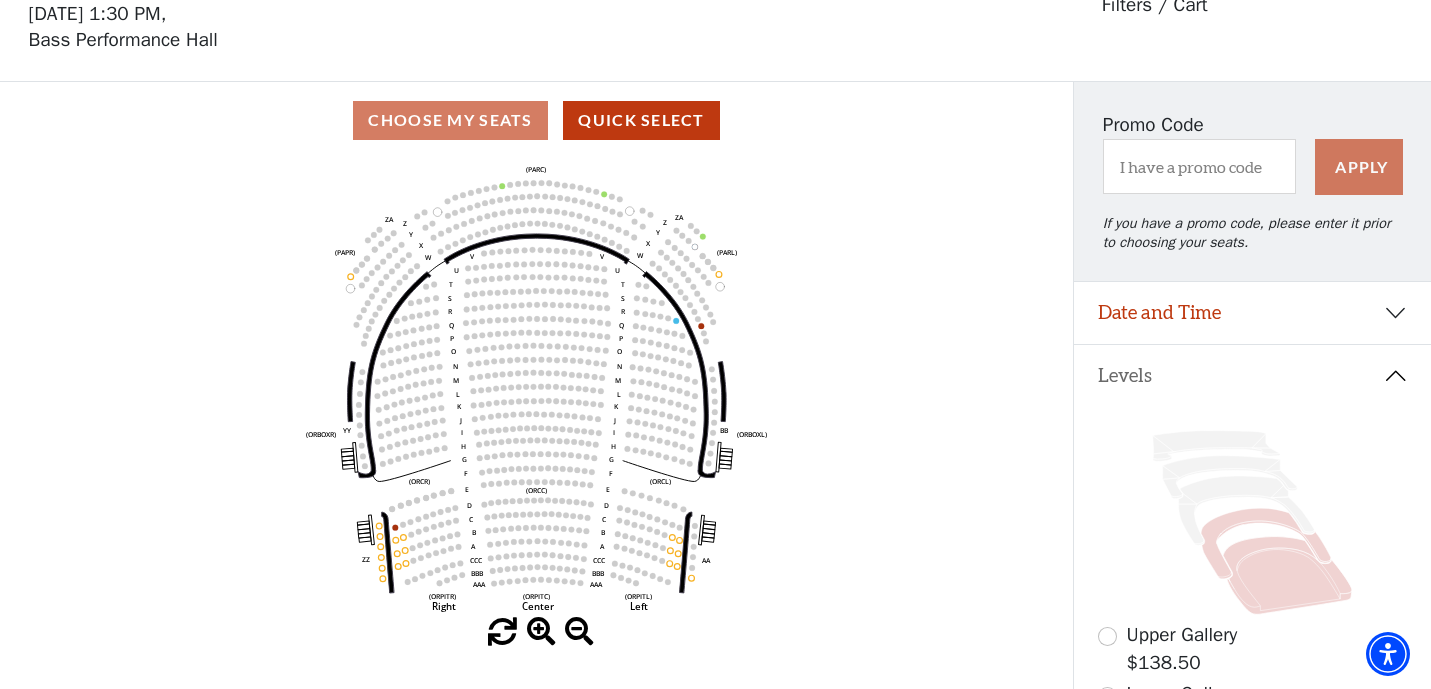 click 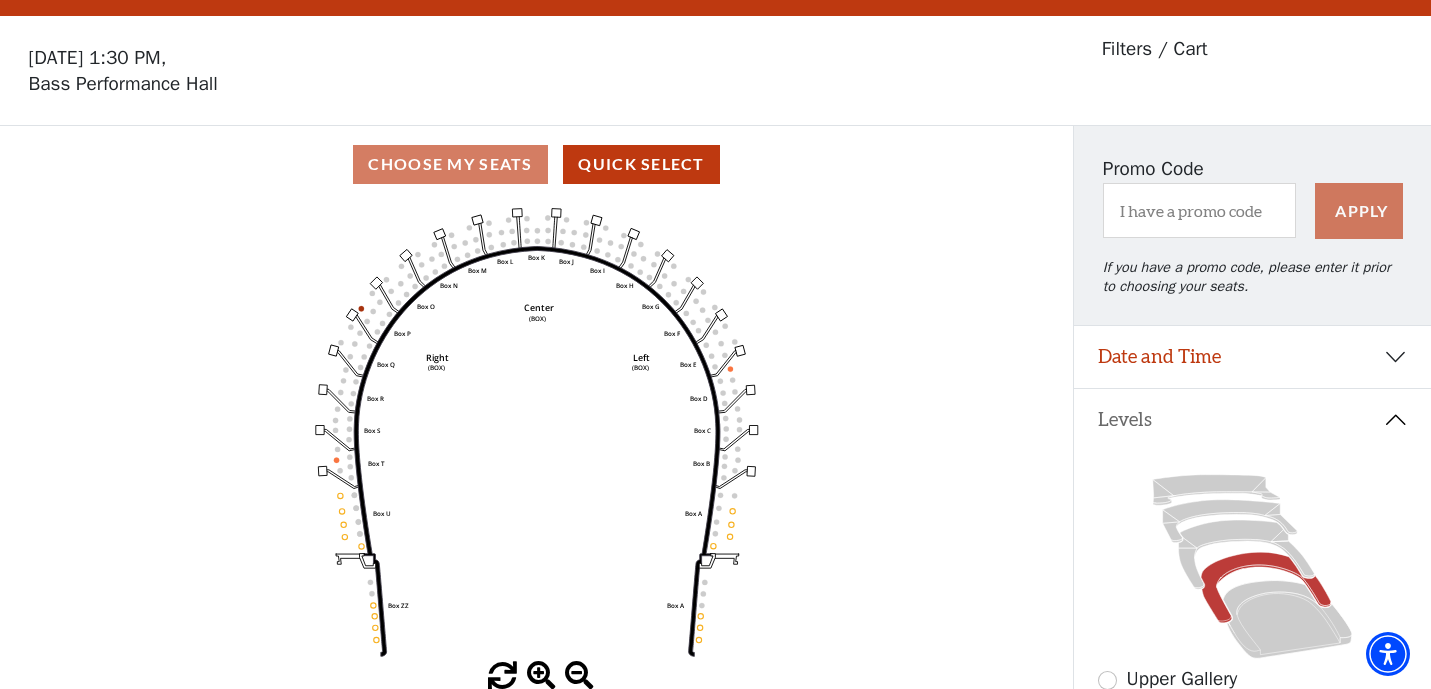 scroll, scrollTop: 92, scrollLeft: 0, axis: vertical 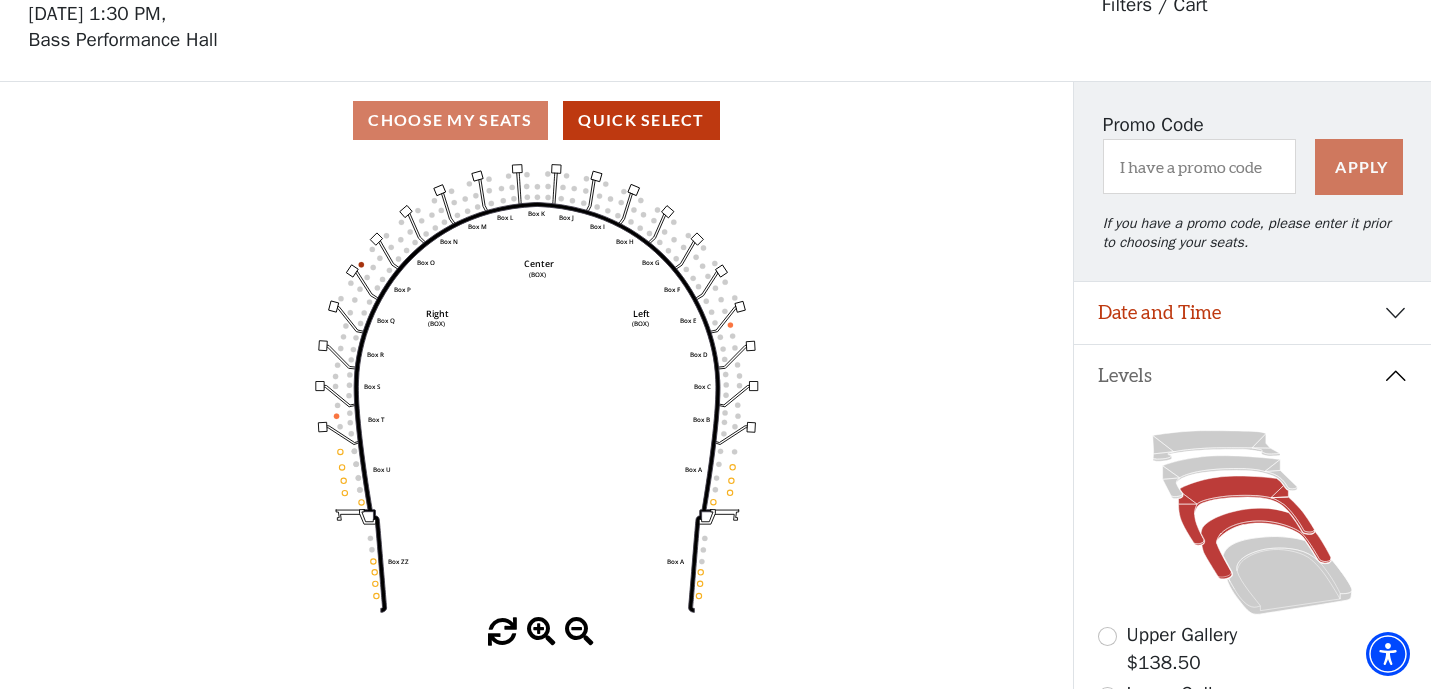 click 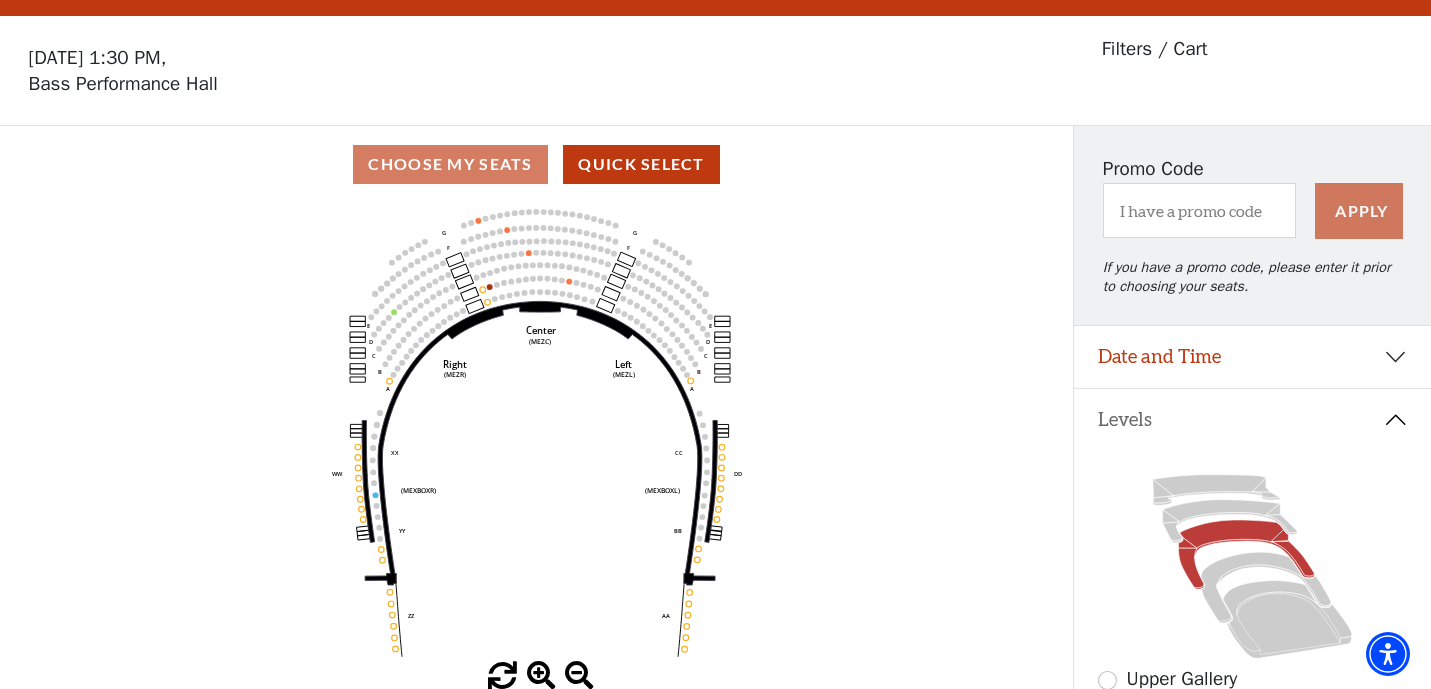 scroll, scrollTop: 92, scrollLeft: 0, axis: vertical 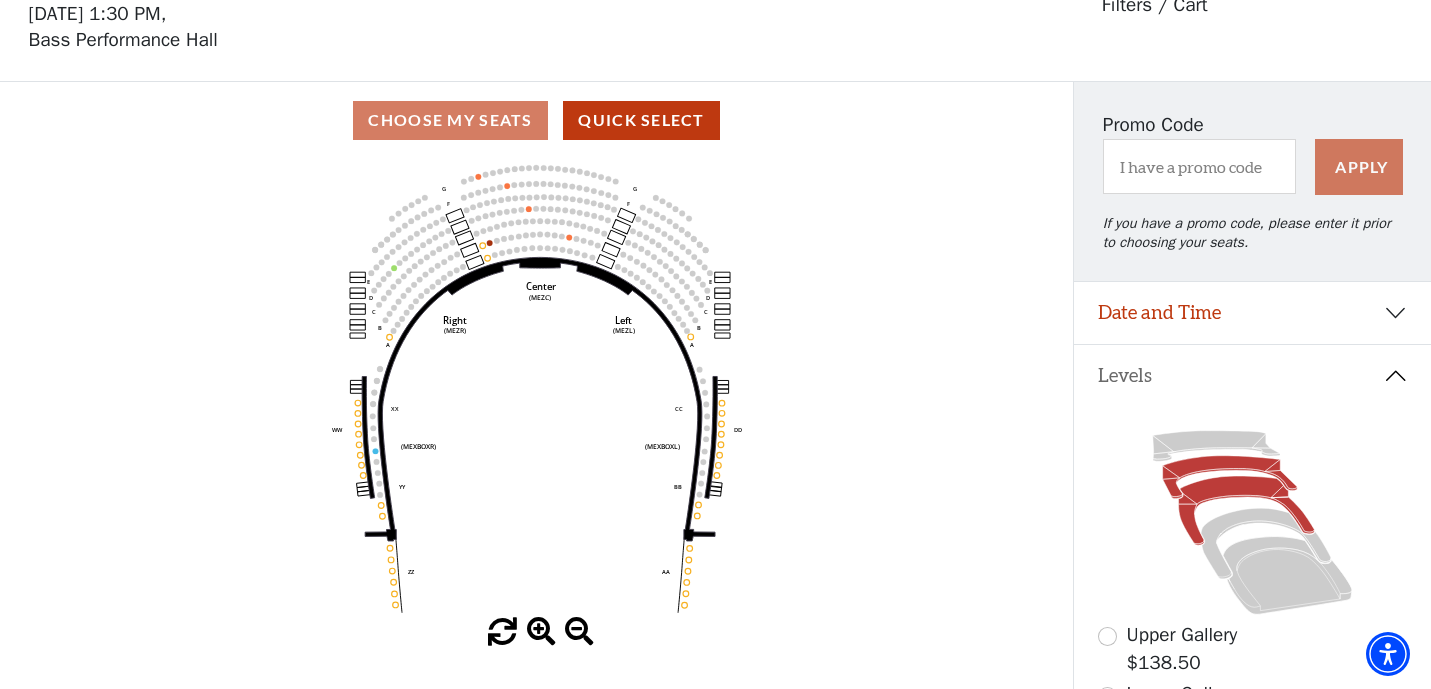 click 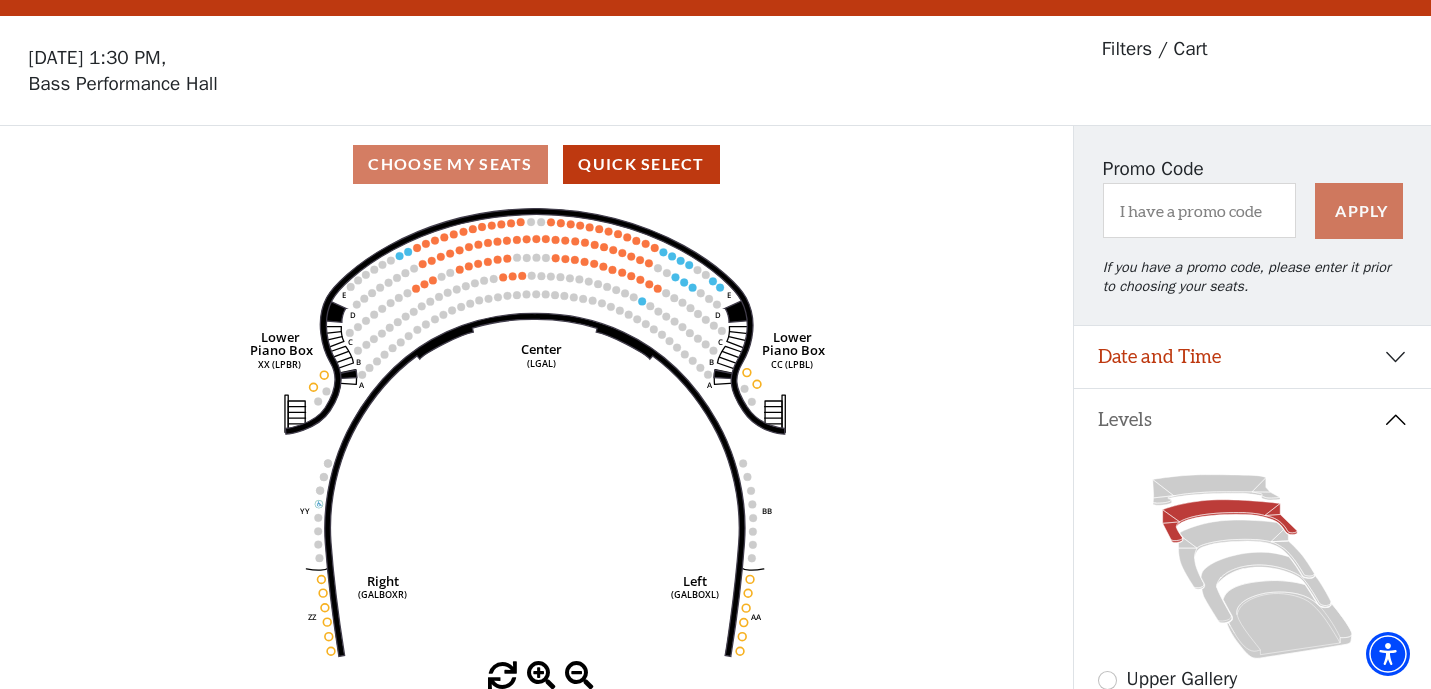 scroll, scrollTop: 92, scrollLeft: 0, axis: vertical 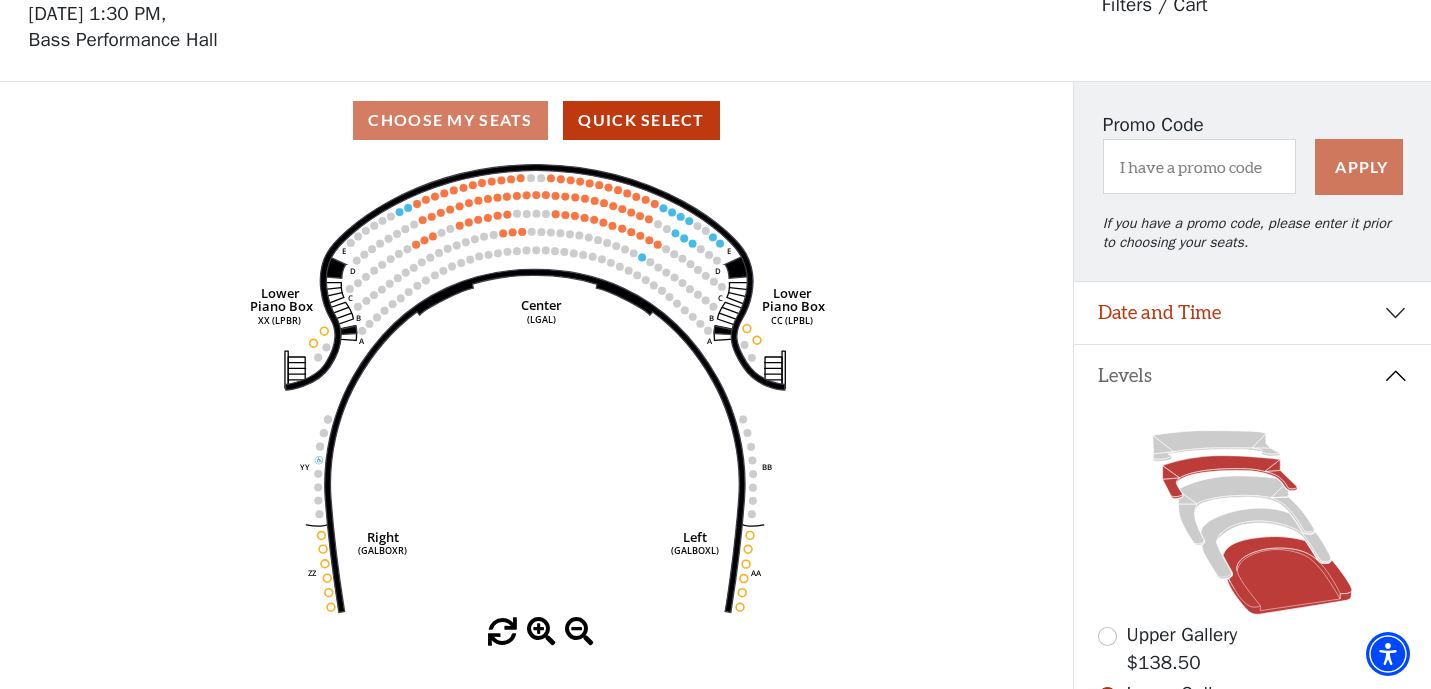 click 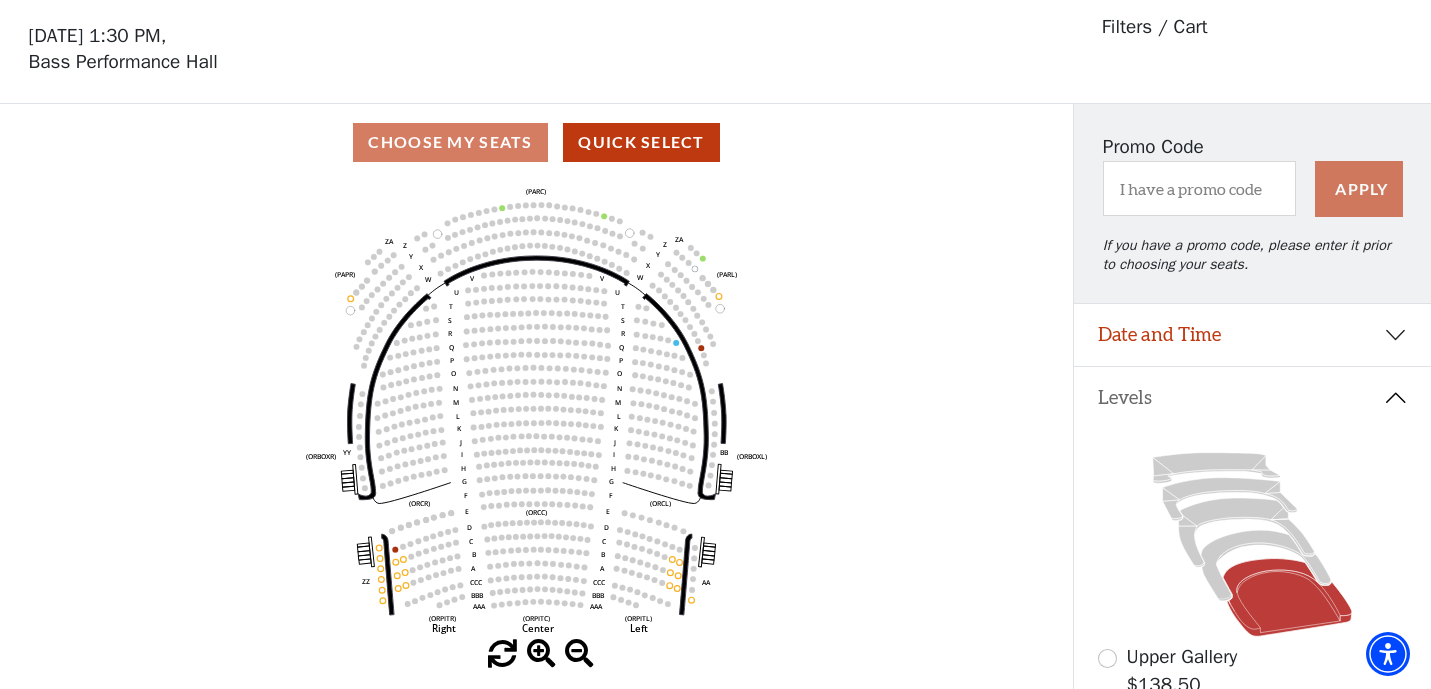 scroll, scrollTop: 92, scrollLeft: 0, axis: vertical 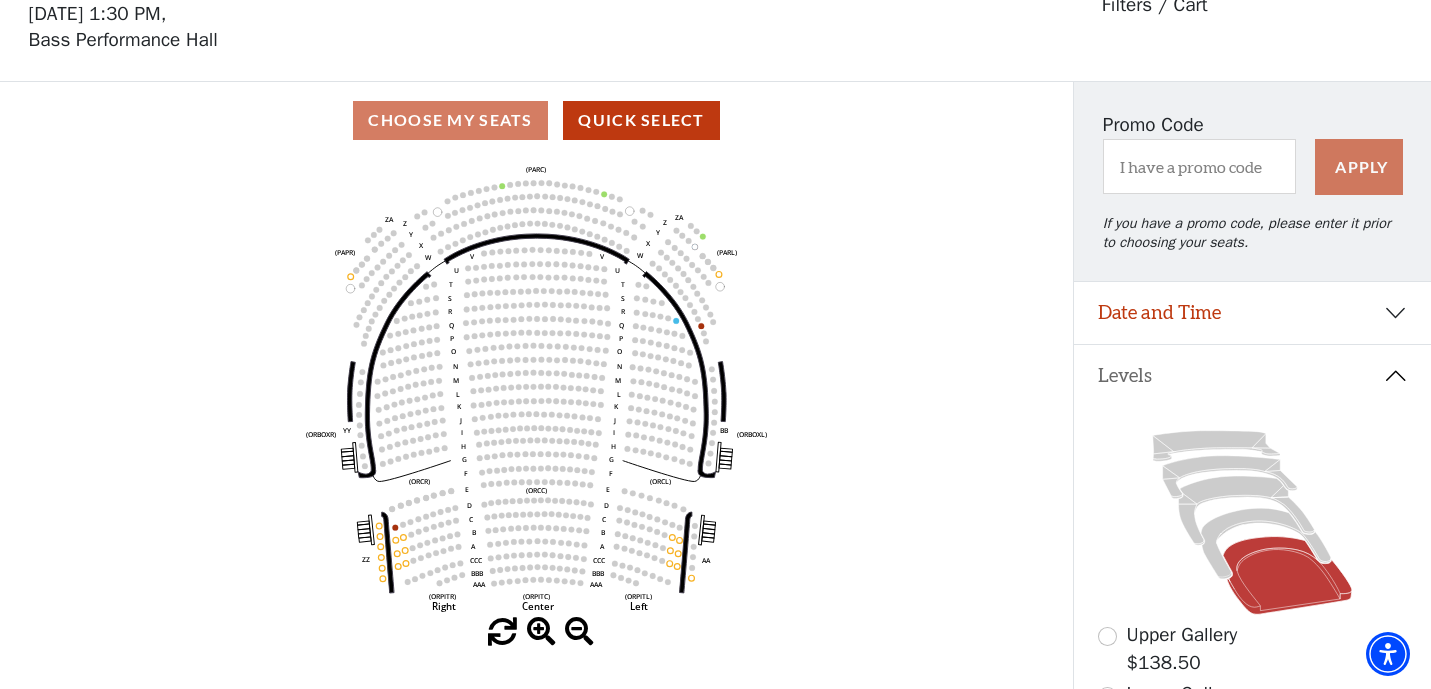 click at bounding box center [541, 632] 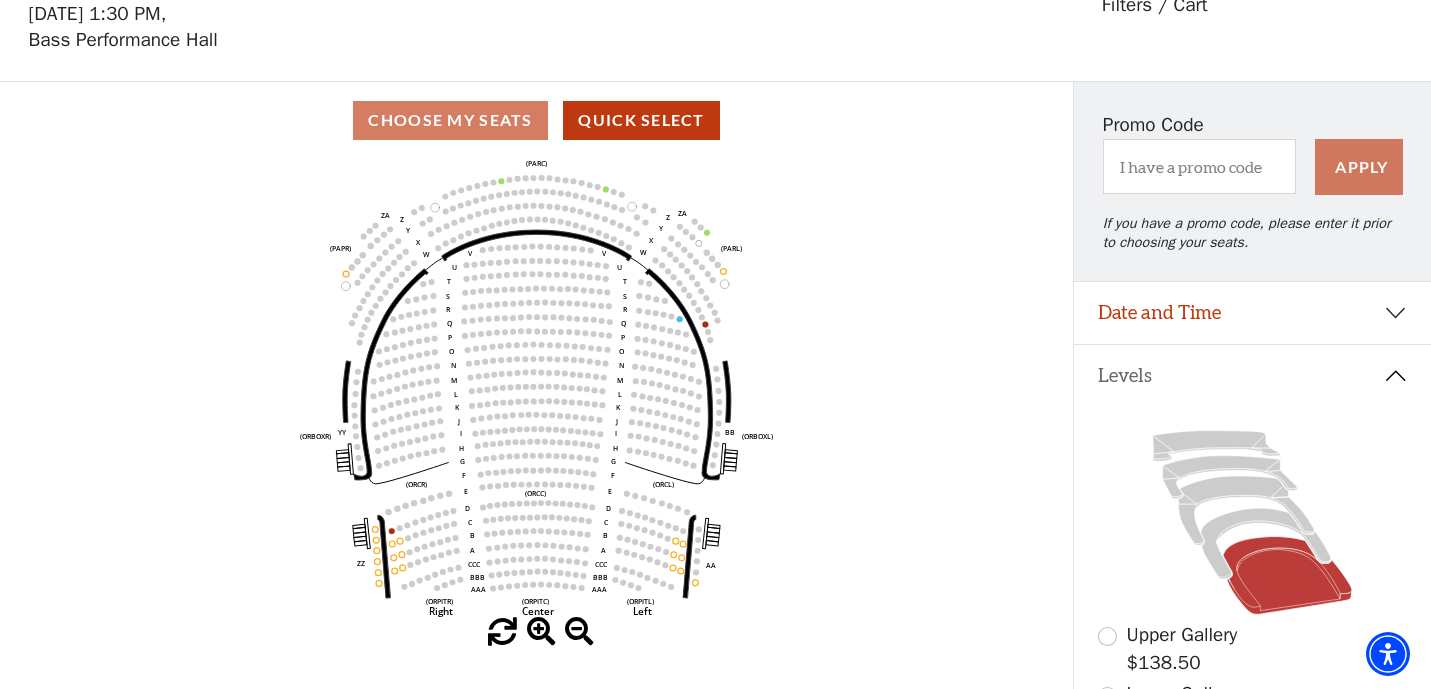 click on "Choose My Seats
Quick Select" at bounding box center (536, 120) 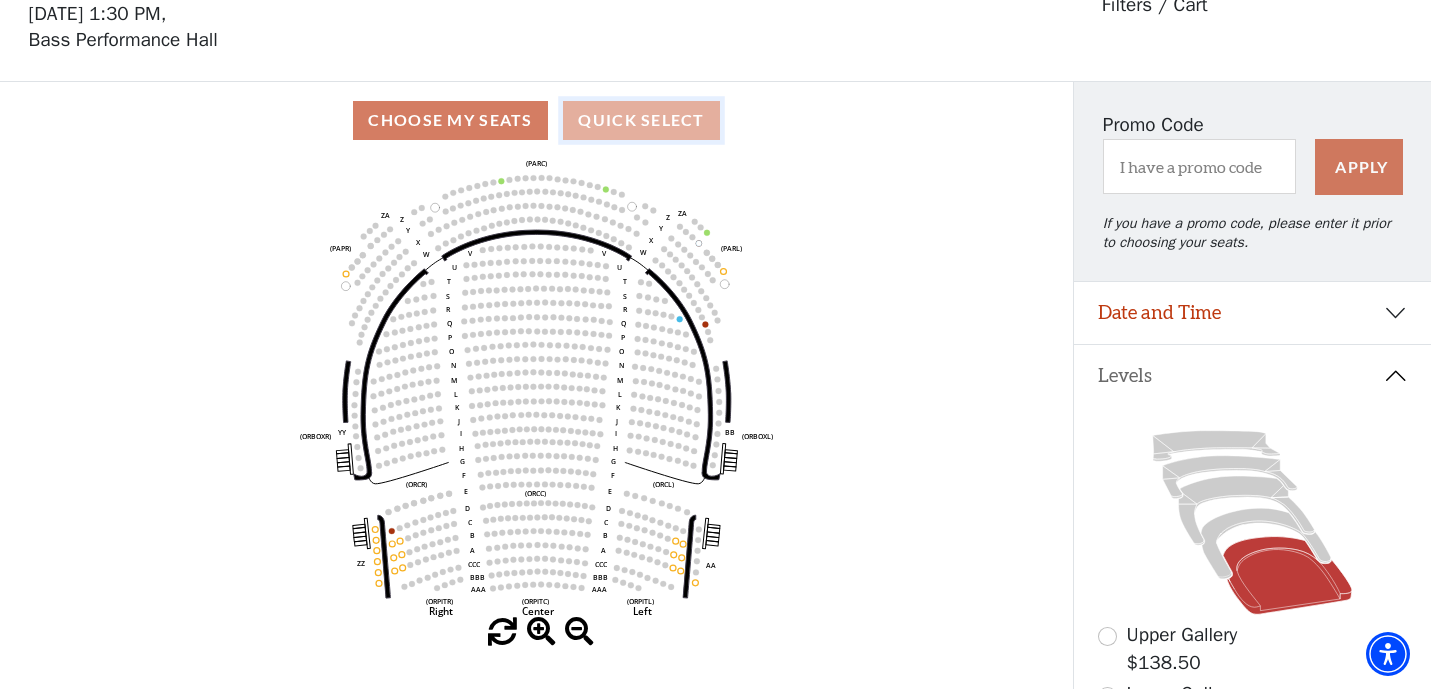click on "Quick Select" at bounding box center (641, 120) 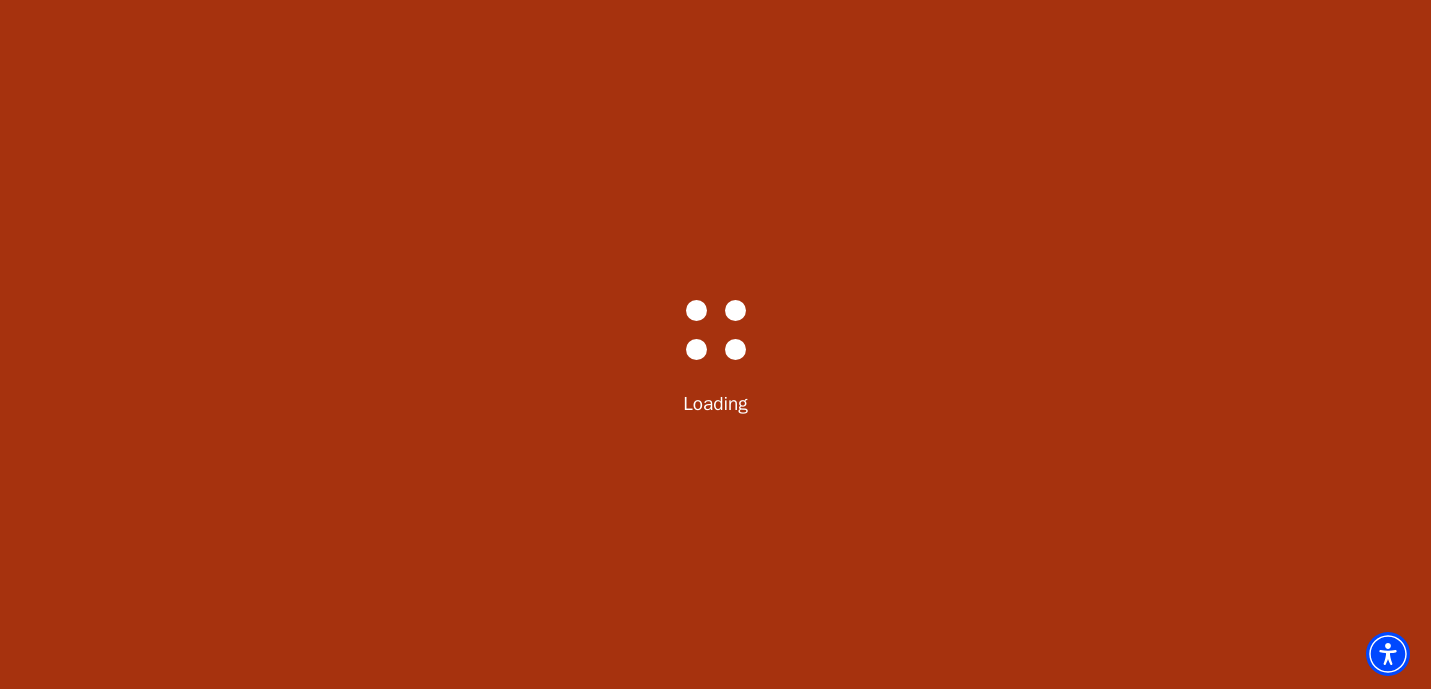 scroll, scrollTop: 0, scrollLeft: 0, axis: both 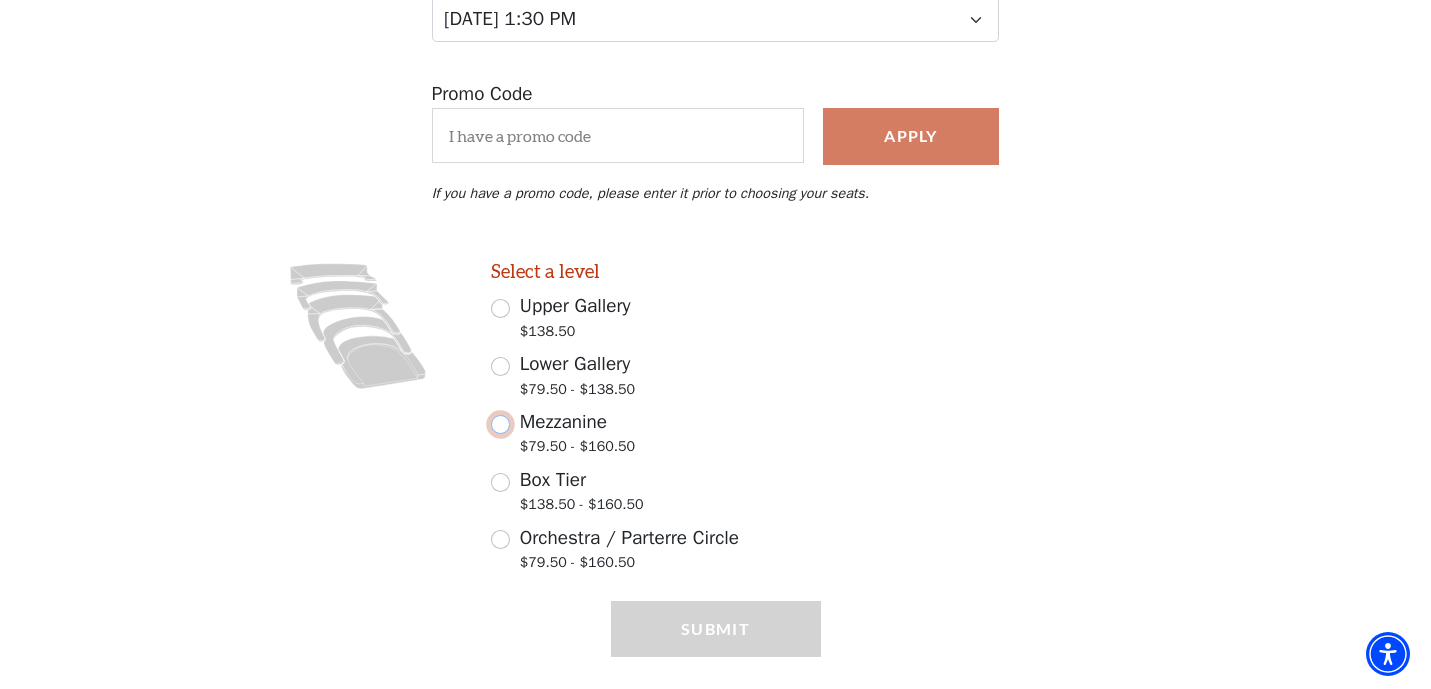 click on "Mezzanine     $79.50 - $160.50" at bounding box center [500, 424] 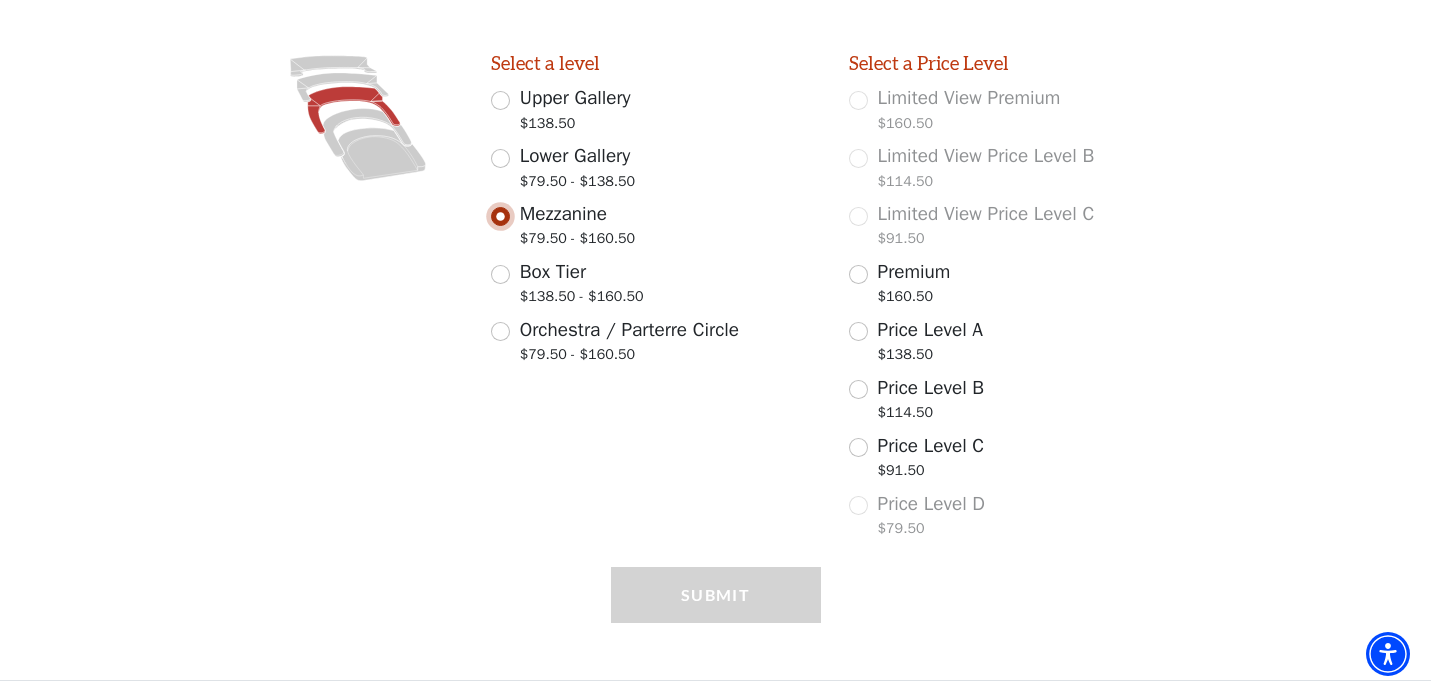 scroll, scrollTop: 530, scrollLeft: 0, axis: vertical 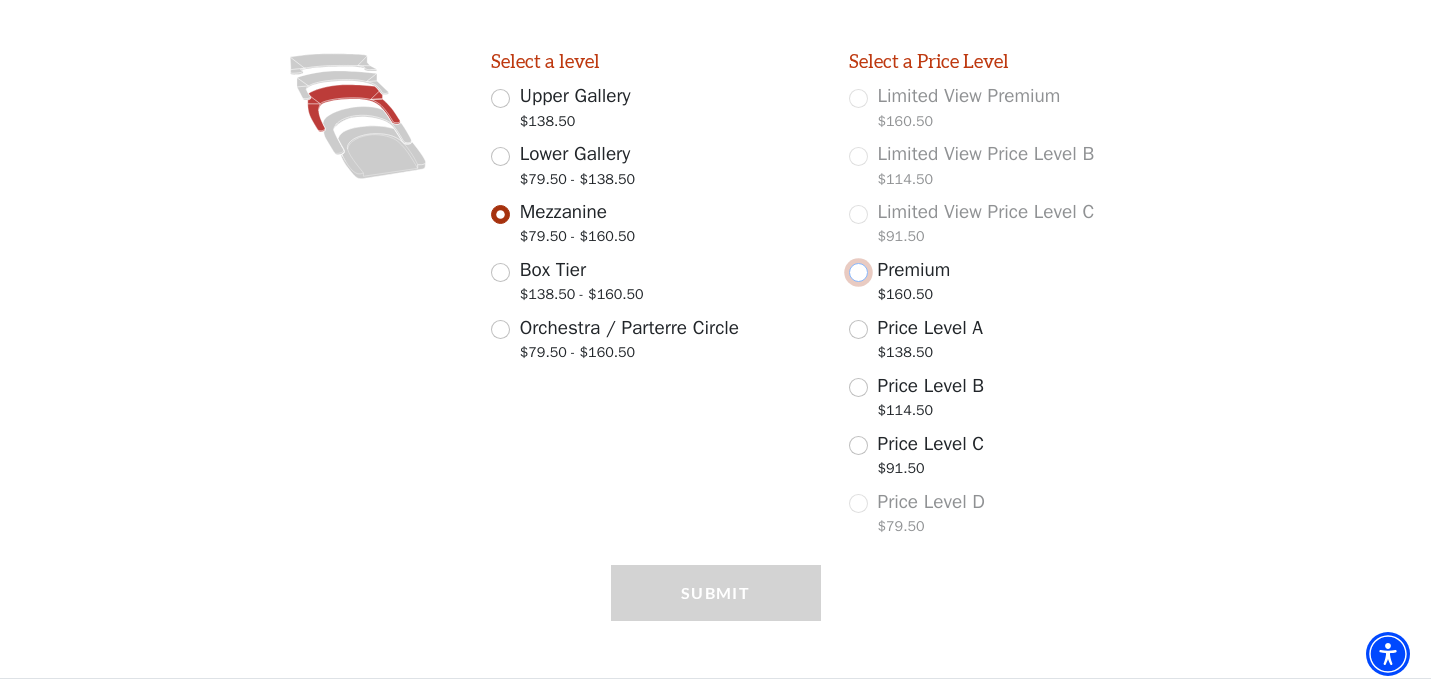 click on "Premium $160.50" at bounding box center [858, 272] 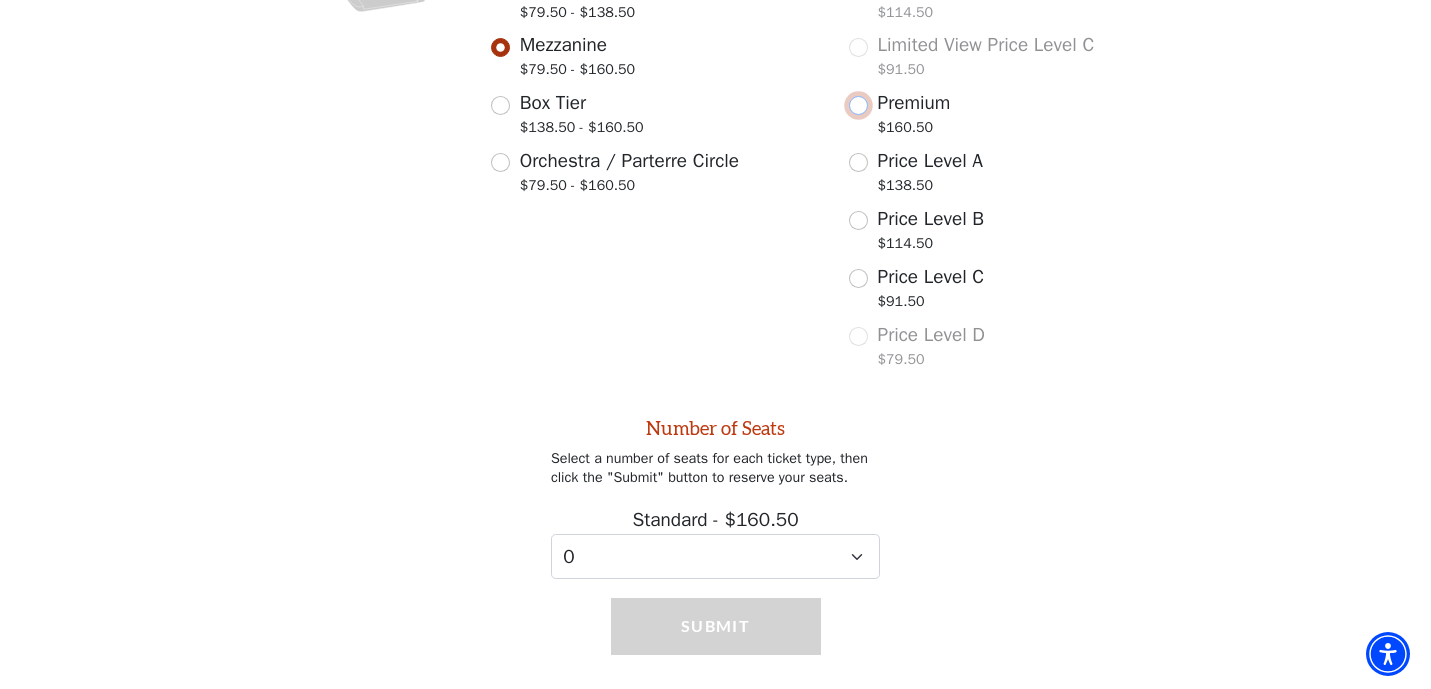 scroll, scrollTop: 743, scrollLeft: 0, axis: vertical 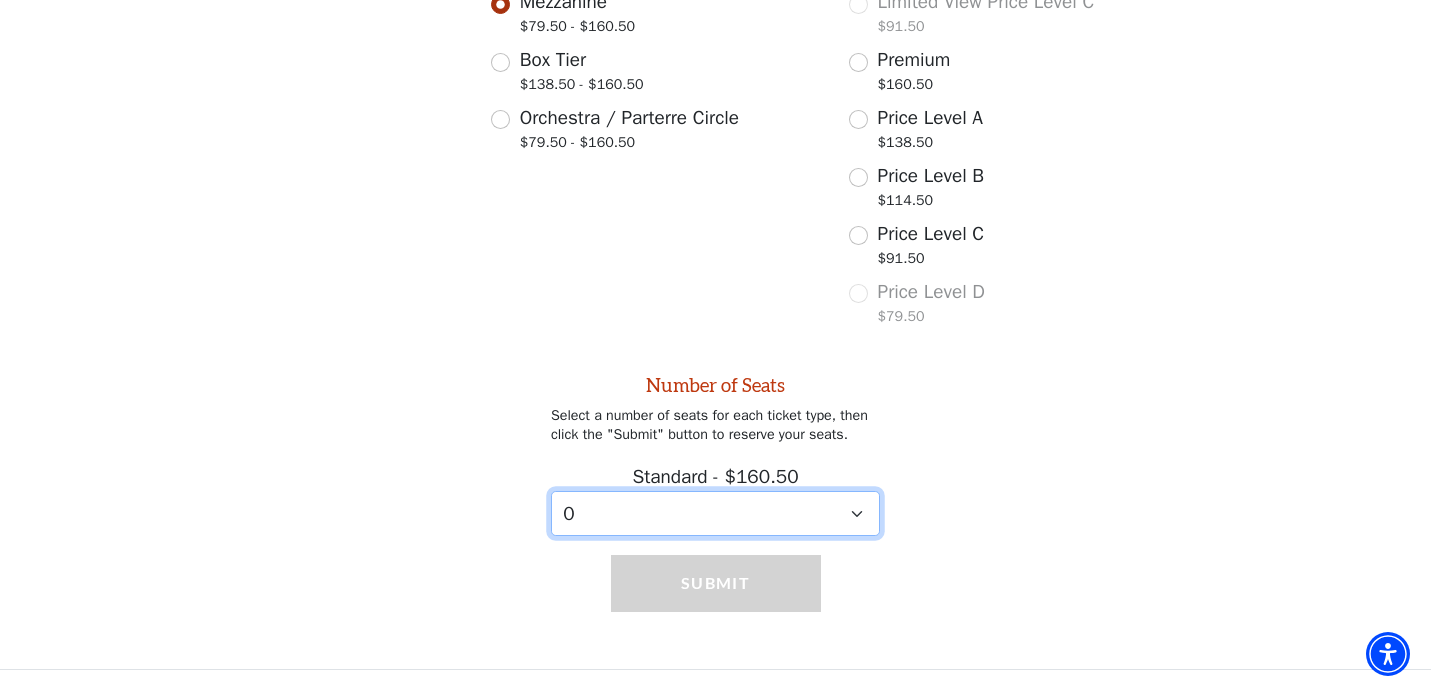 click on "0 1 2 3 4" at bounding box center (715, 513) 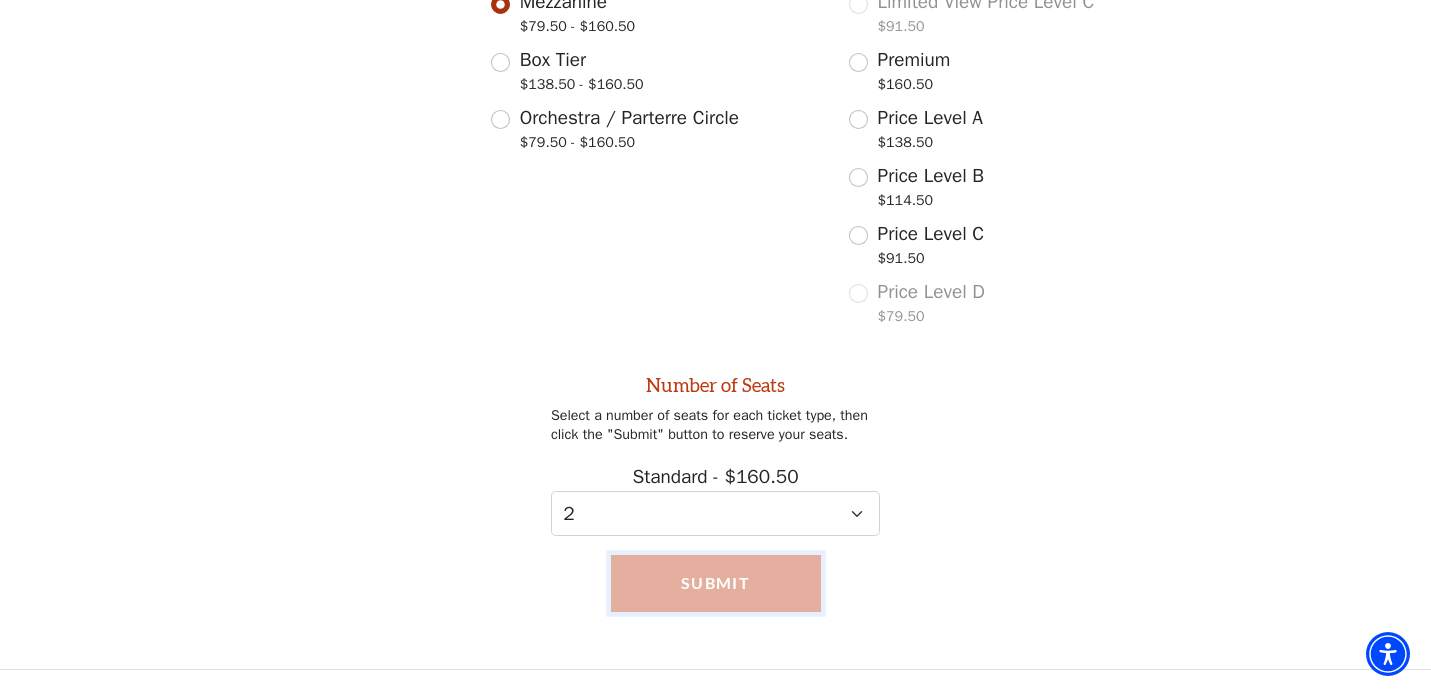 click on "Submit" at bounding box center (716, 583) 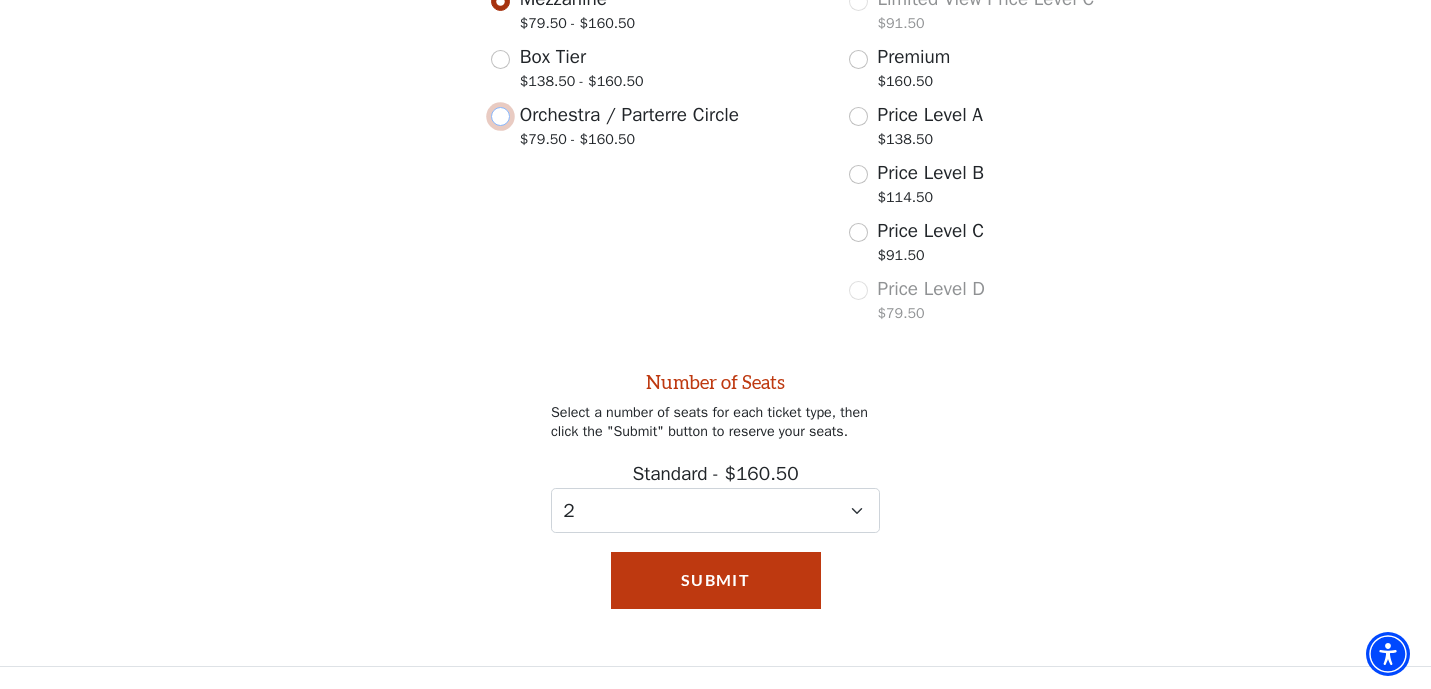 click on "Orchestra / Parterre Circle     $79.50 - $160.50" at bounding box center [500, 116] 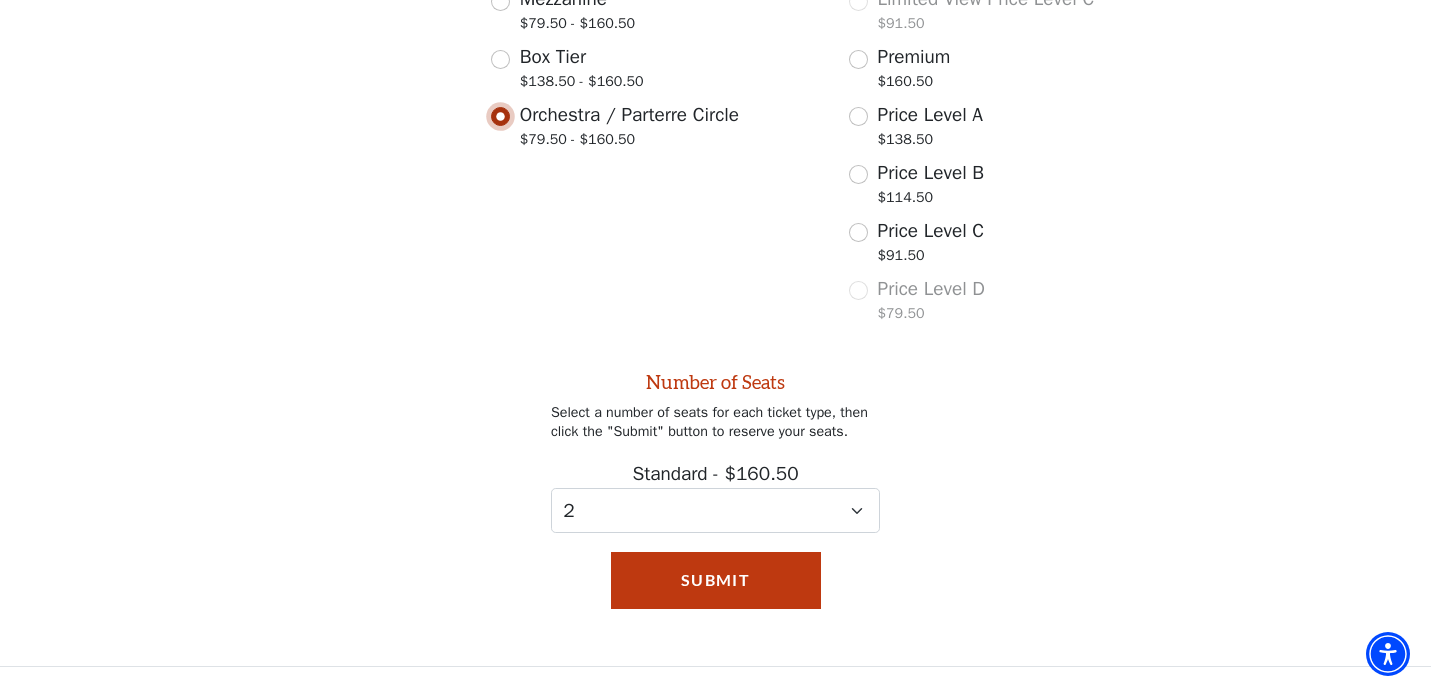 scroll, scrollTop: 571, scrollLeft: 0, axis: vertical 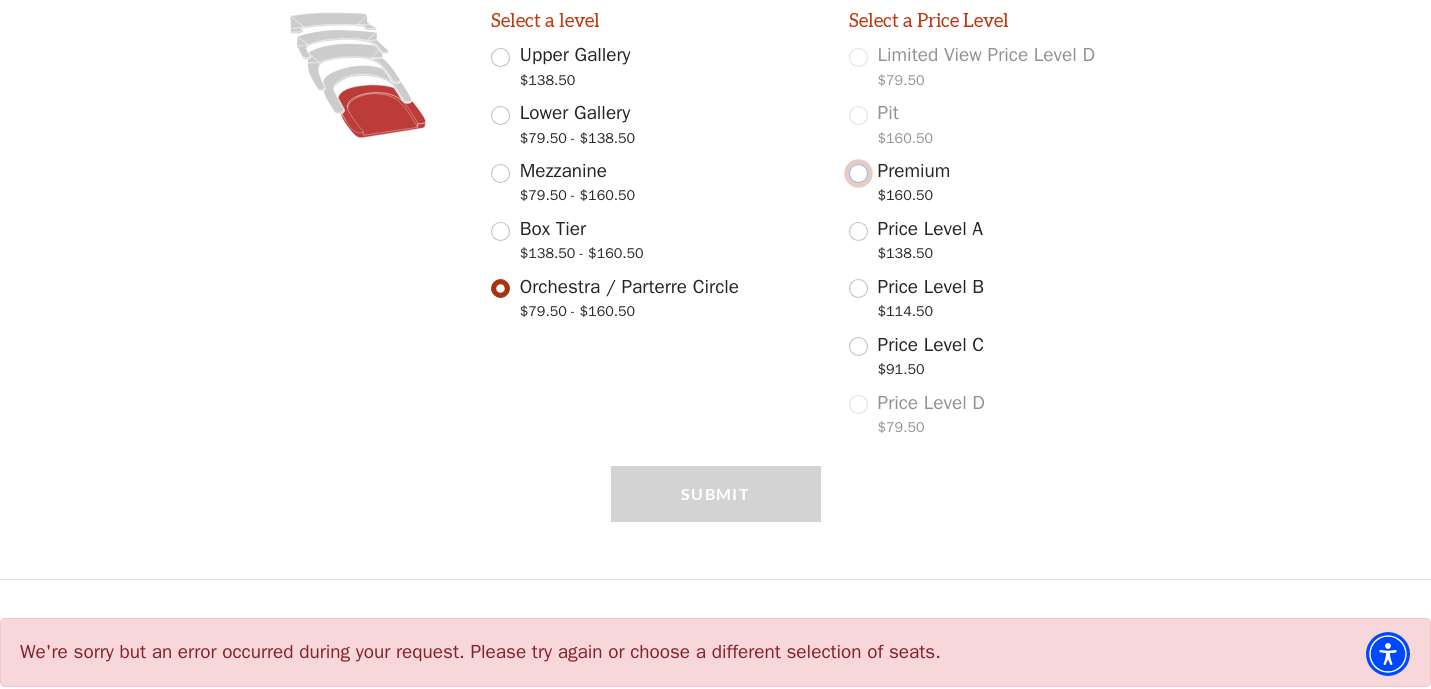click on "Premium $160.50" at bounding box center [858, 173] 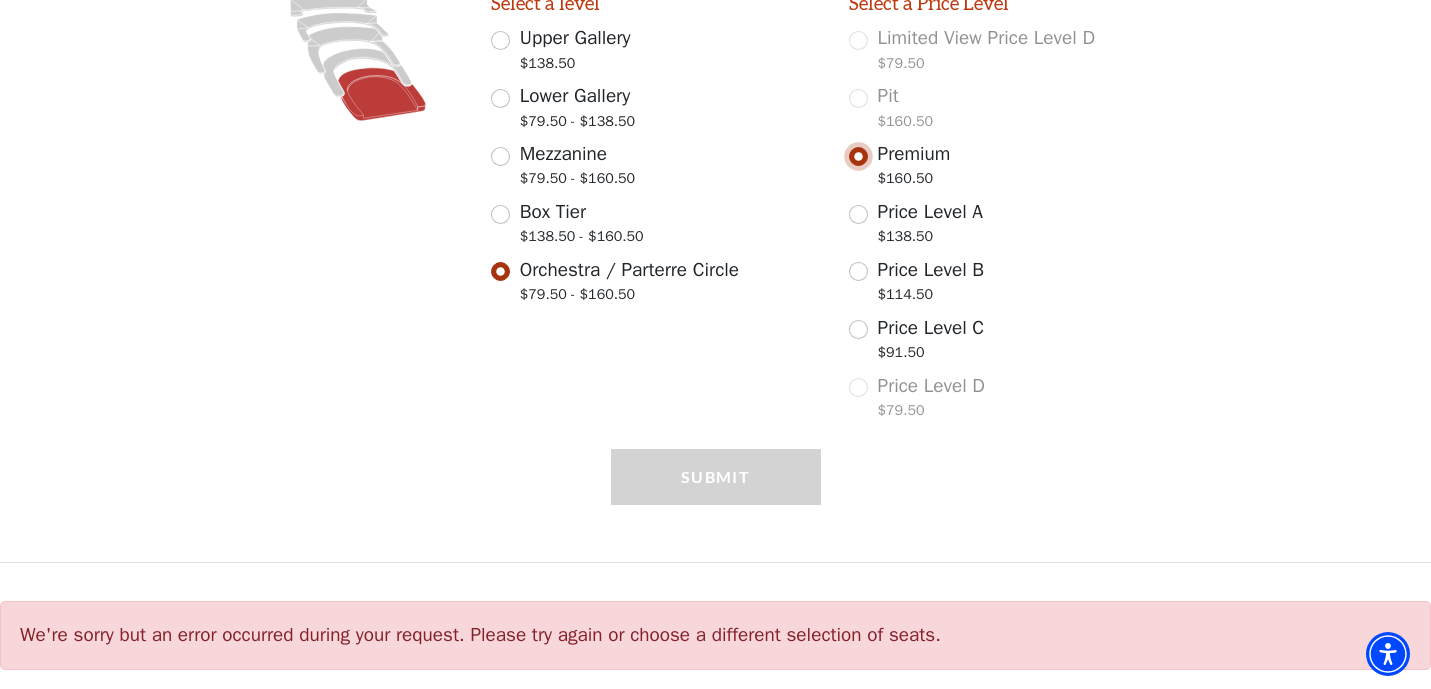 select on "2" 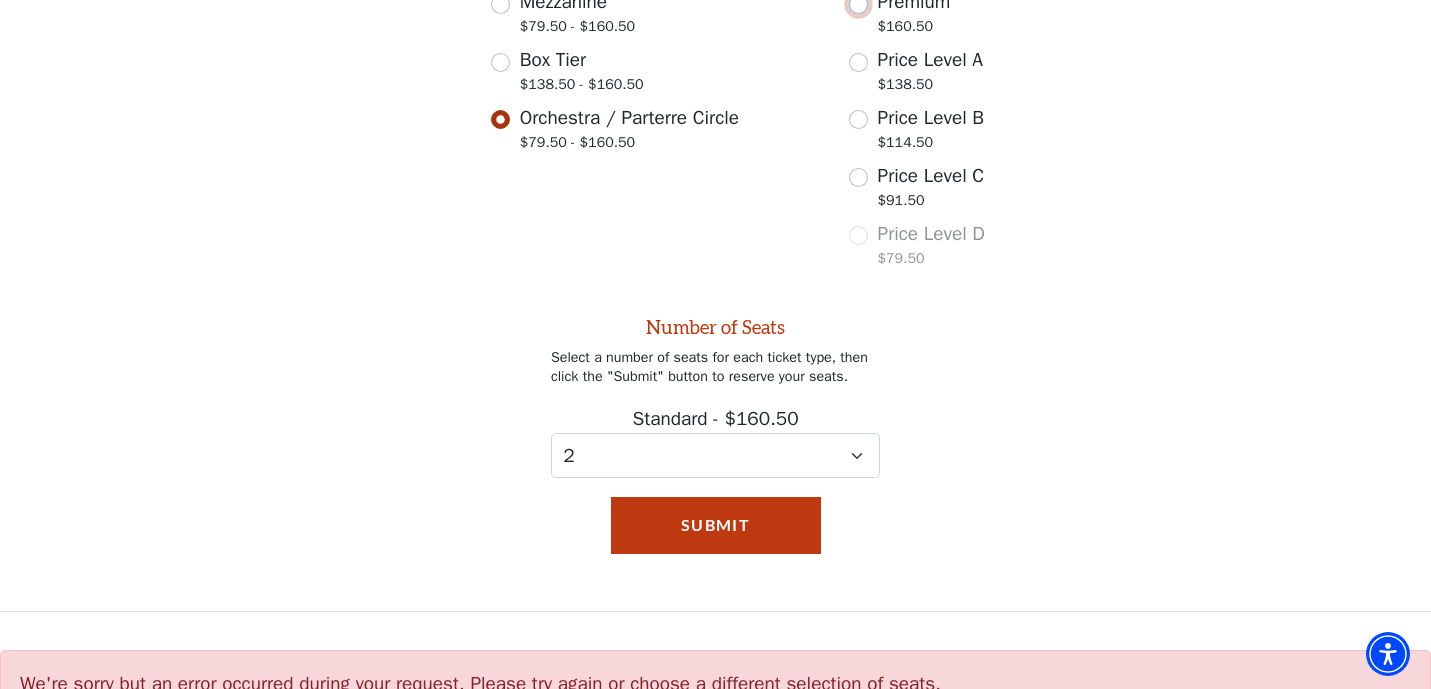 scroll, scrollTop: 792, scrollLeft: 0, axis: vertical 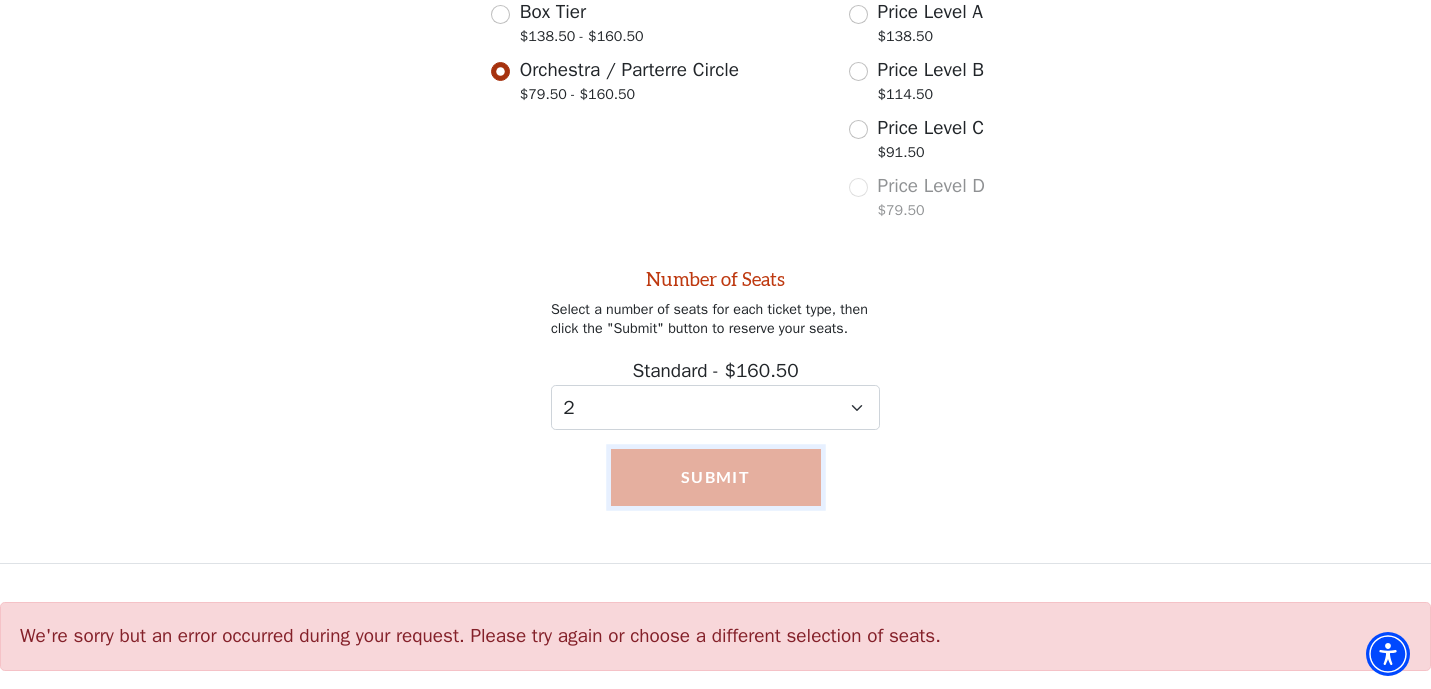 click on "Submit" at bounding box center [716, 477] 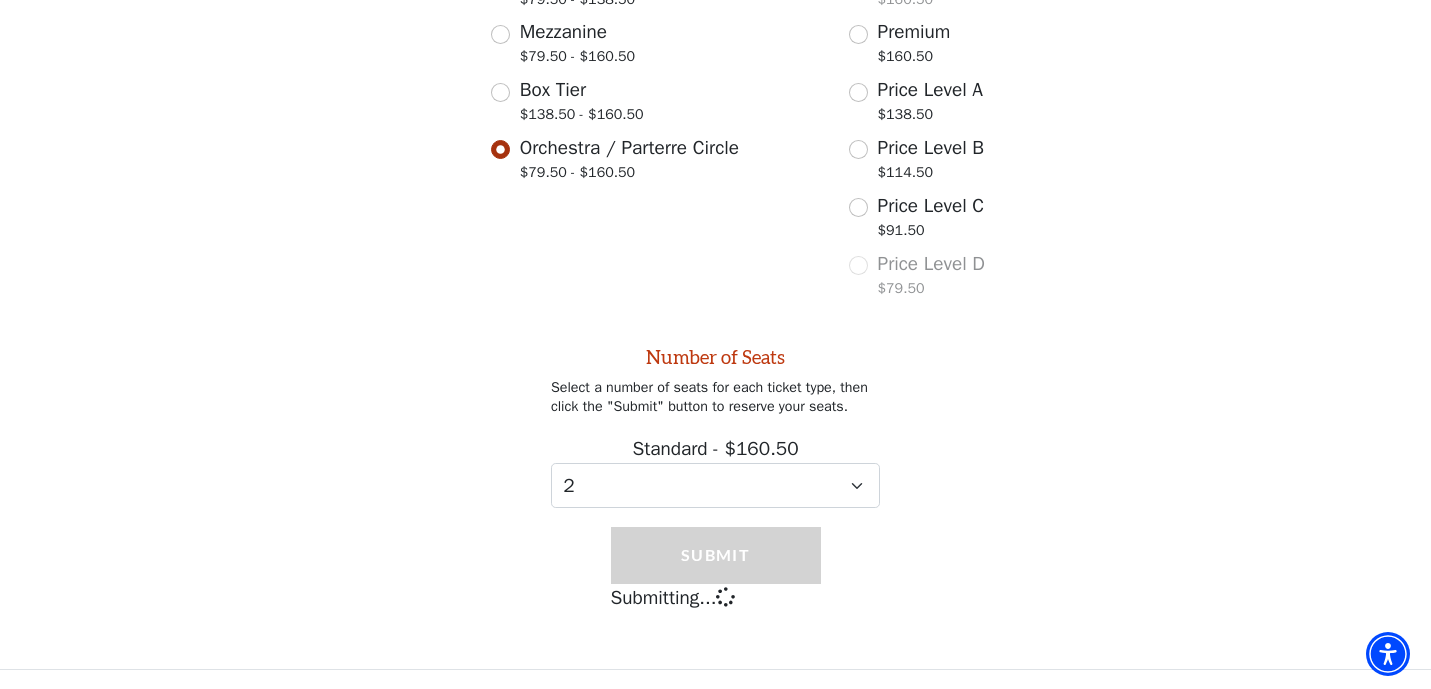 scroll, scrollTop: 792, scrollLeft: 0, axis: vertical 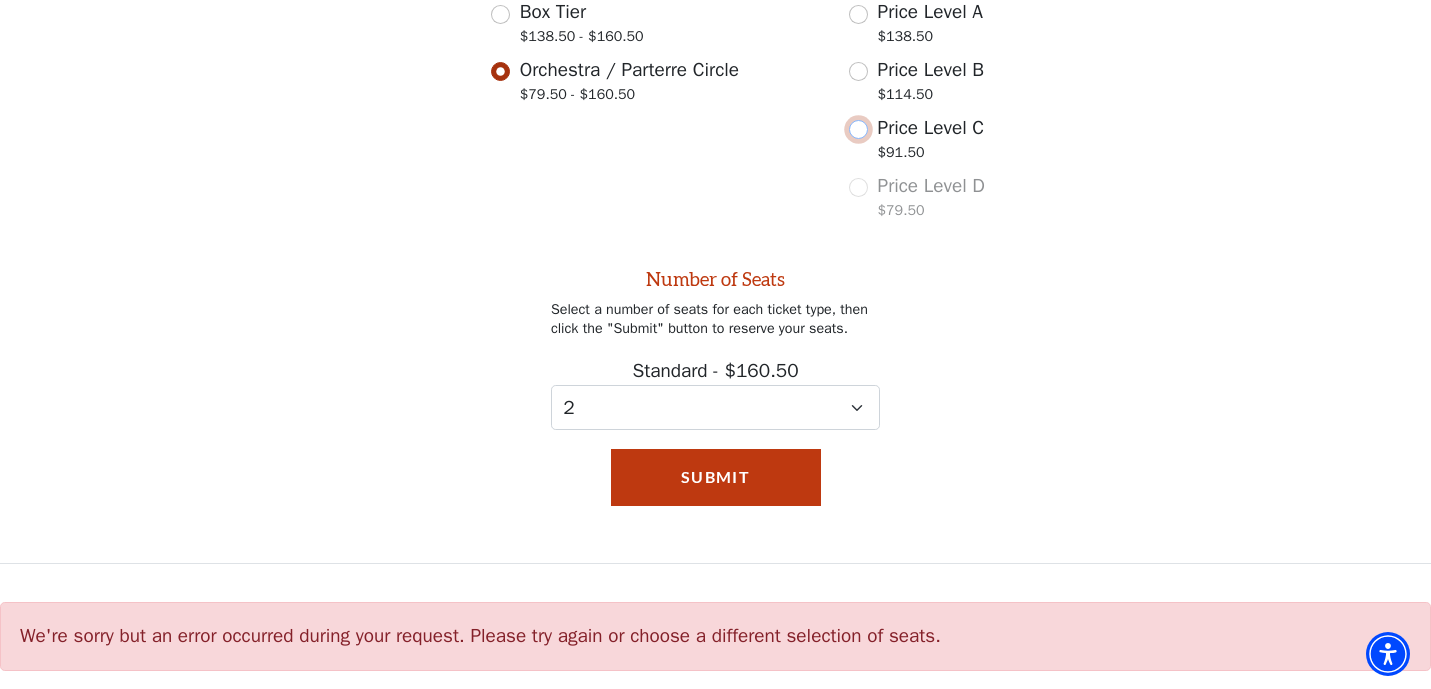 click on "Price Level C $91.50" at bounding box center [858, 129] 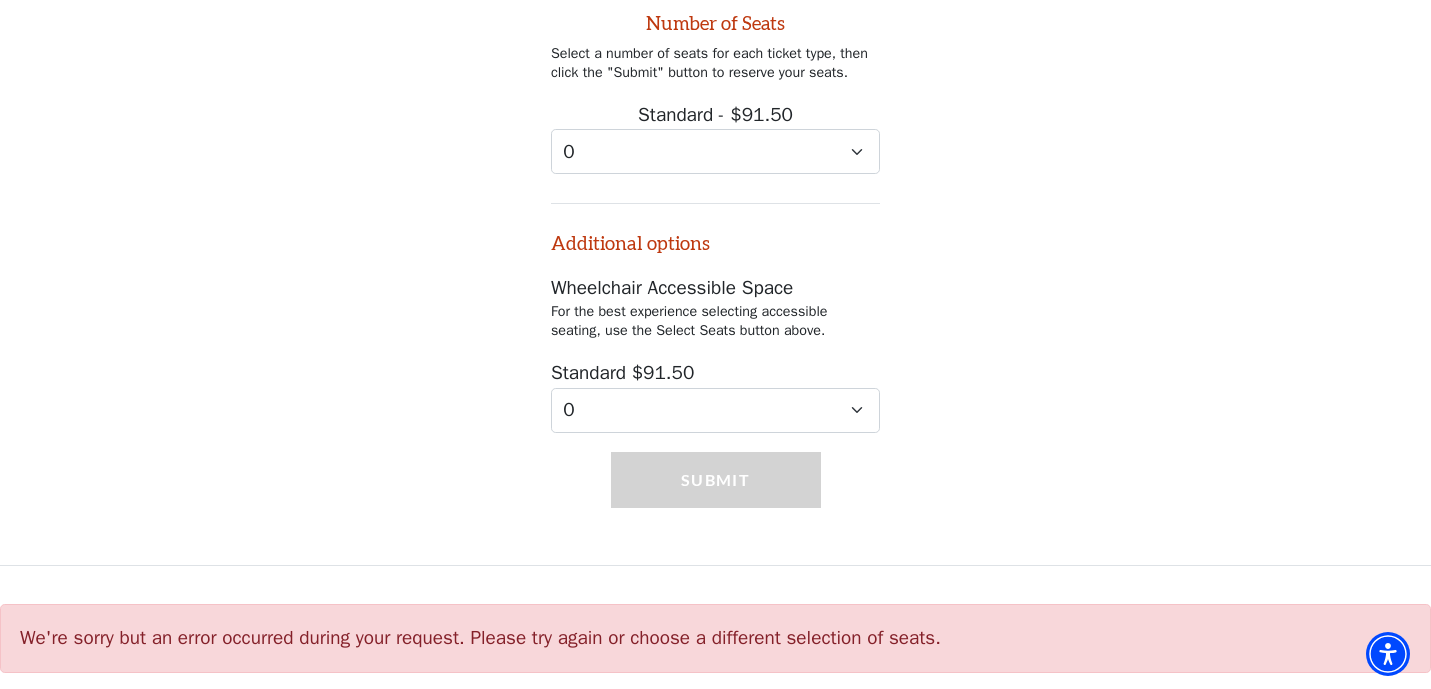 scroll, scrollTop: 1046, scrollLeft: 0, axis: vertical 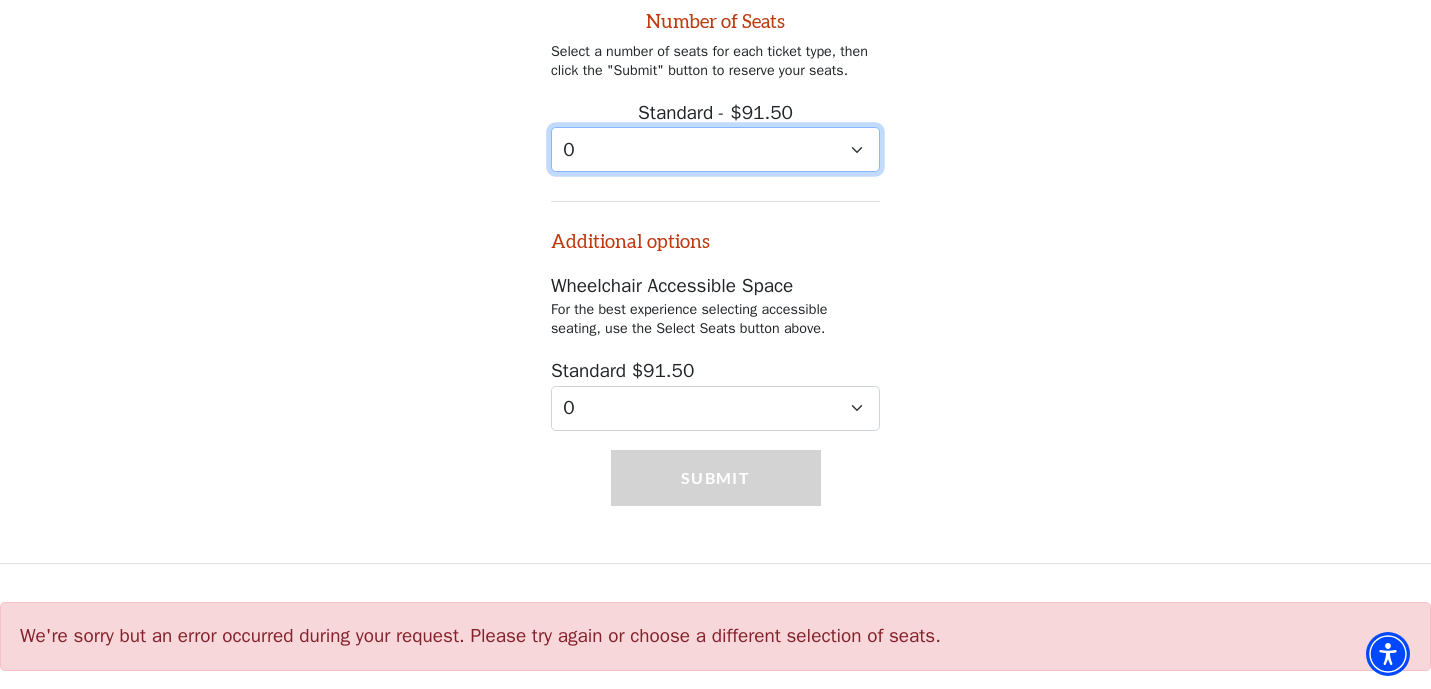 click on "0 1 2 3 4" at bounding box center [715, 149] 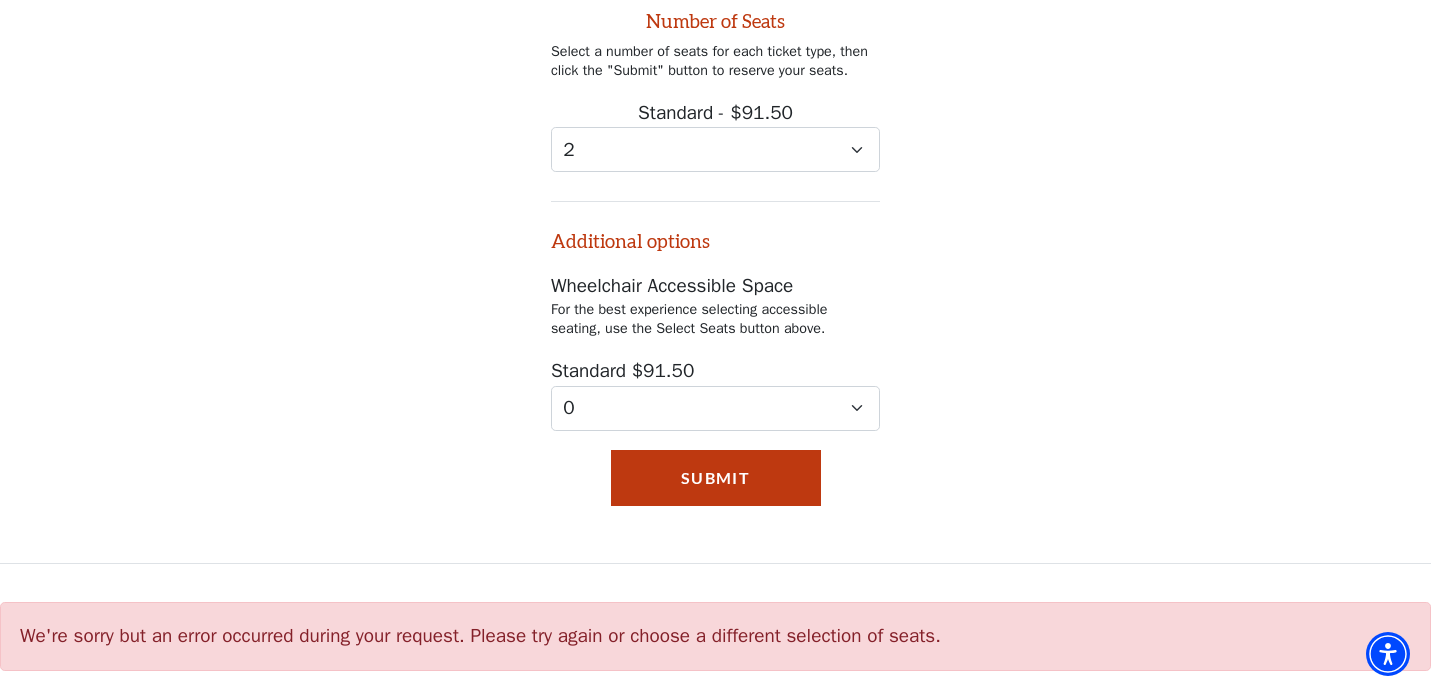 click on "Number of Seats   Select a number of seats for each ticket type, then click the "Submit" button to reserve your seats.
Standard - $91.50
0 1 2 3 4   Additional options   Wheelchair Accessible Space   For the best experience selecting accessible seating, use the Select Seats button above.
Standard $91.50
0   1" at bounding box center (715, 201) 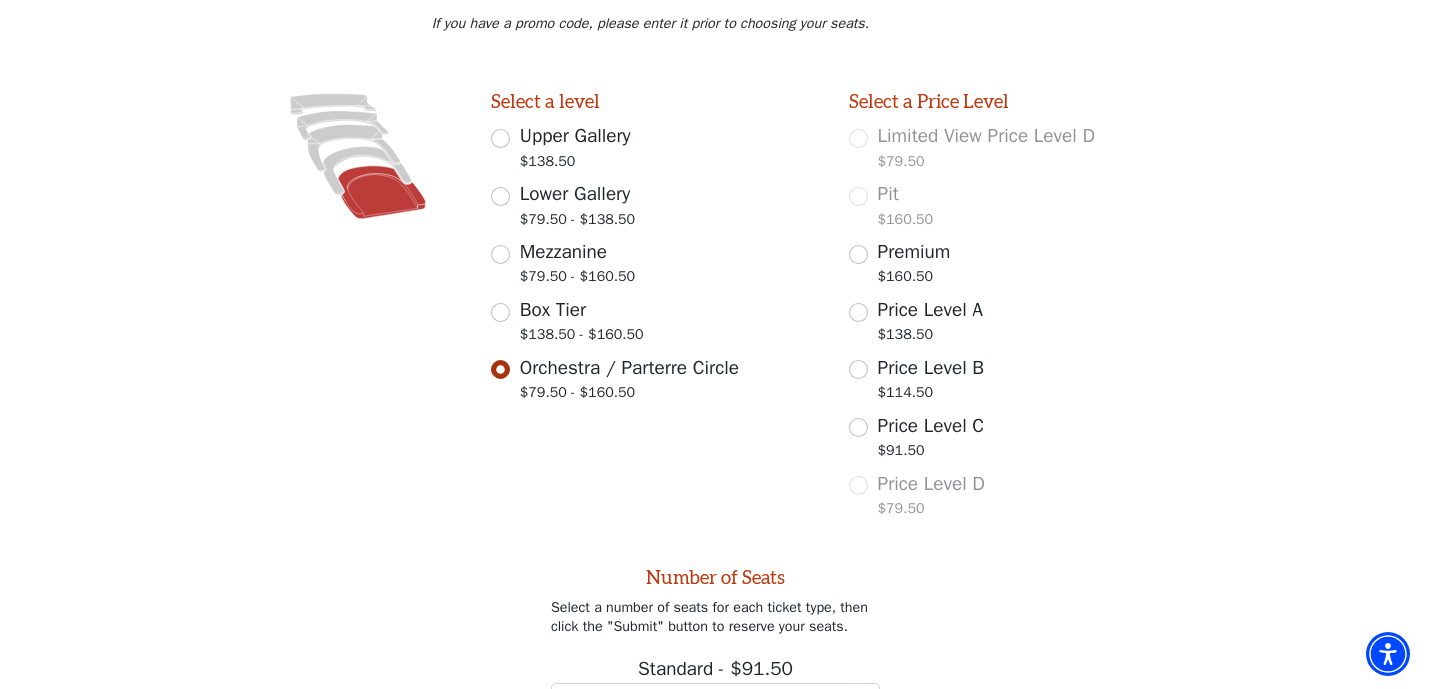 scroll, scrollTop: 486, scrollLeft: 0, axis: vertical 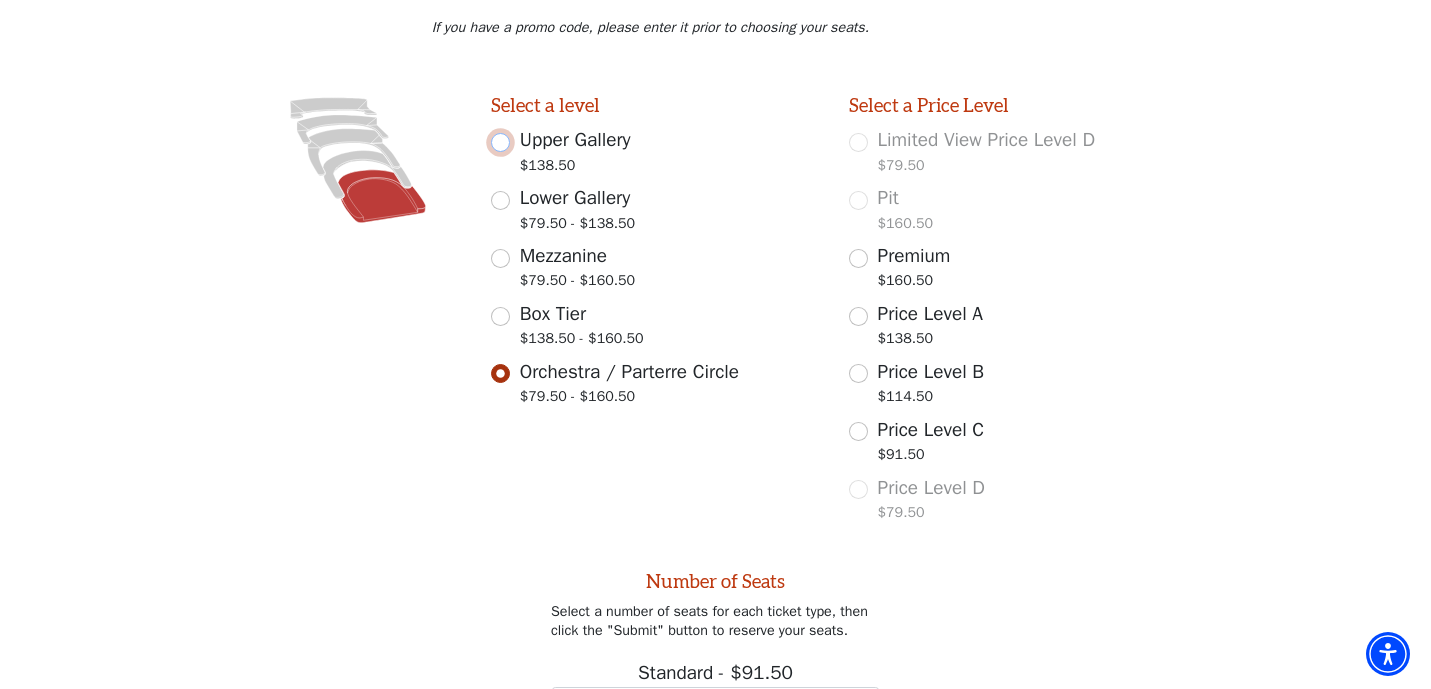 click on "Upper Gallery     $138.50" at bounding box center [500, 142] 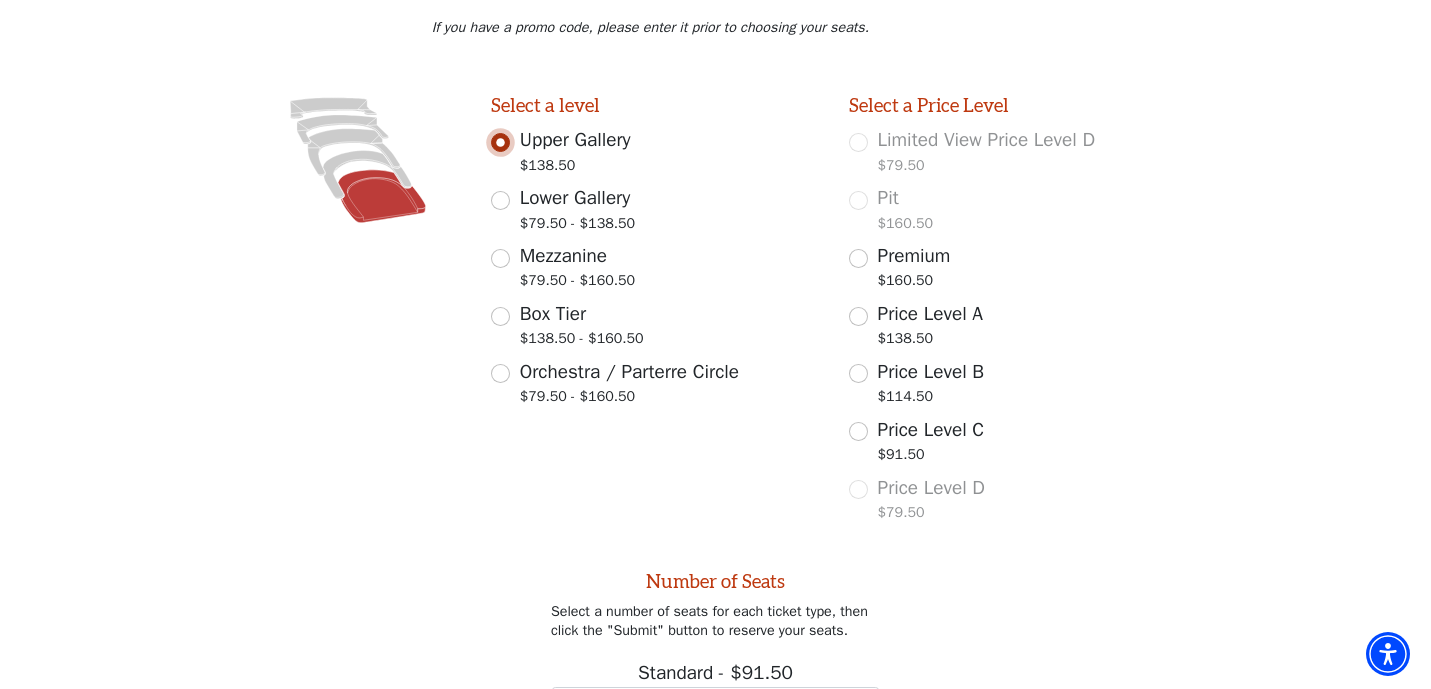 scroll, scrollTop: 462, scrollLeft: 0, axis: vertical 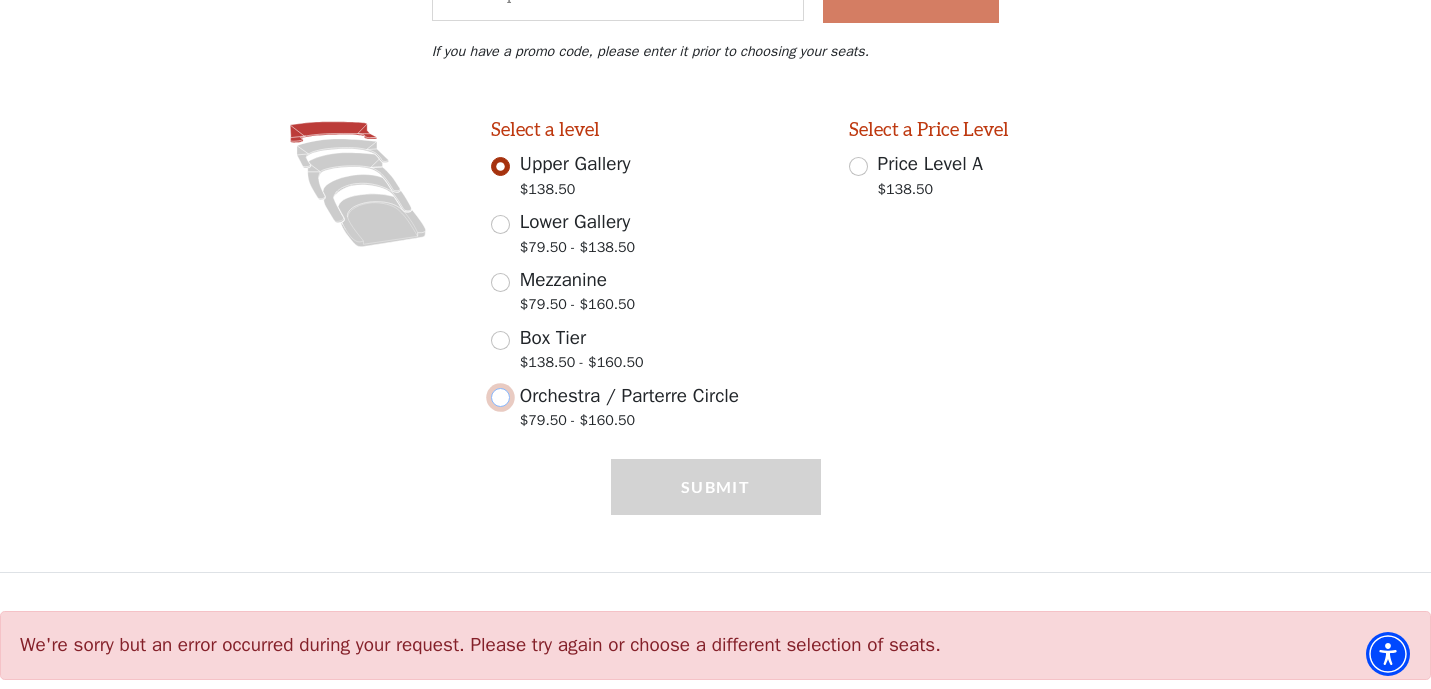 click on "Orchestra / Parterre Circle     $79.50 - $160.50" at bounding box center [500, 397] 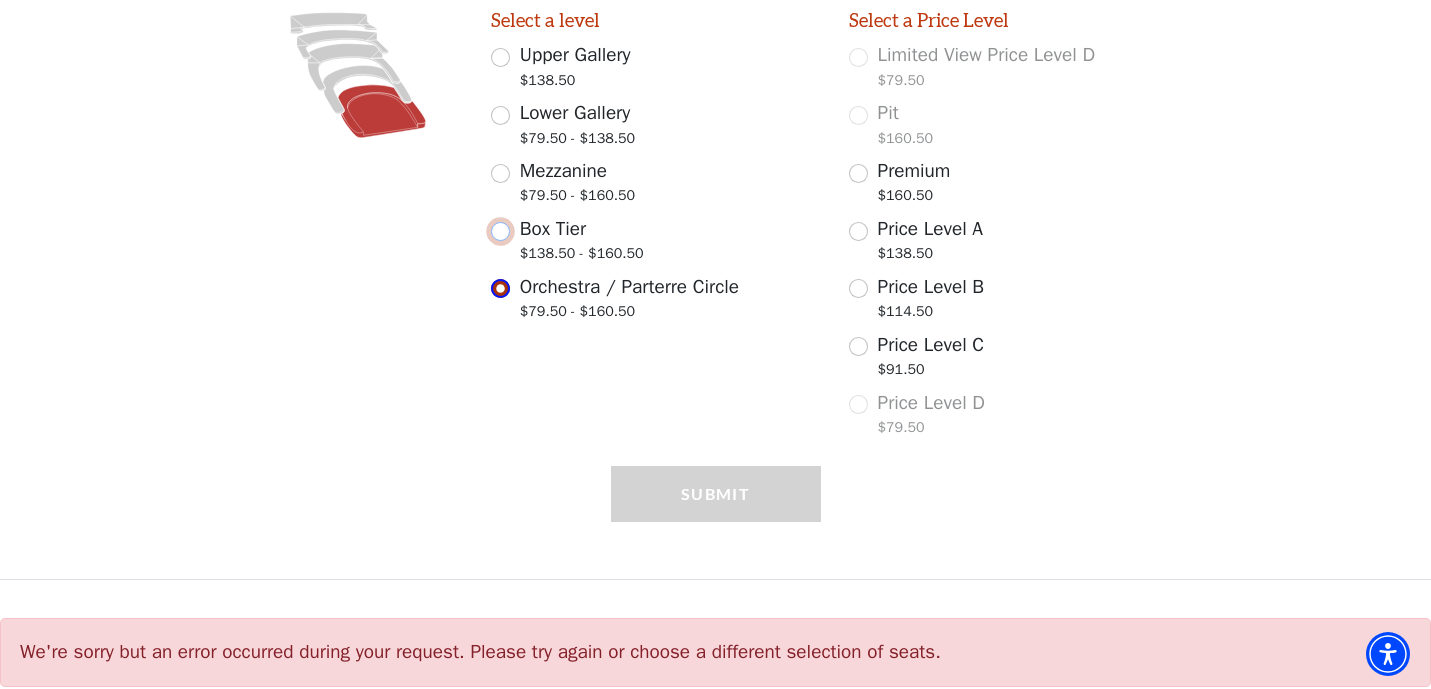 click on "Box Tier     $138.50 - $160.50" at bounding box center [500, 231] 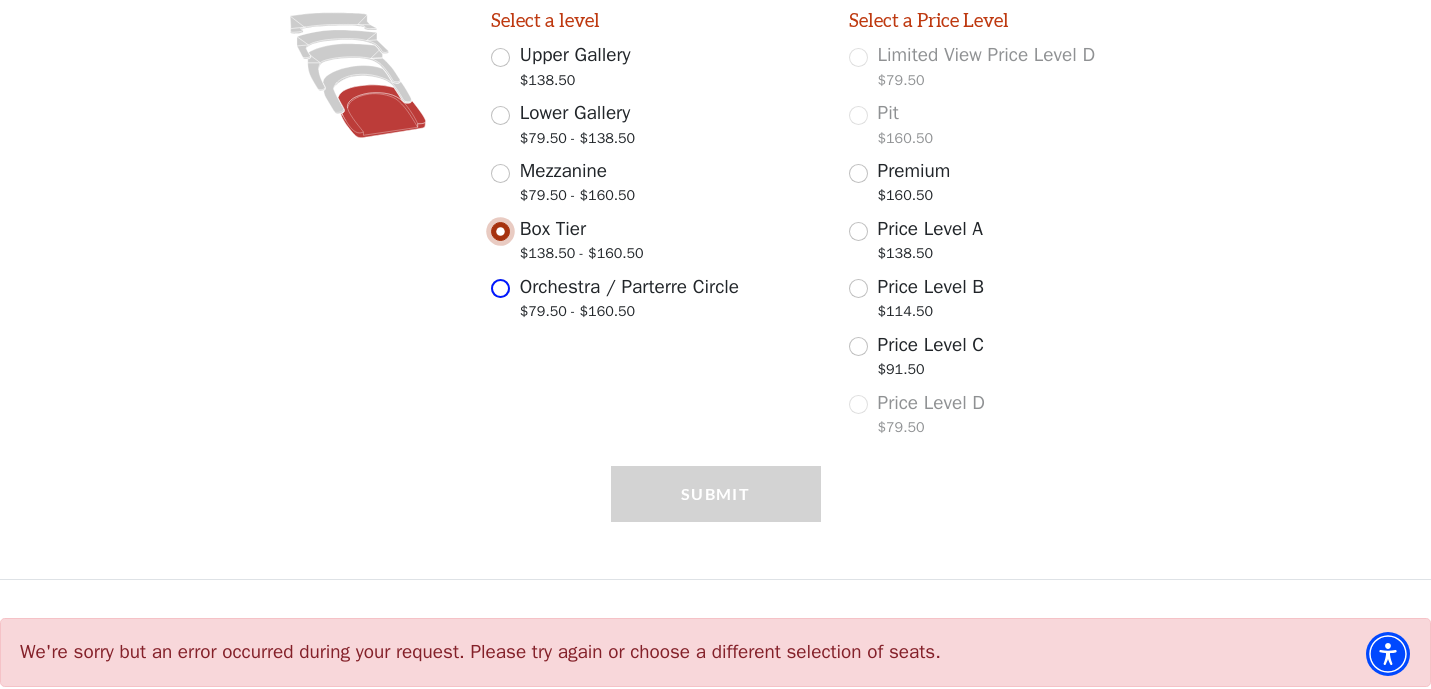 scroll, scrollTop: 462, scrollLeft: 0, axis: vertical 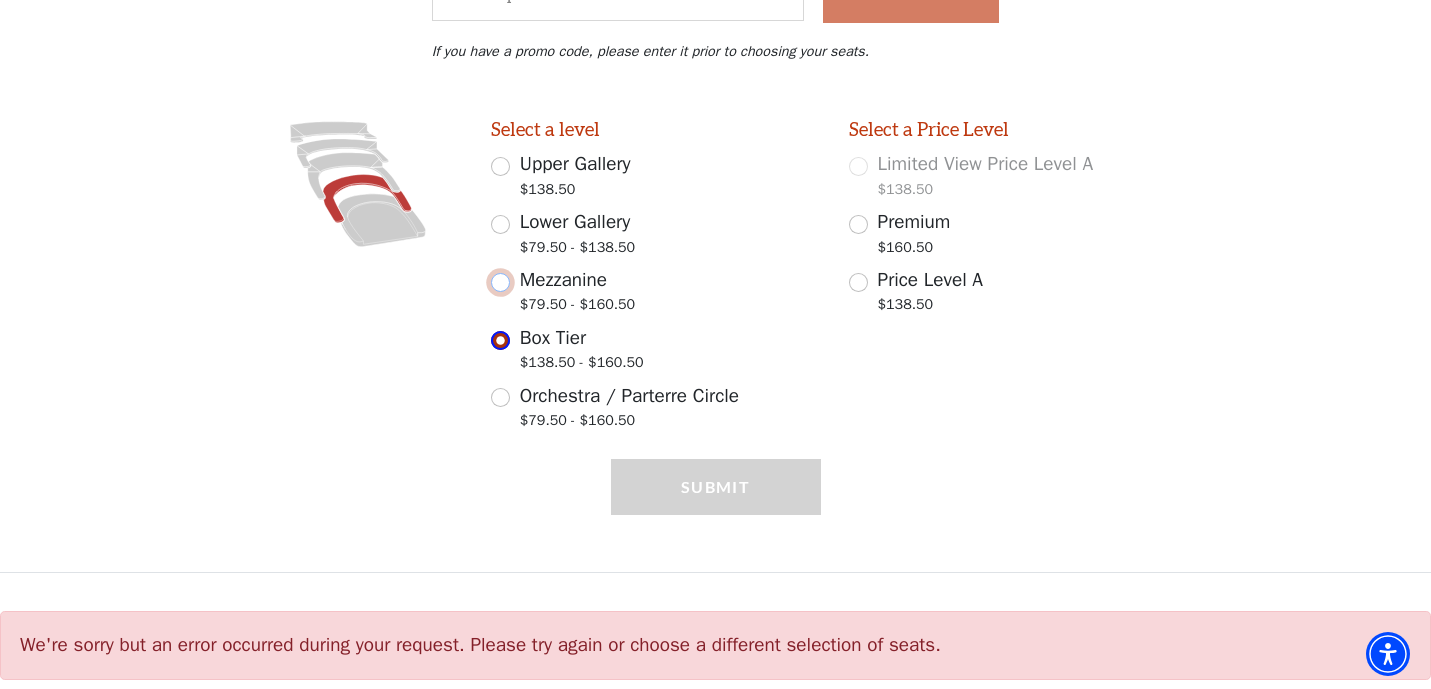 click on "Mezzanine     $79.50 - $160.50" at bounding box center [500, 282] 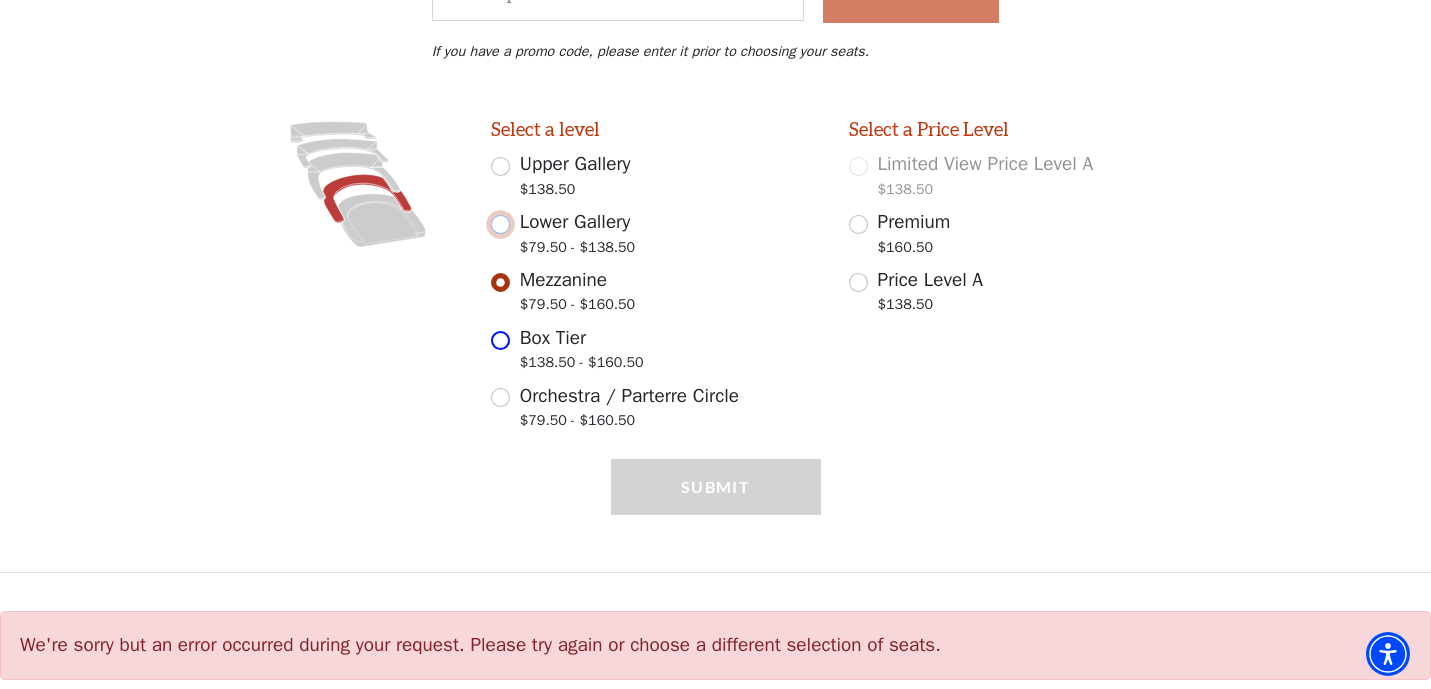 click on "Lower Gallery     $79.50 - $138.50" at bounding box center [500, 224] 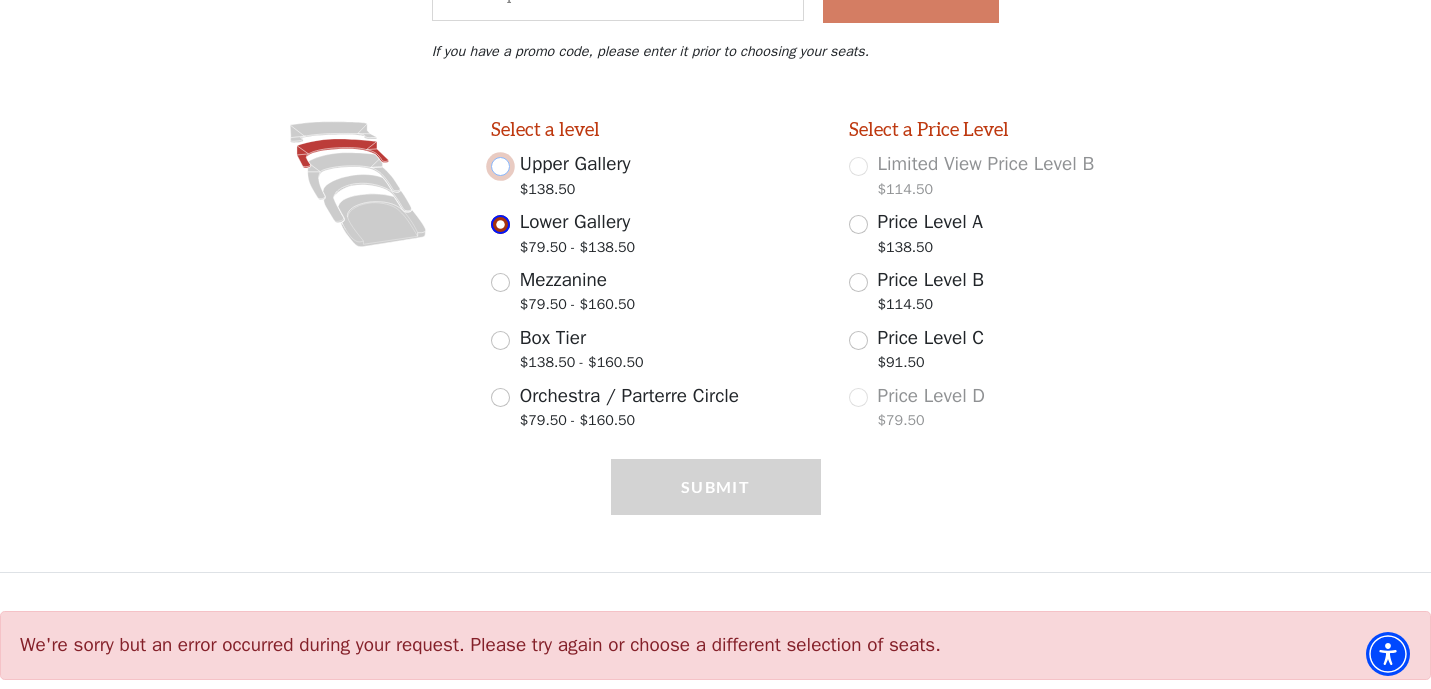 click on "Upper Gallery     $138.50" at bounding box center (500, 166) 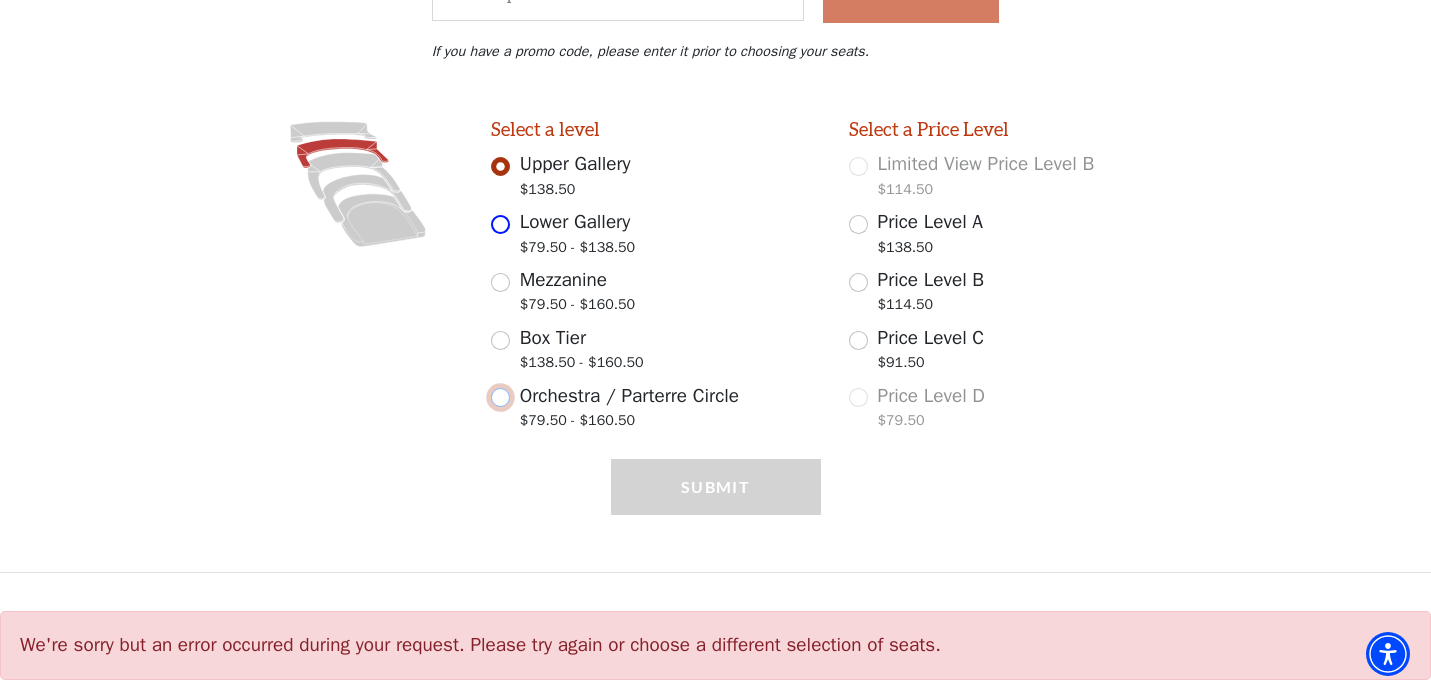 click on "Orchestra / Parterre Circle     $79.50 - $160.50" at bounding box center [500, 397] 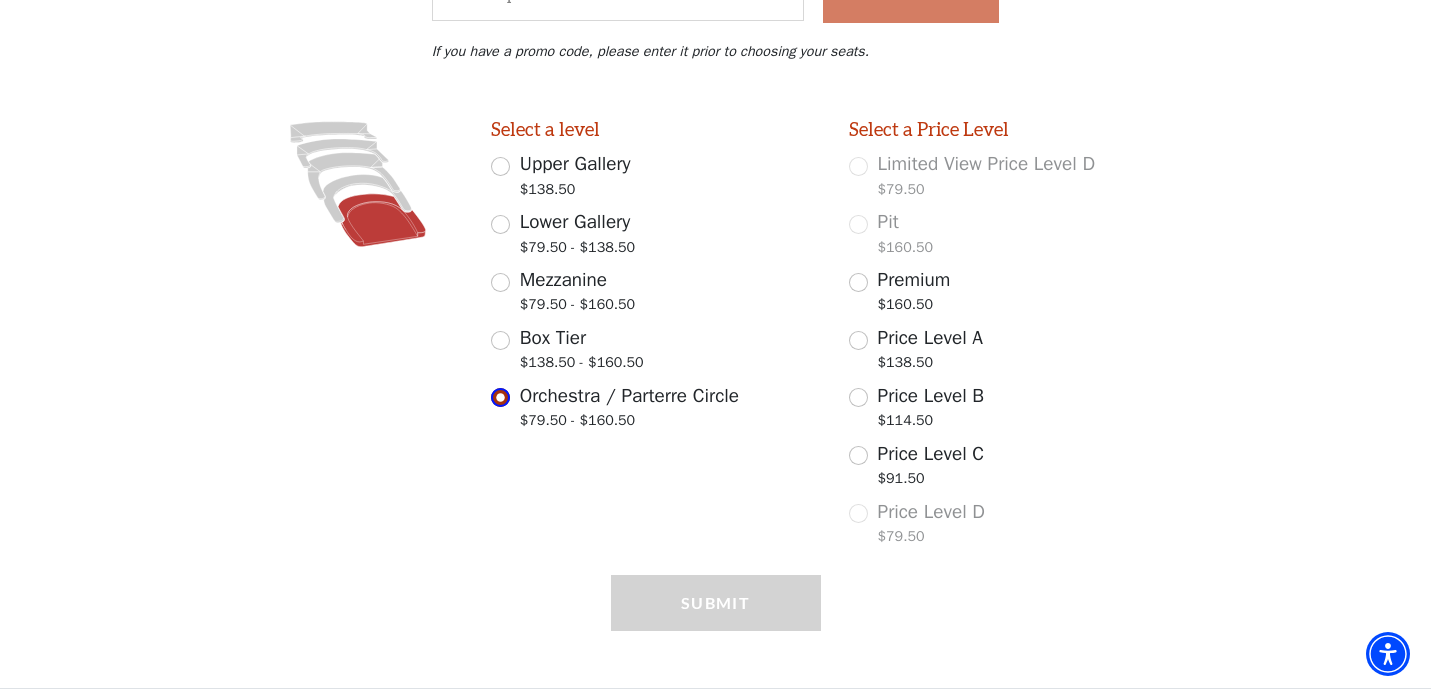 click on "Promo Code     Apply         If you have a promo code, please enter it prior to choosing your seats." at bounding box center (715, 18) 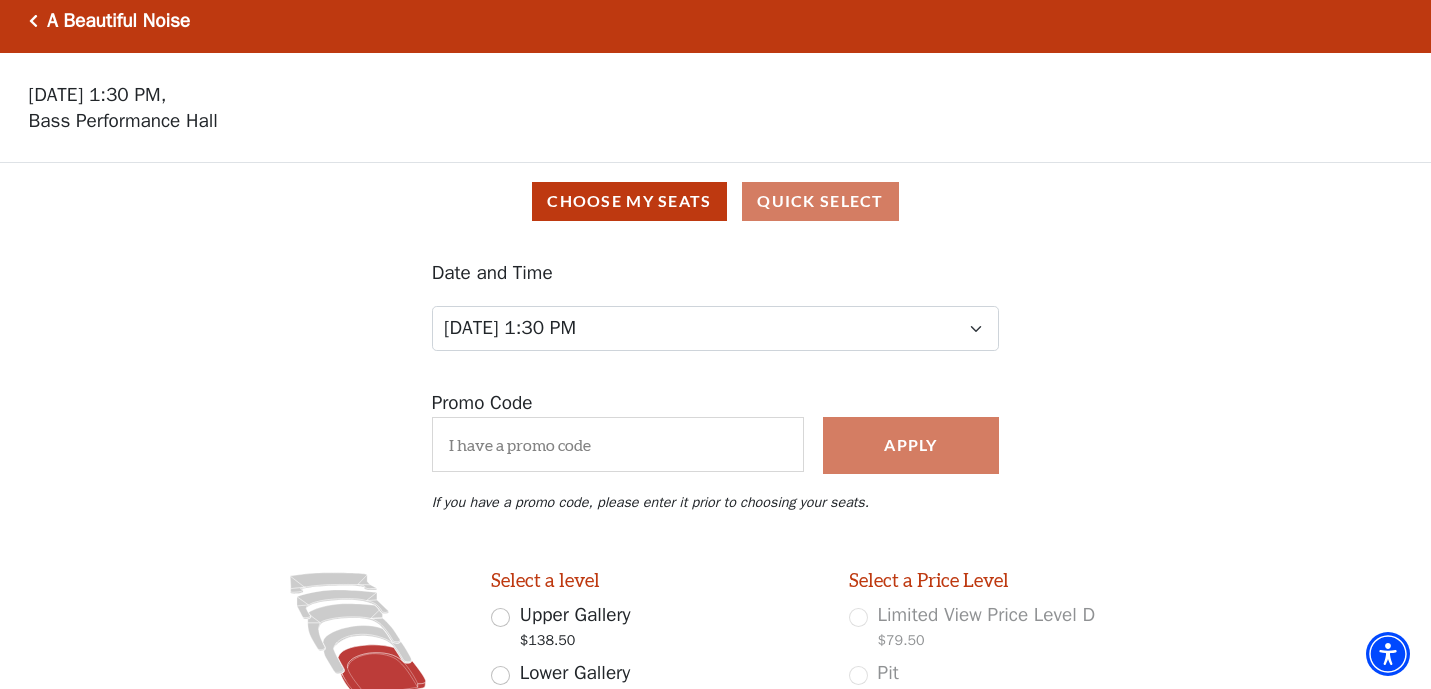 scroll, scrollTop: 0, scrollLeft: 0, axis: both 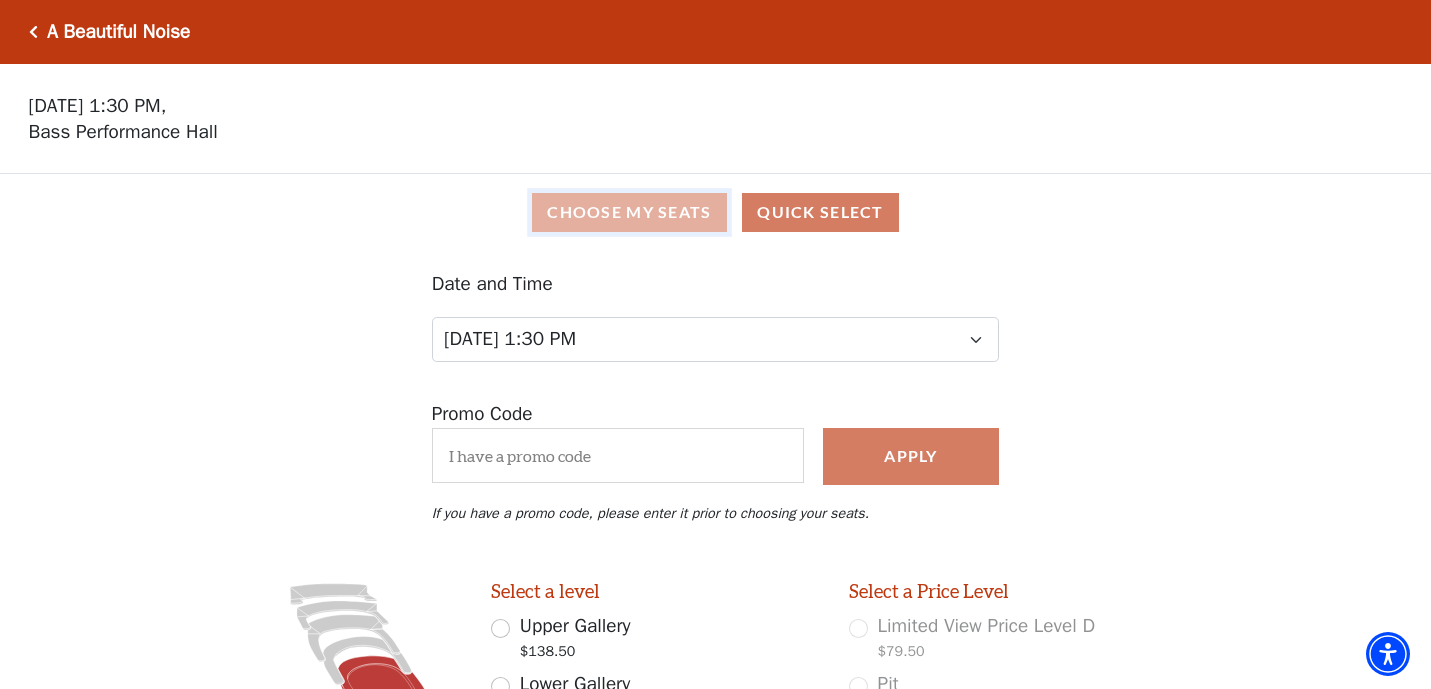 click on "Choose My Seats" at bounding box center [629, 212] 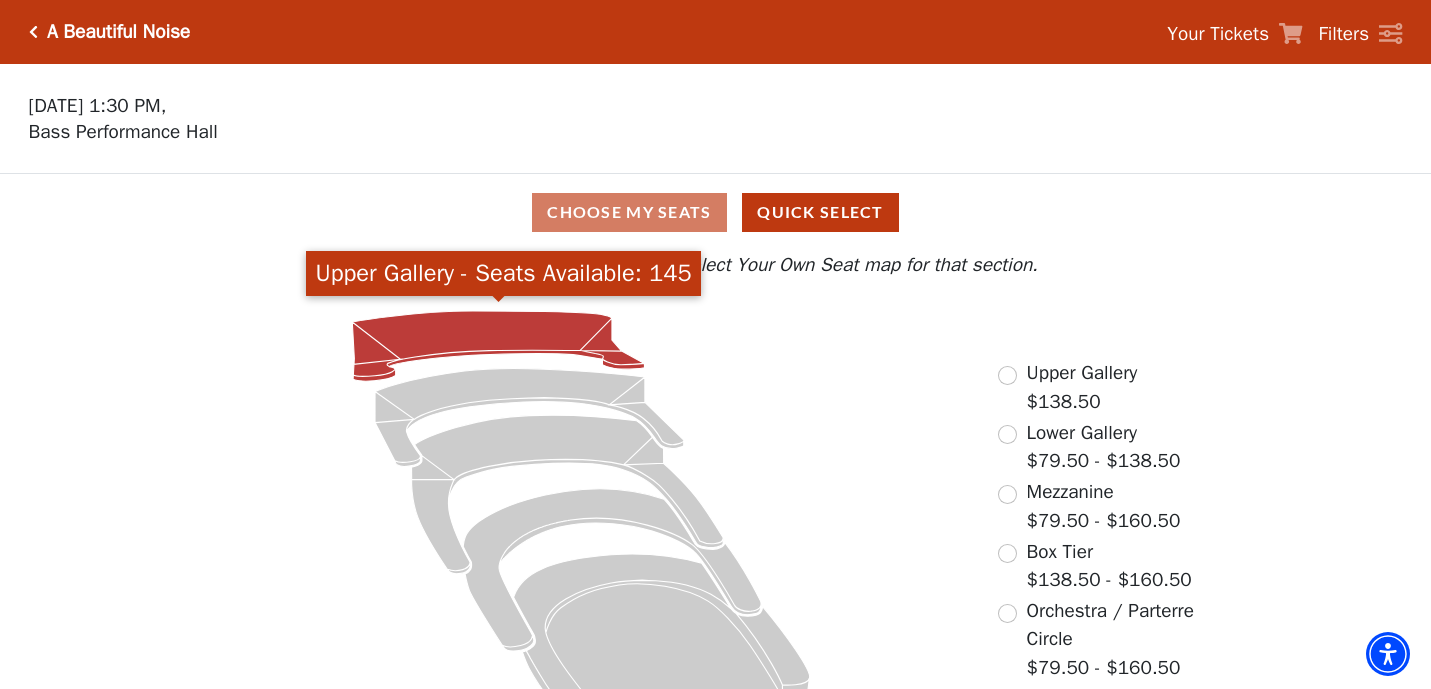 click 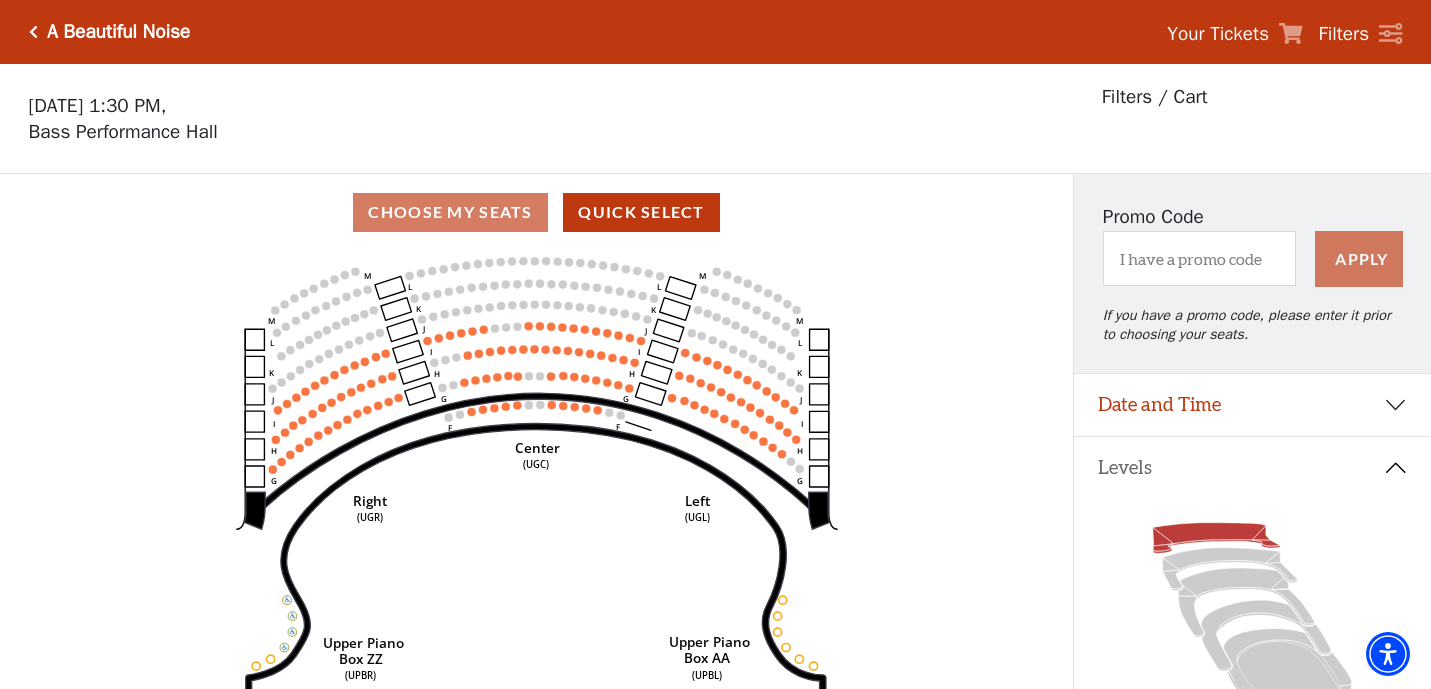 scroll, scrollTop: 92, scrollLeft: 0, axis: vertical 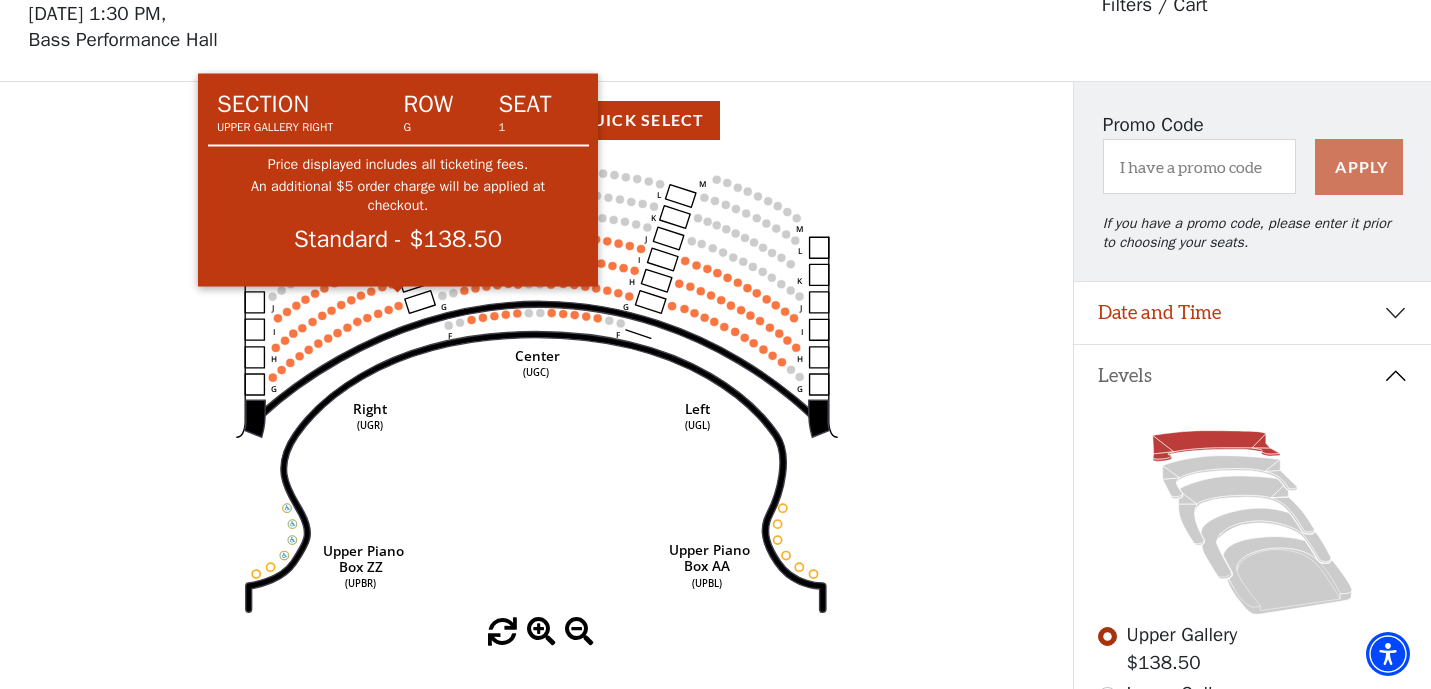 click 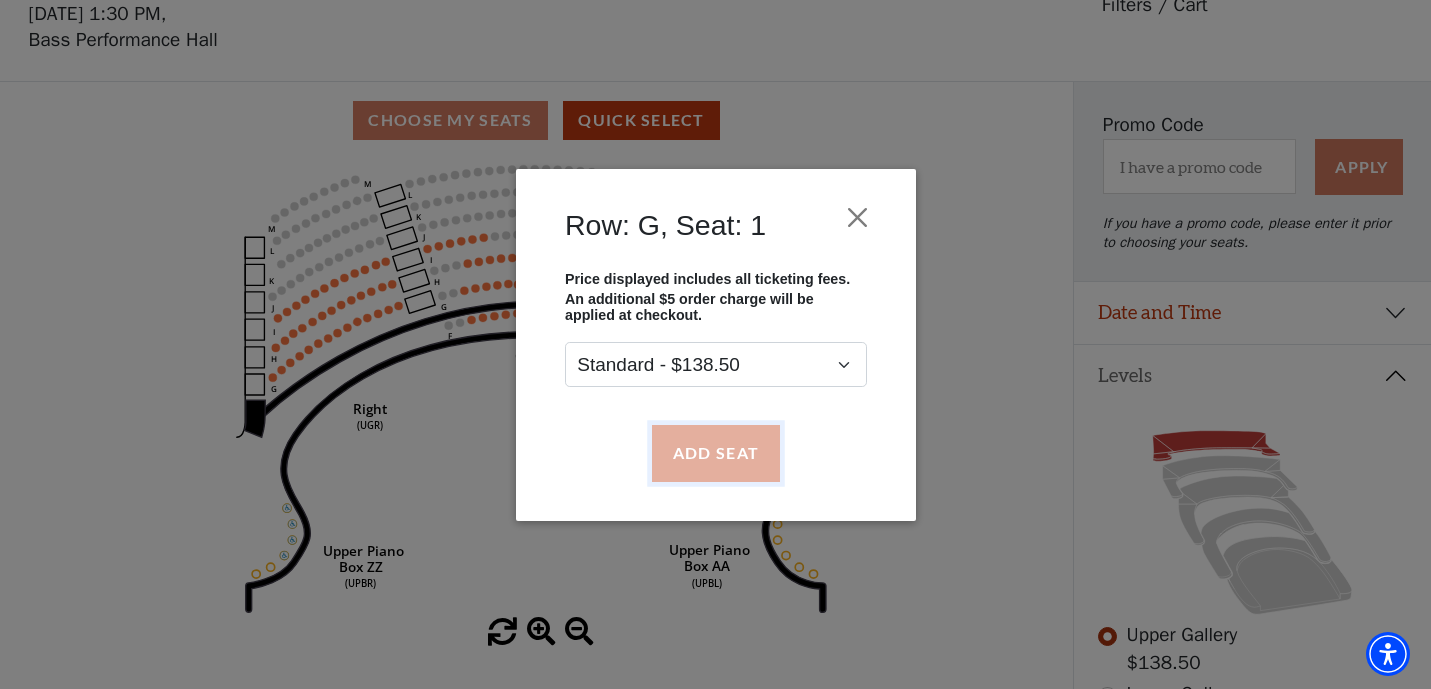 click on "Add Seat" at bounding box center [715, 453] 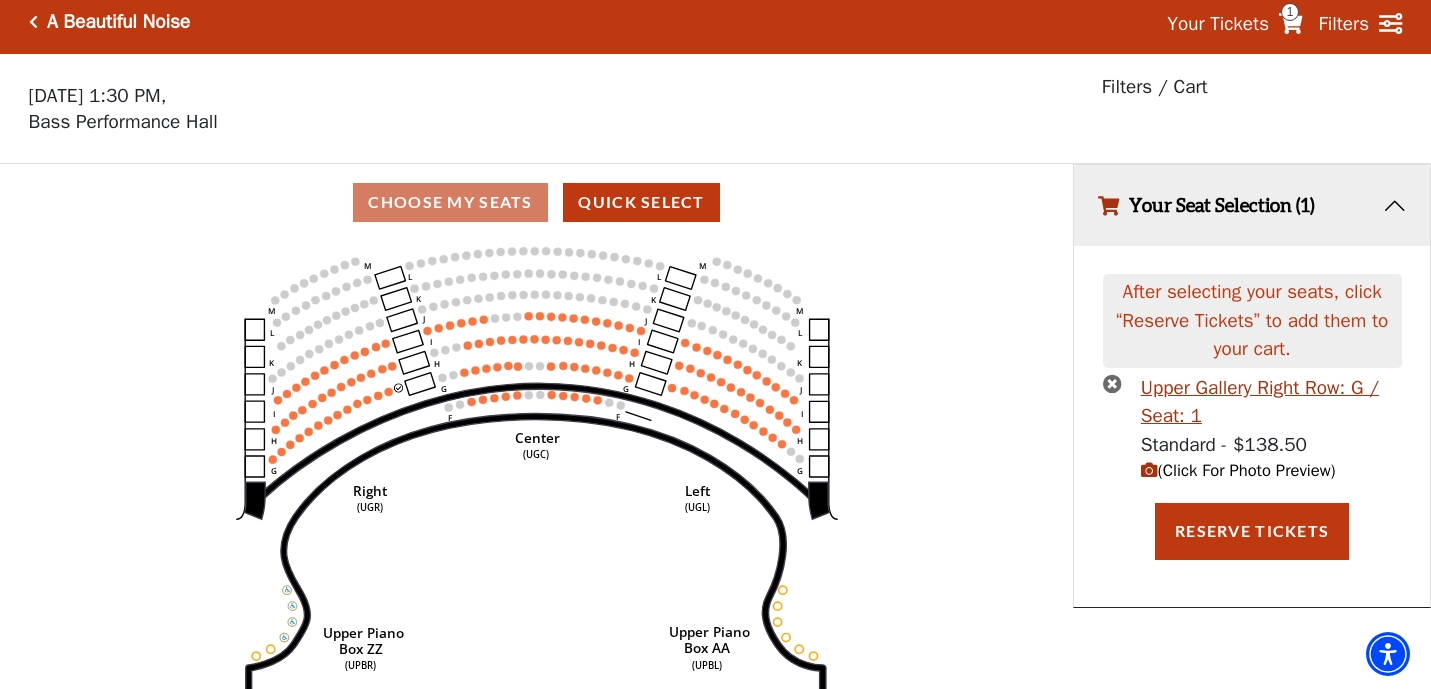 scroll, scrollTop: 0, scrollLeft: 0, axis: both 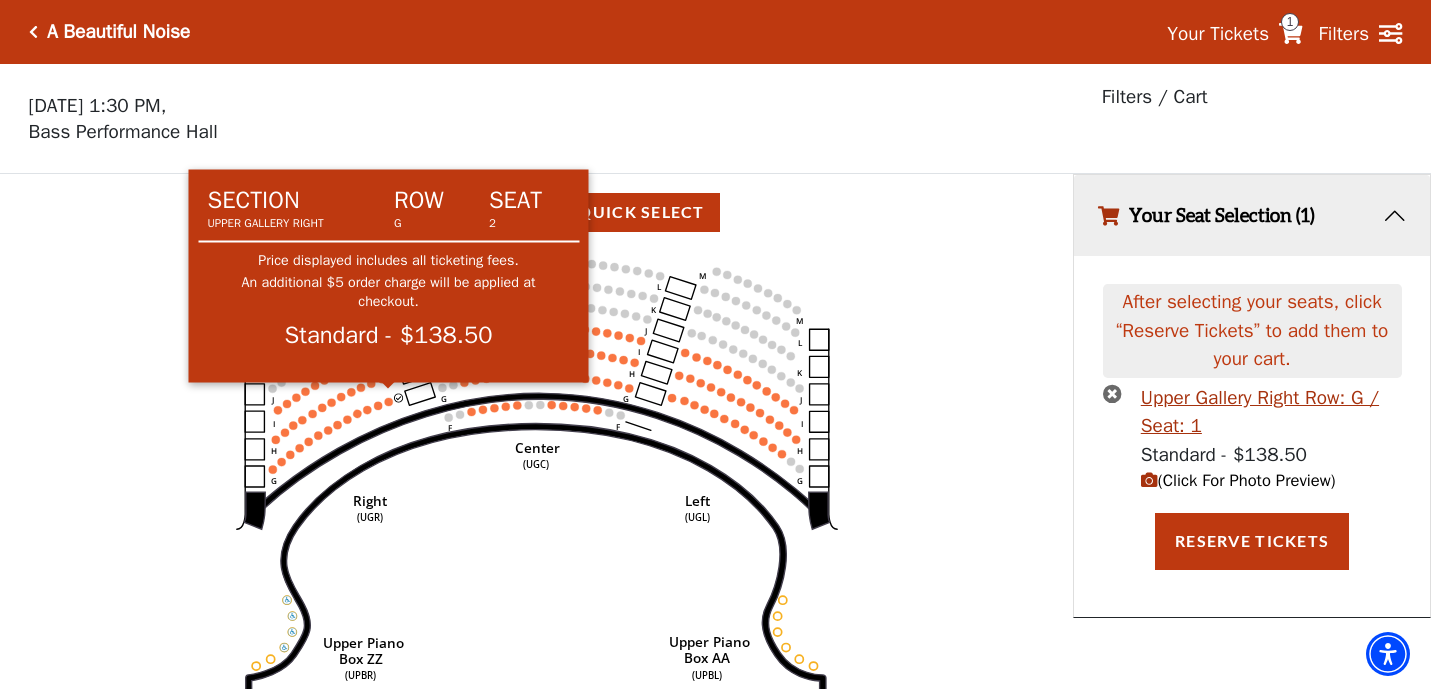 click 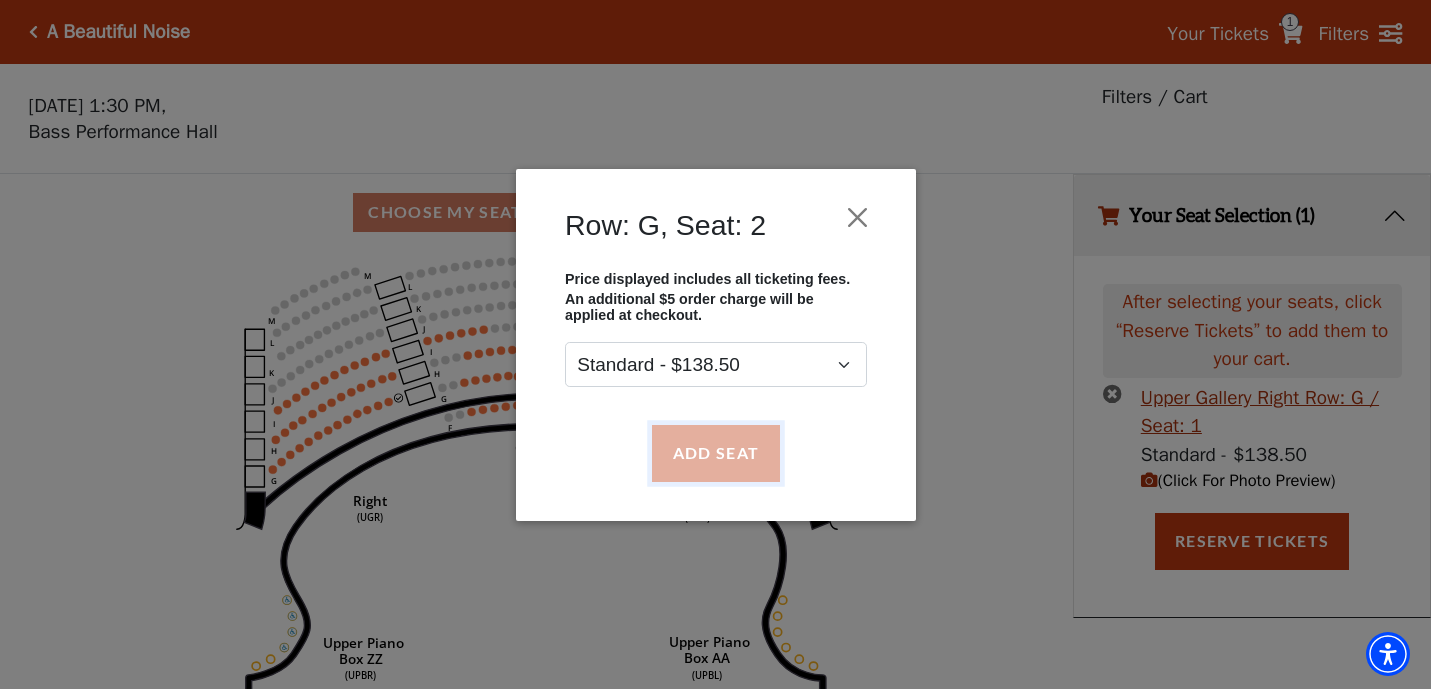 click on "Add Seat" at bounding box center [715, 453] 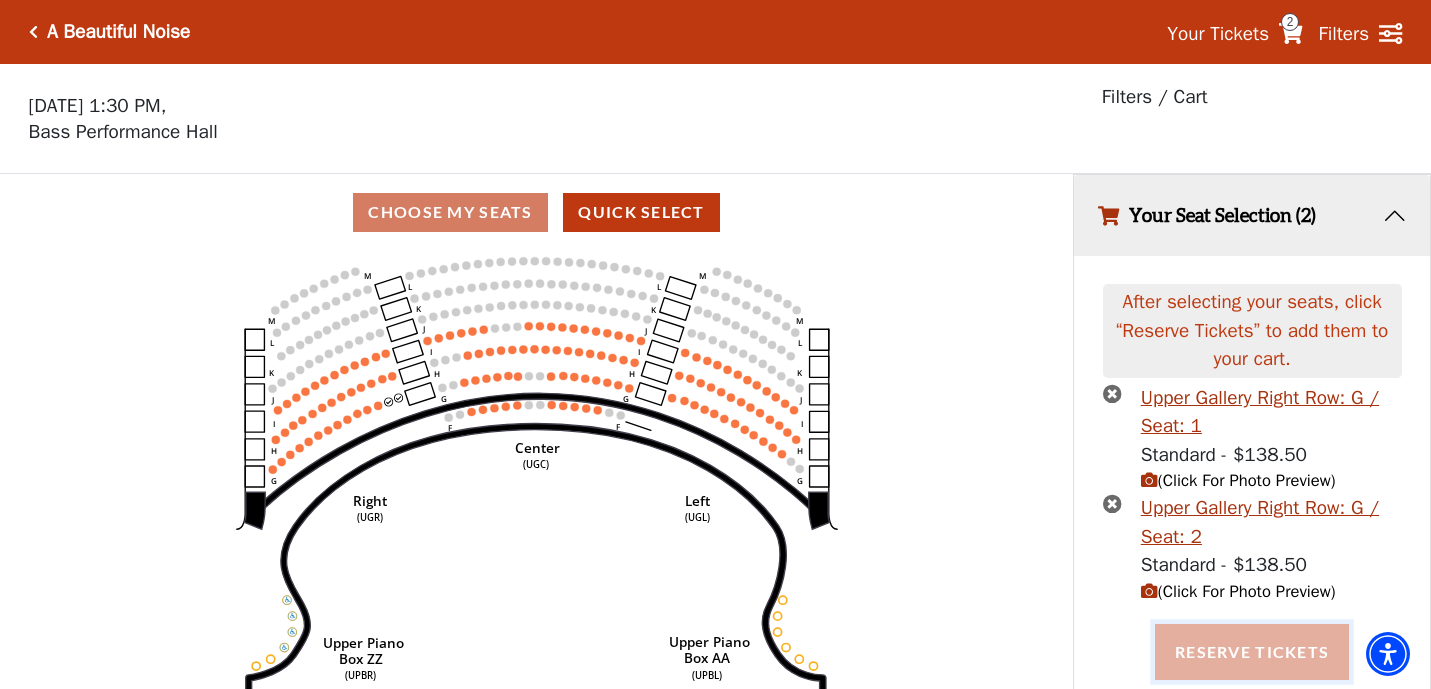 click on "Reserve Tickets" at bounding box center [1252, 652] 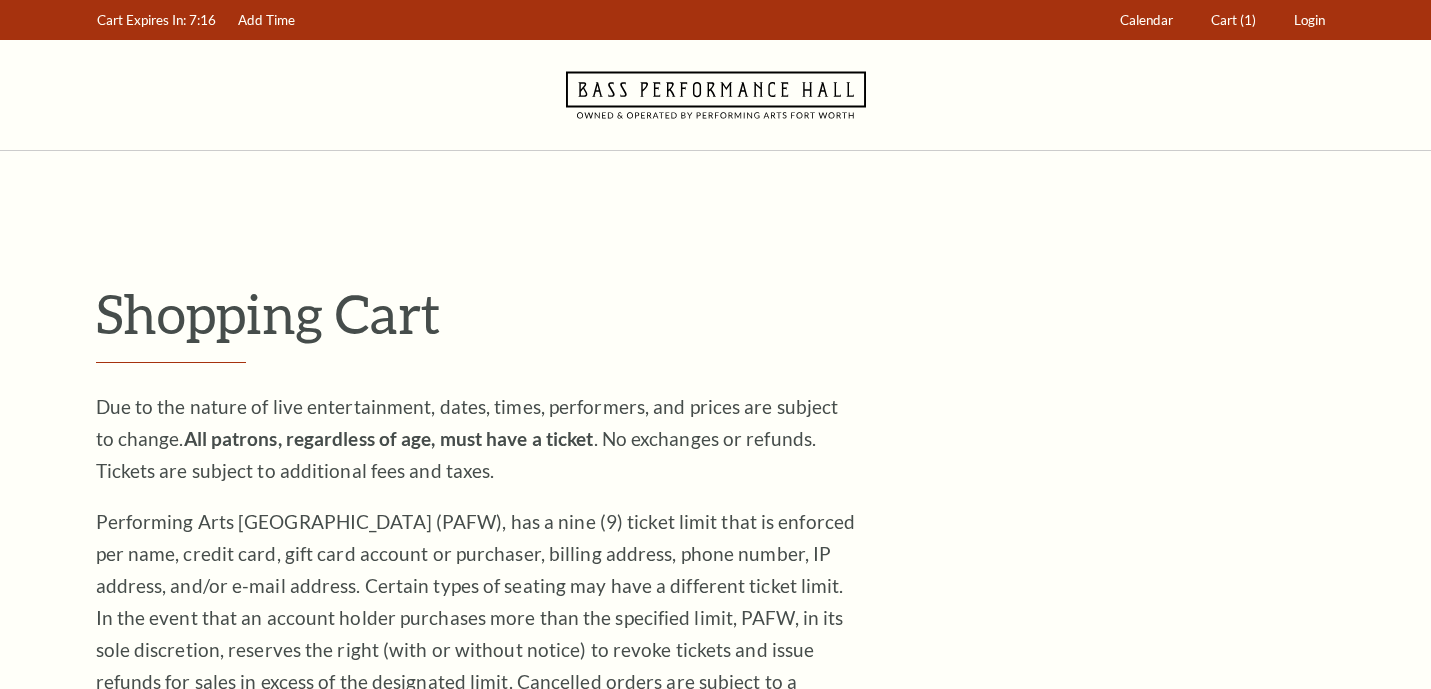 scroll, scrollTop: 0, scrollLeft: 0, axis: both 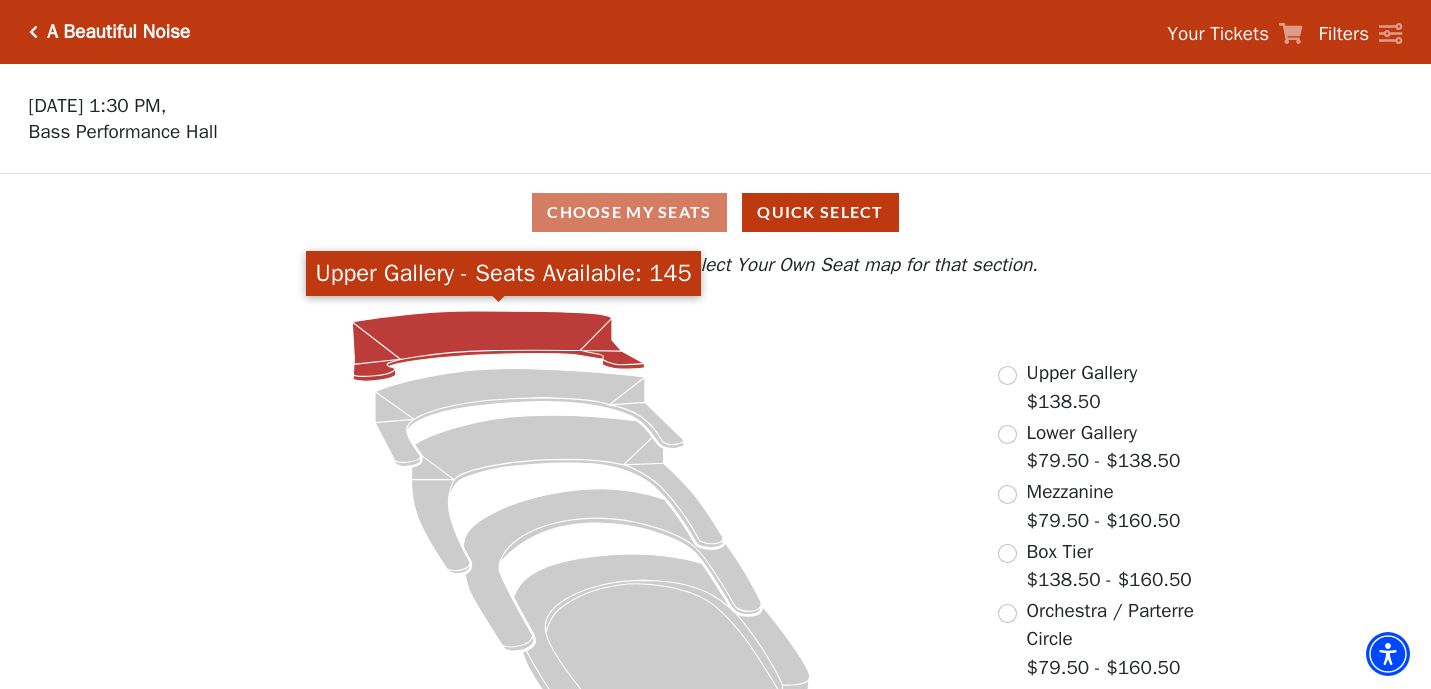 click 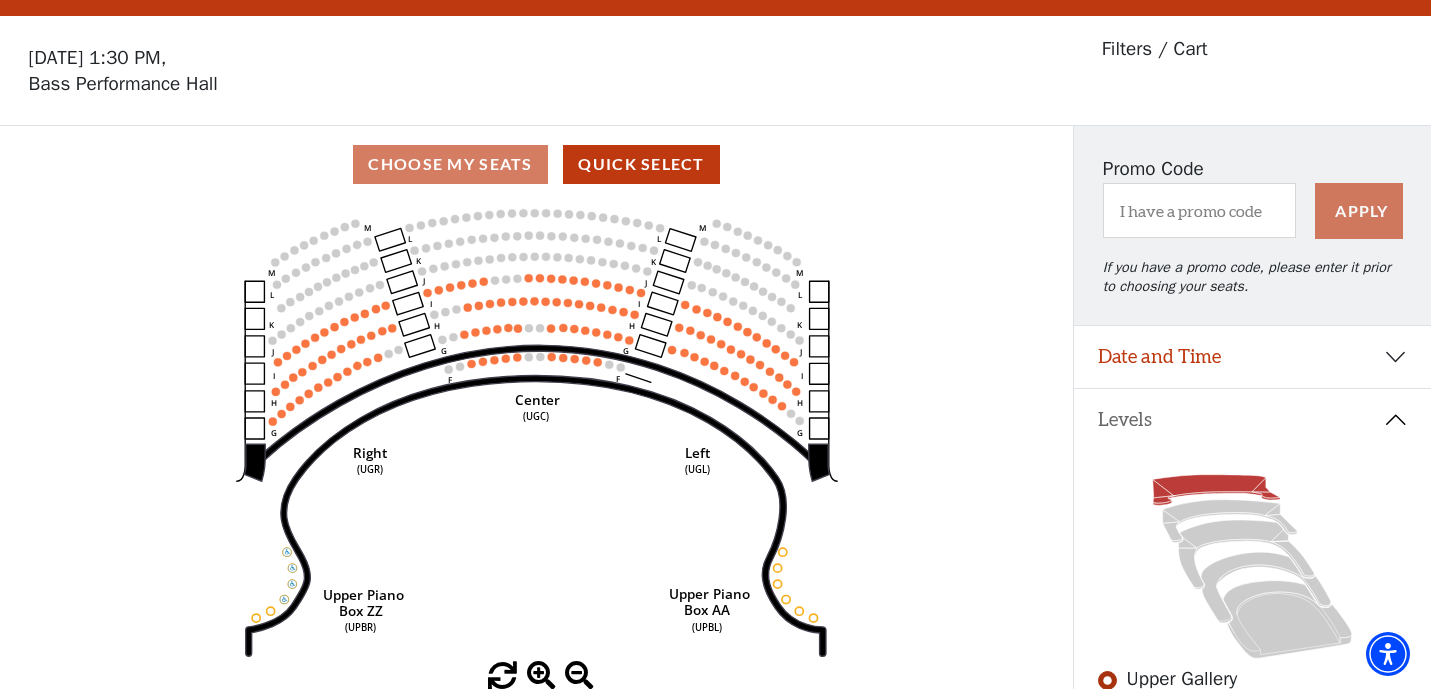 scroll, scrollTop: 92, scrollLeft: 0, axis: vertical 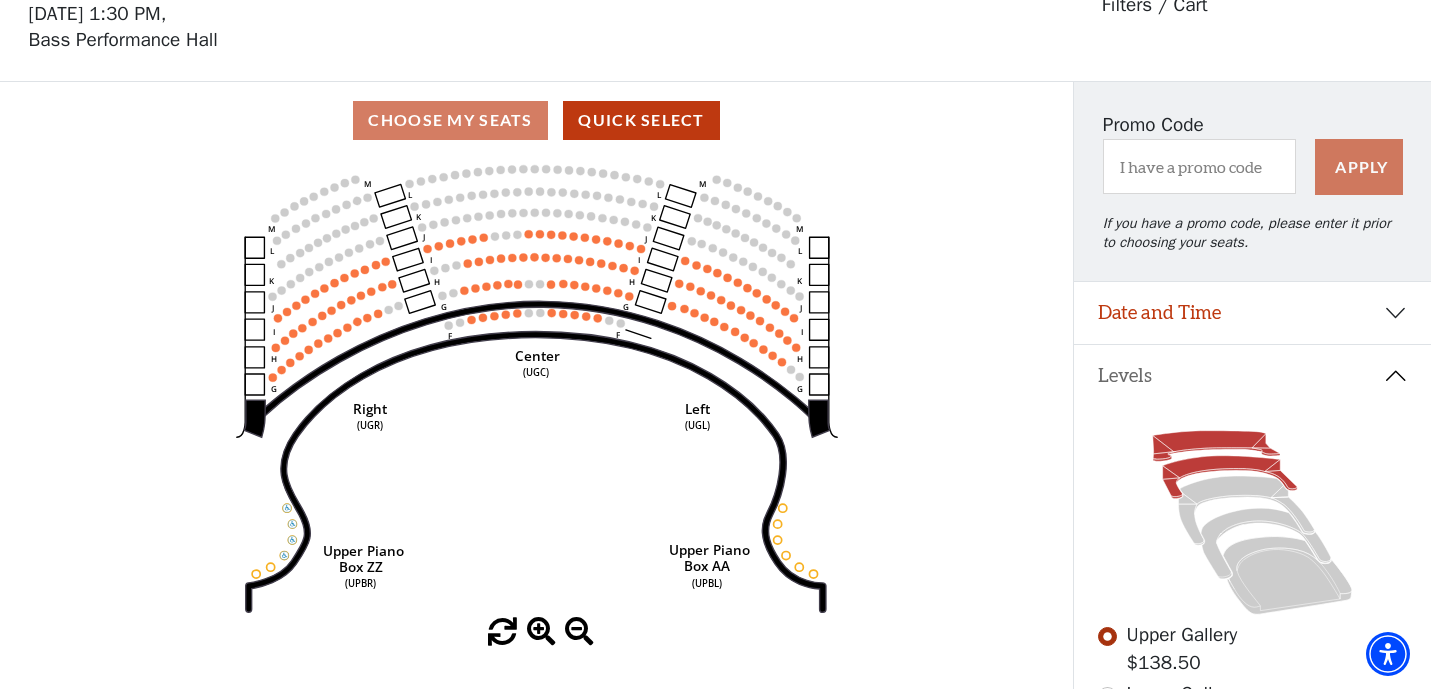 click 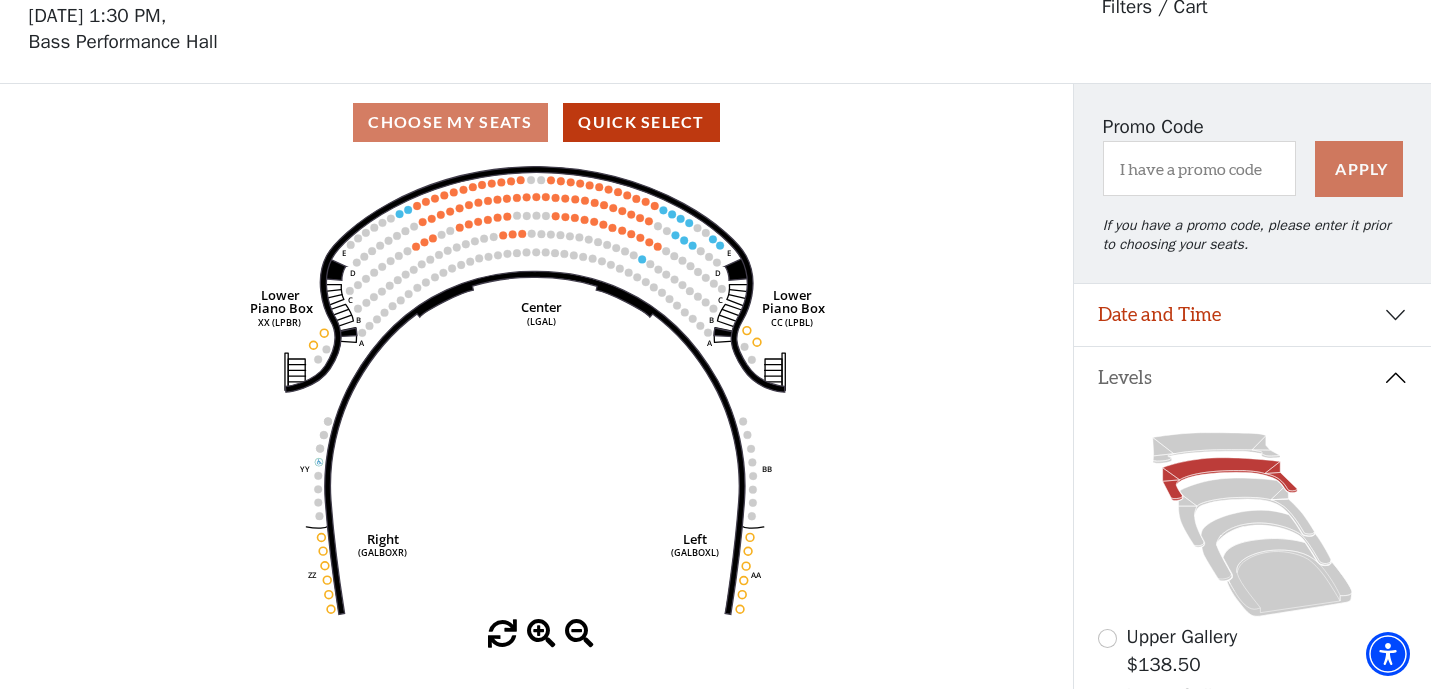 scroll, scrollTop: 92, scrollLeft: 0, axis: vertical 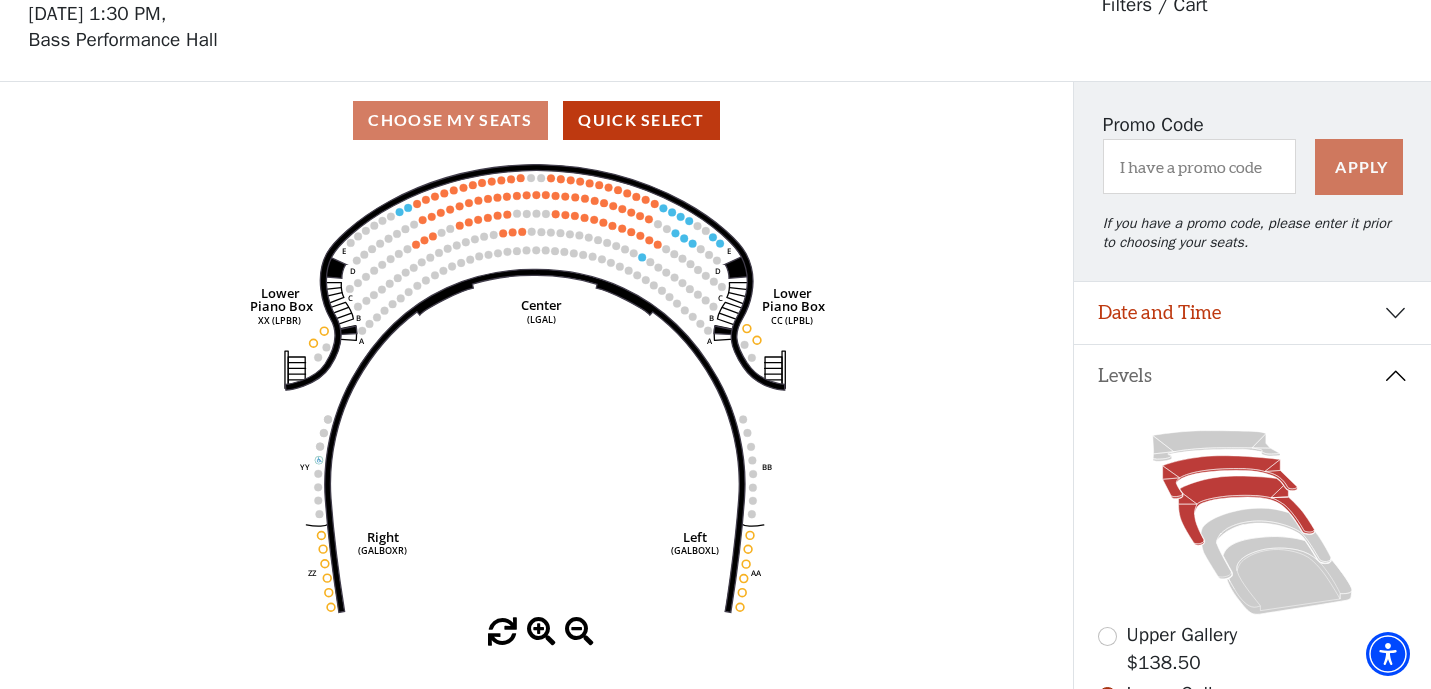 click 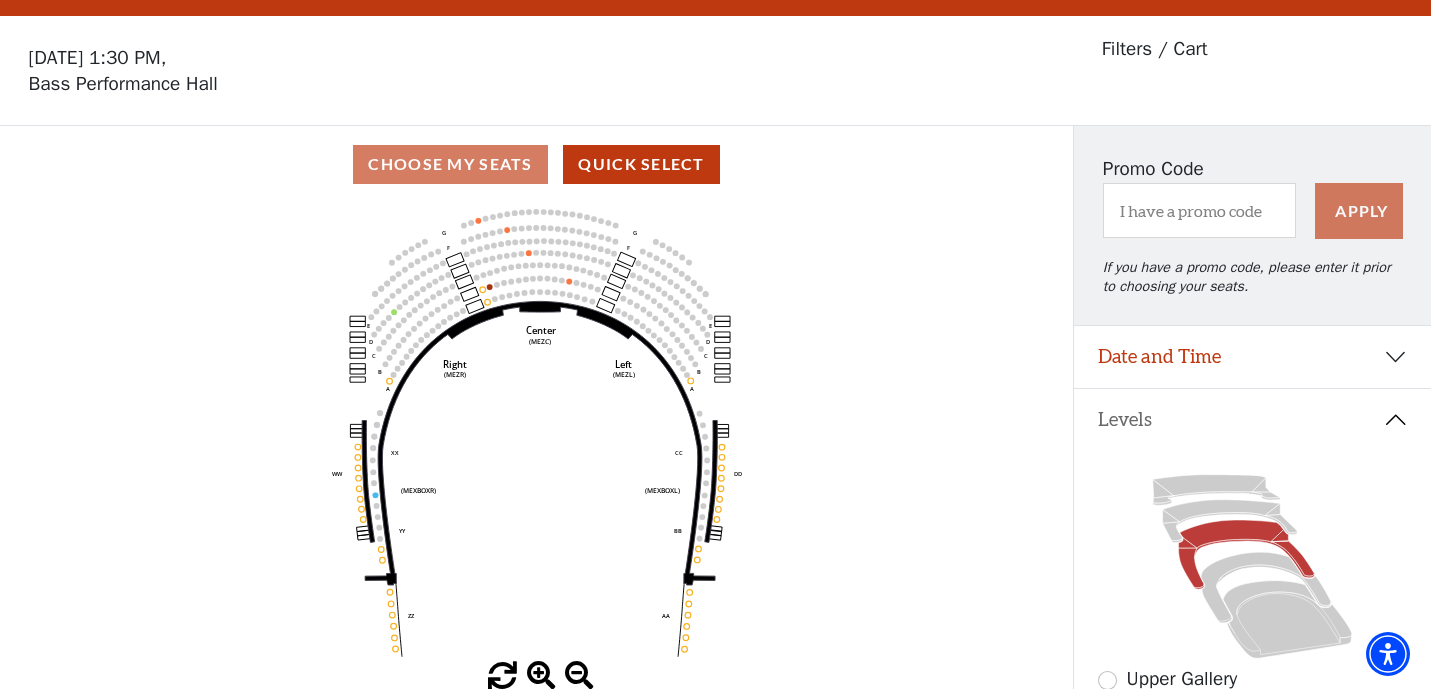 scroll, scrollTop: 92, scrollLeft: 0, axis: vertical 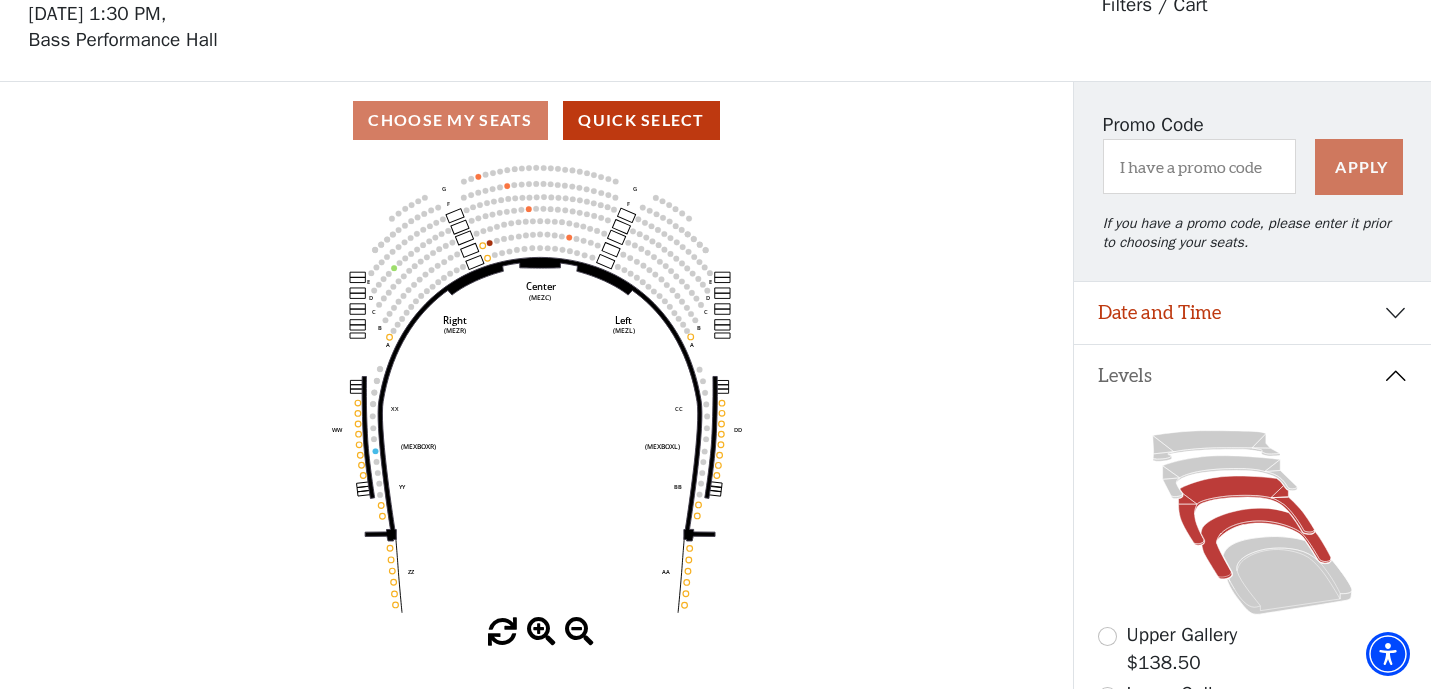 click 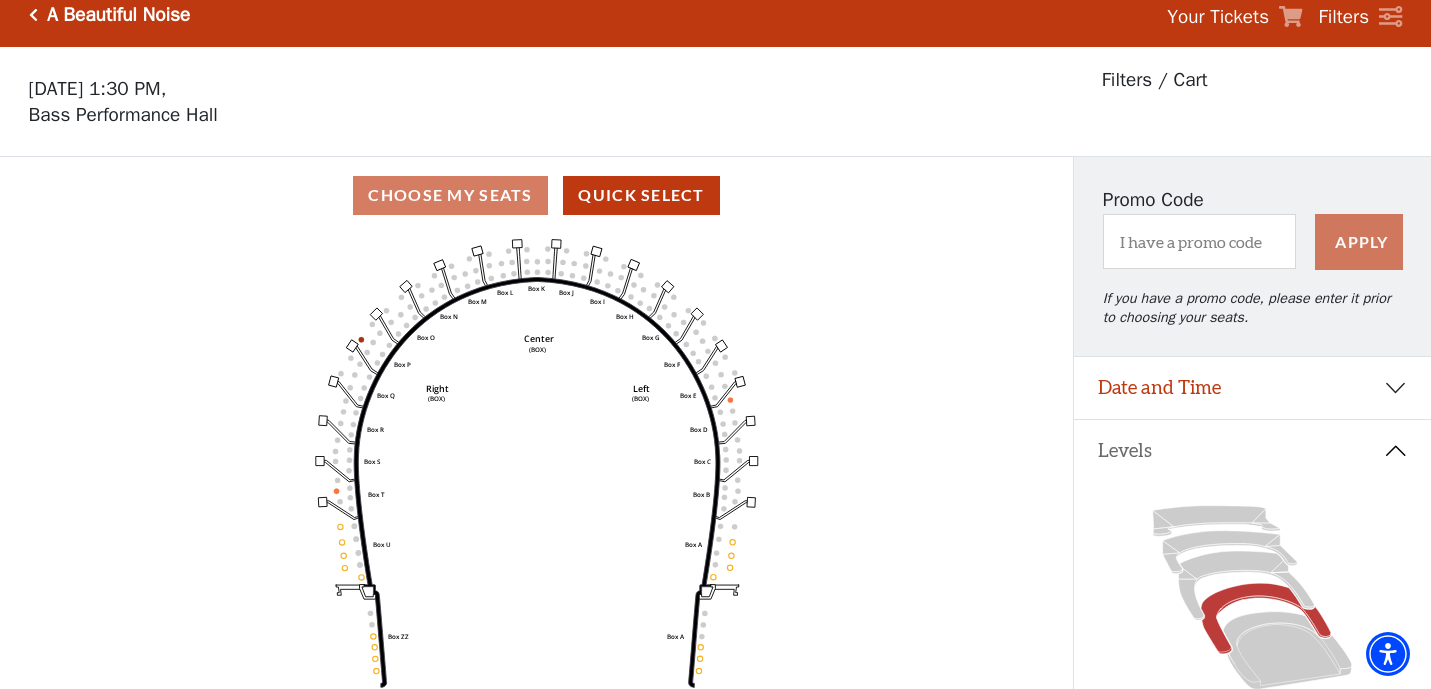 scroll, scrollTop: 0, scrollLeft: 0, axis: both 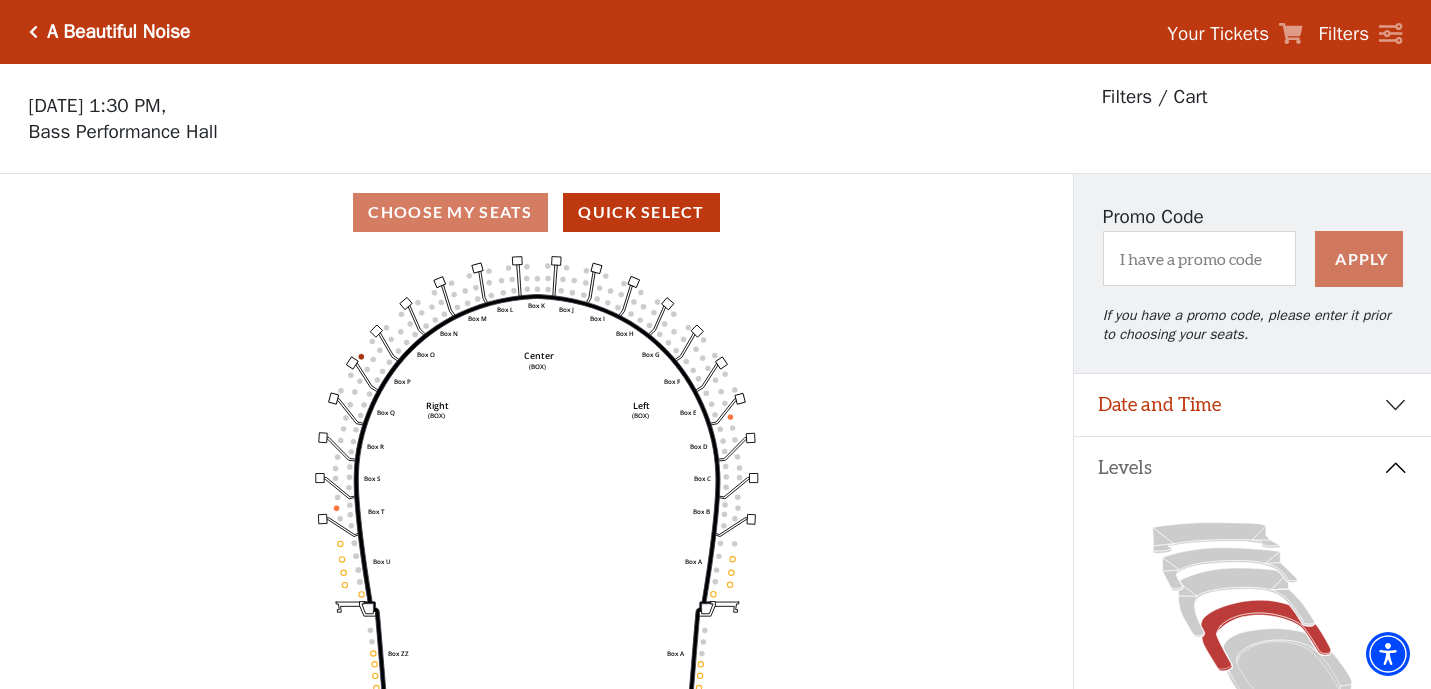 click on "Your Tickets" at bounding box center (1218, 34) 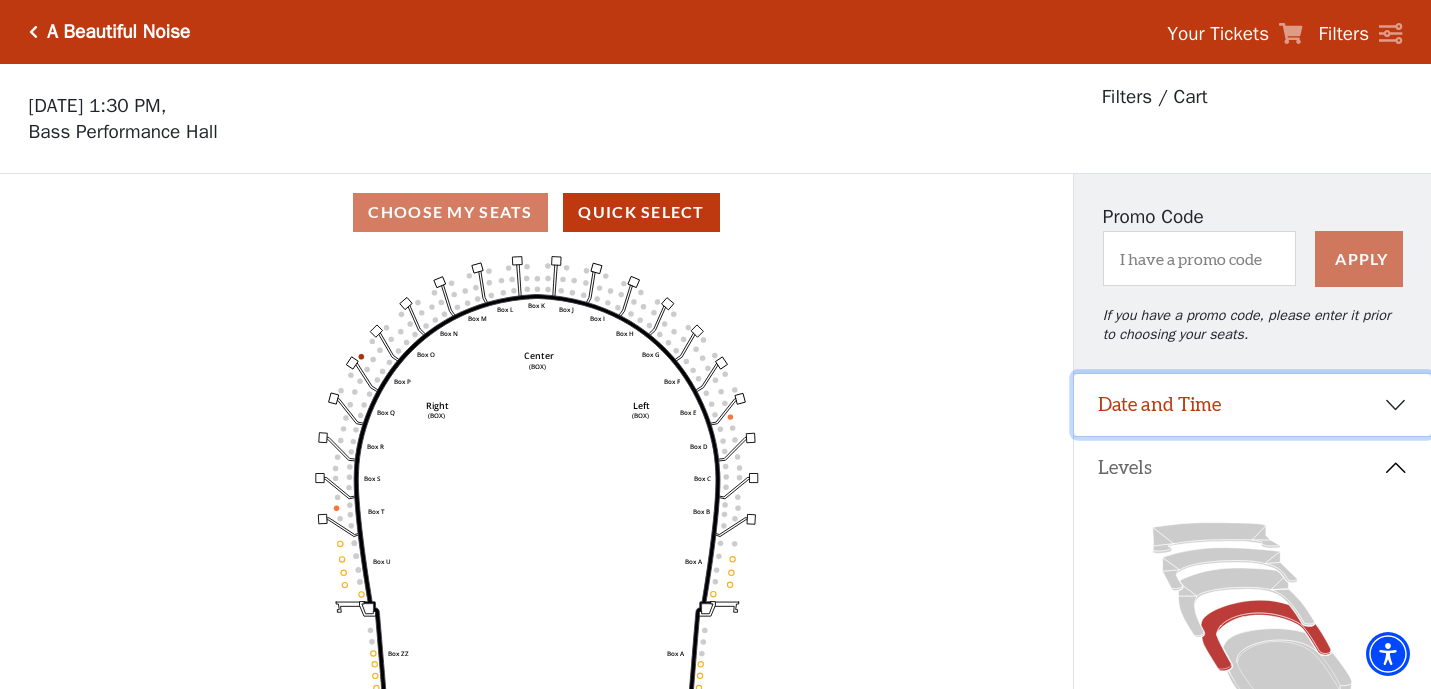 click on "Date and Time" at bounding box center (1252, 405) 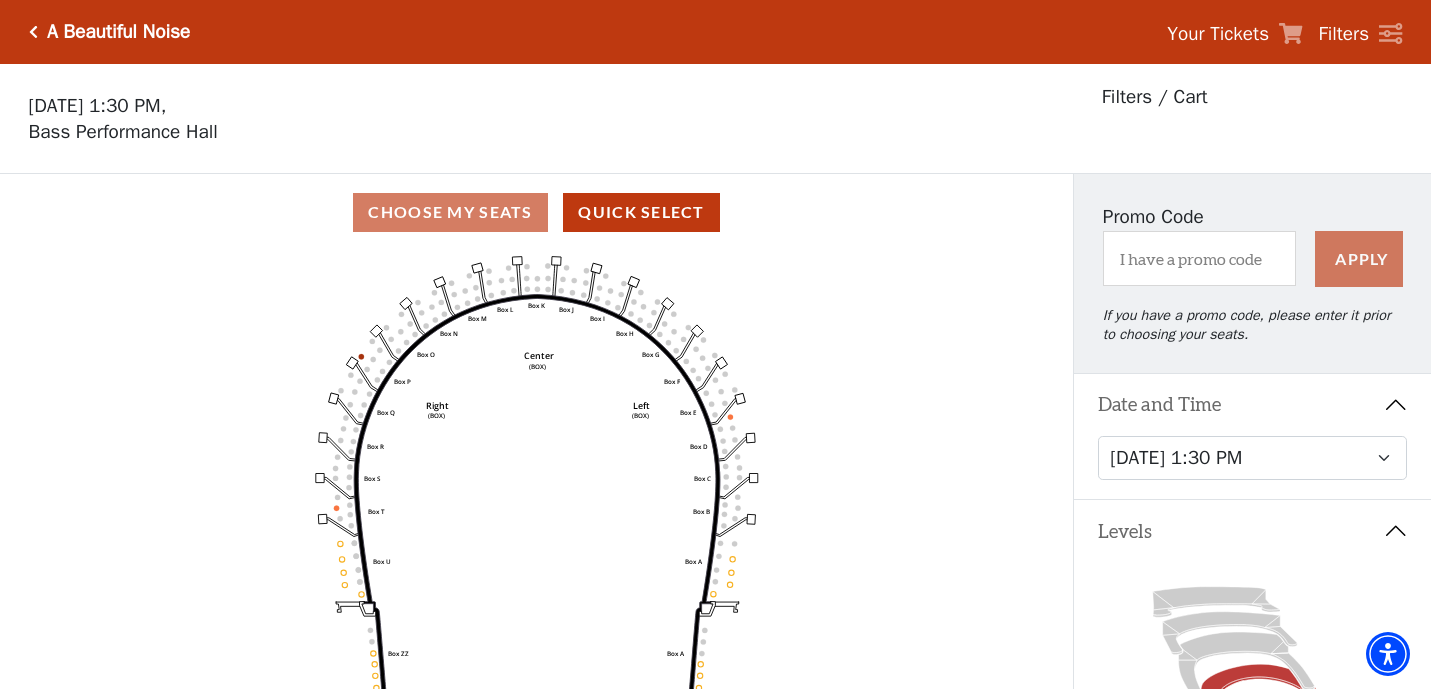 click at bounding box center (33, 32) 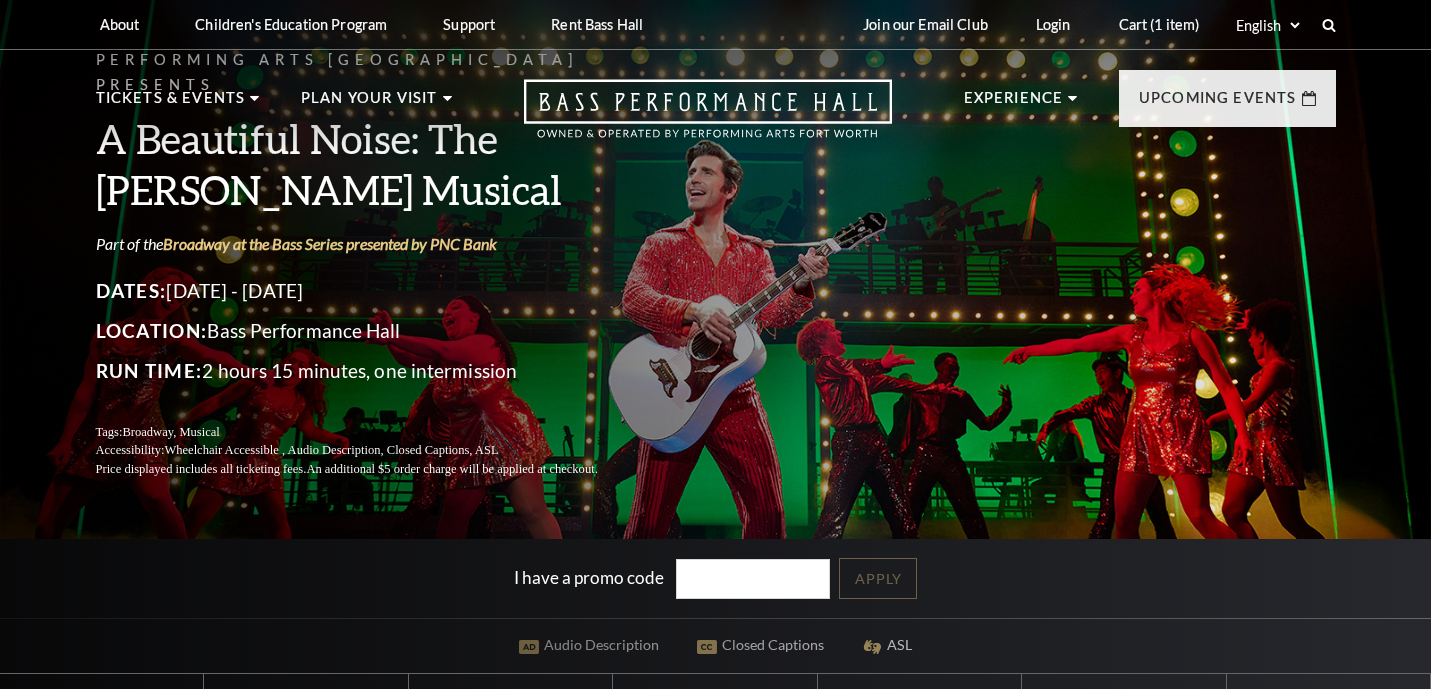 scroll, scrollTop: 0, scrollLeft: 0, axis: both 